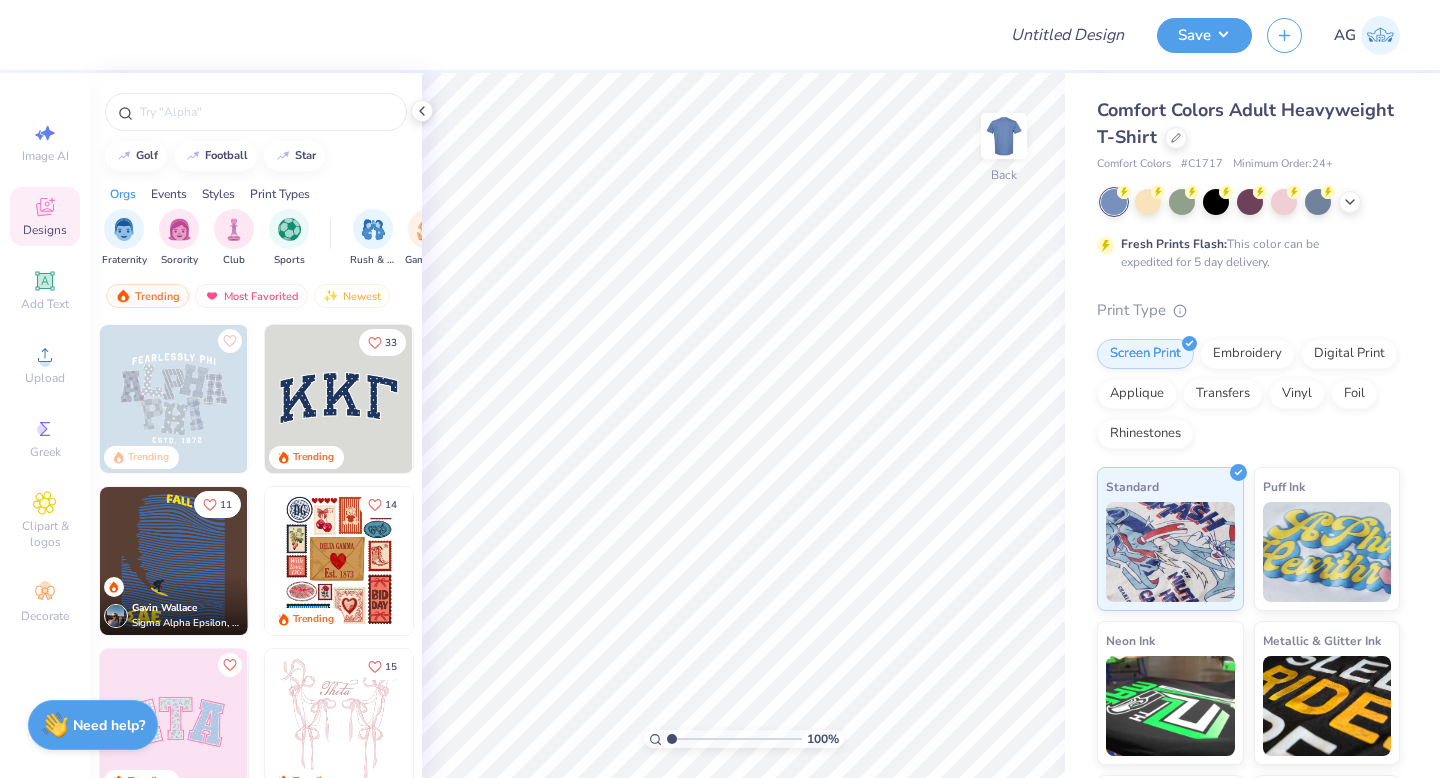 scroll, scrollTop: 0, scrollLeft: 0, axis: both 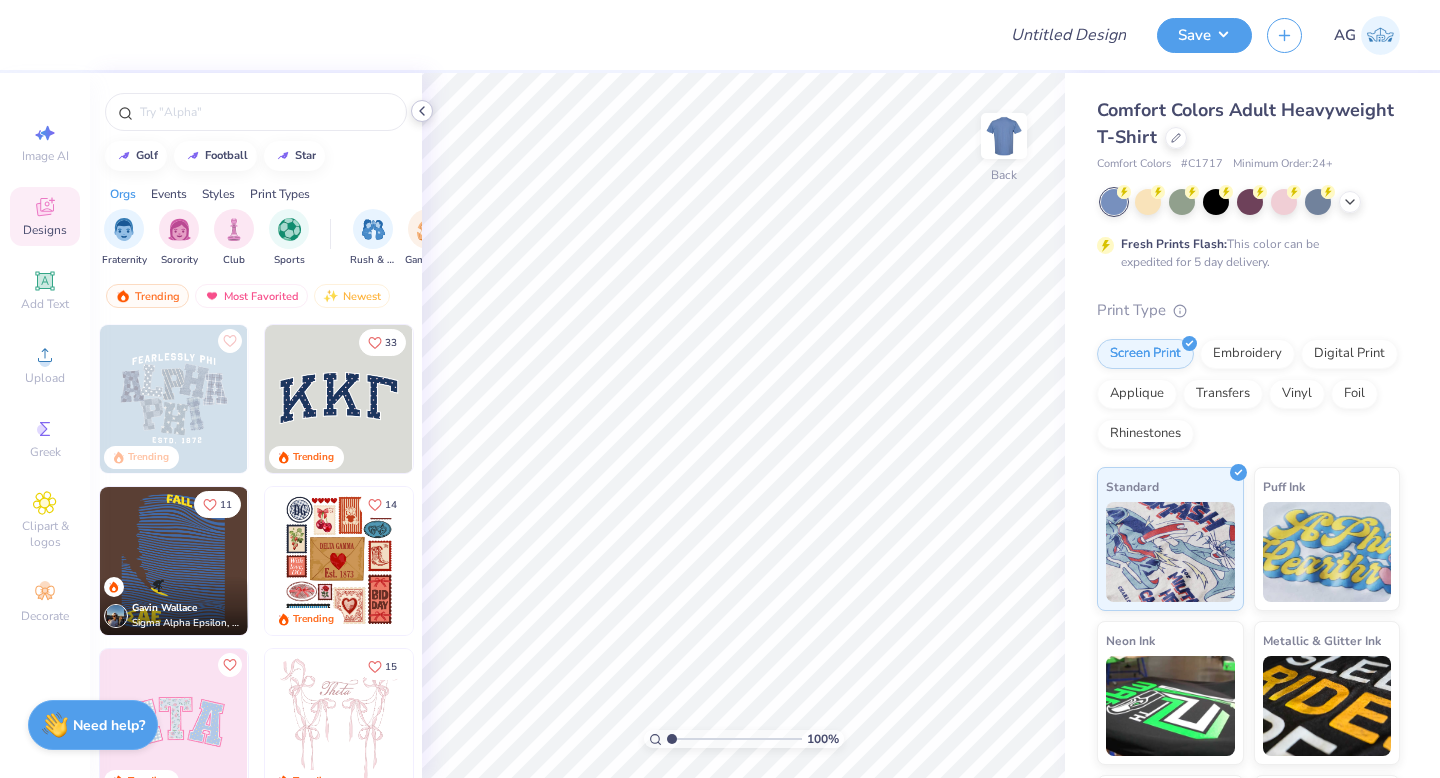 click 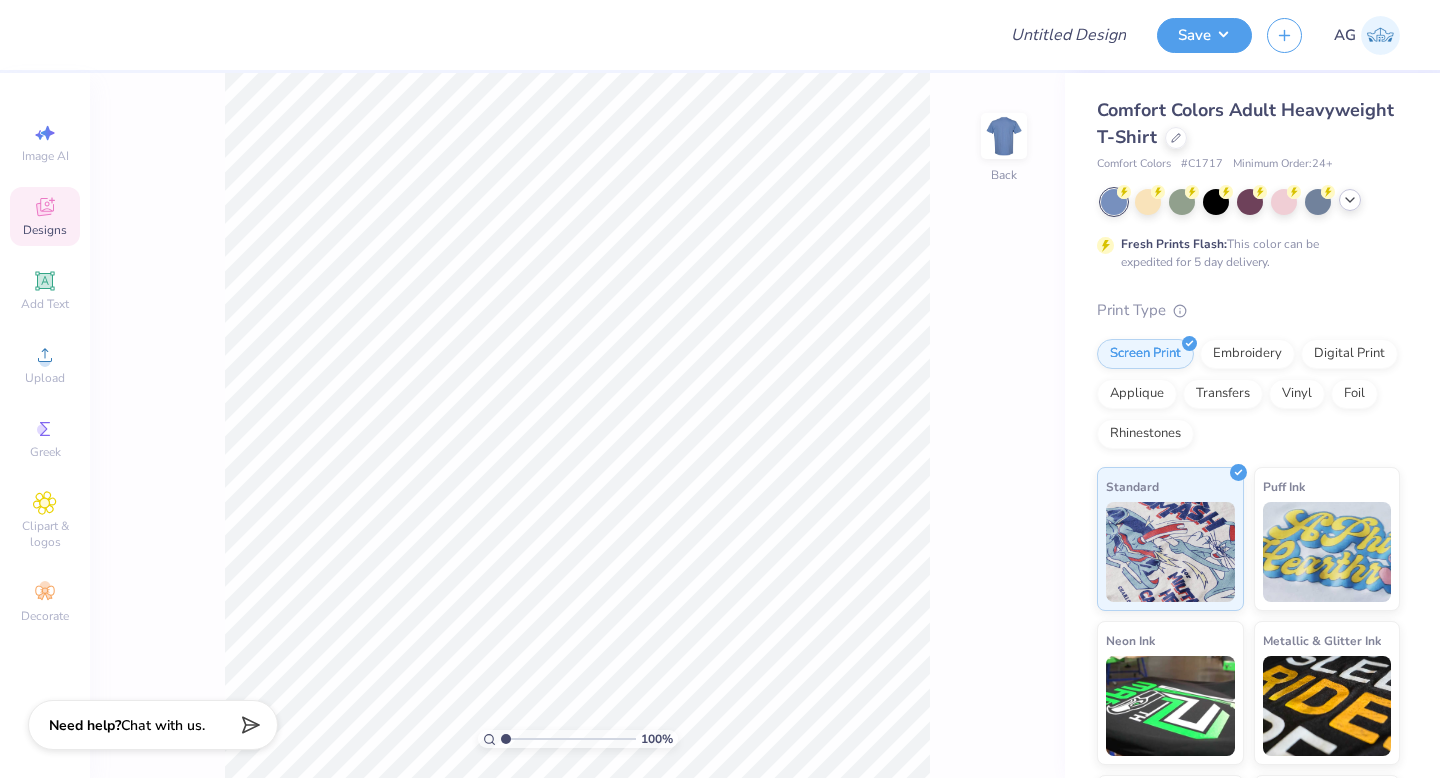 click 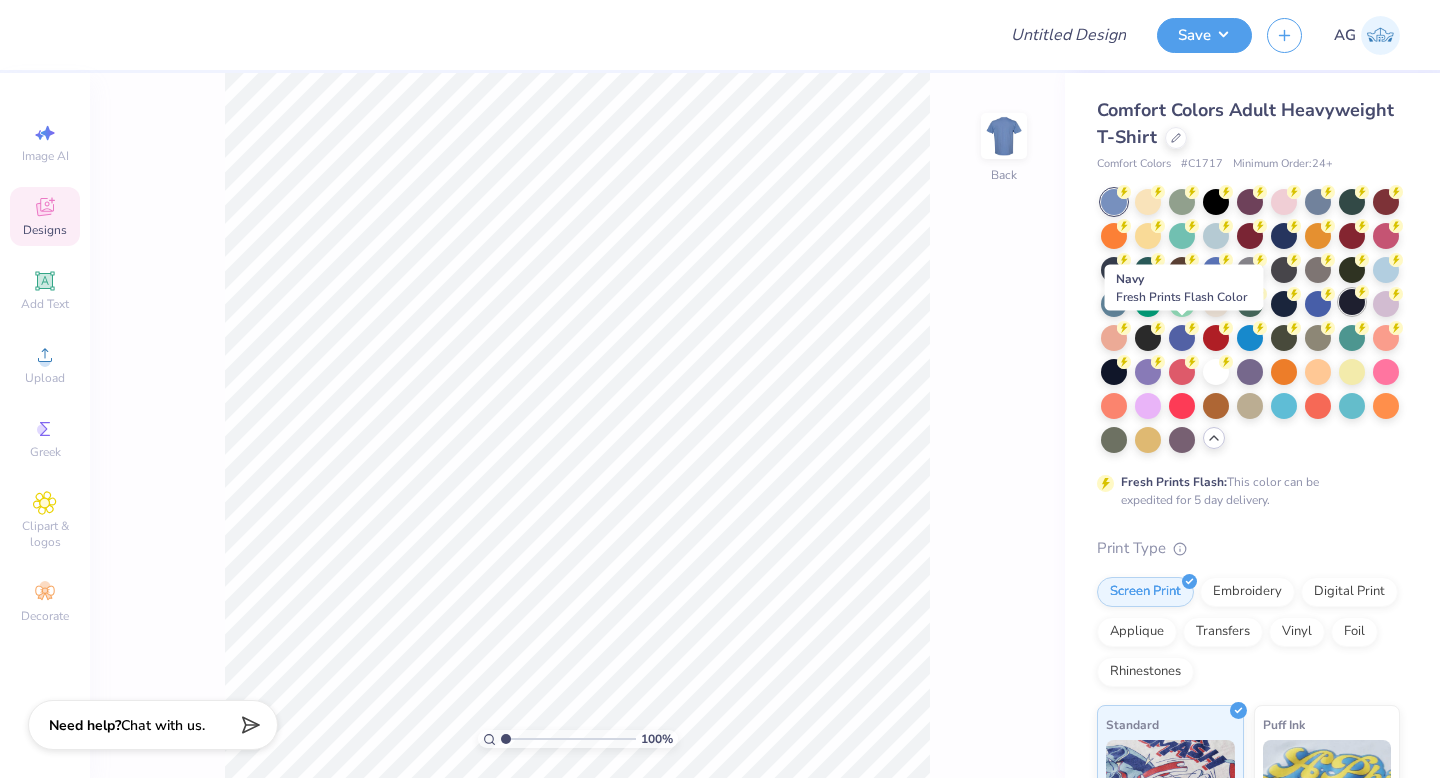 click at bounding box center [1352, 302] 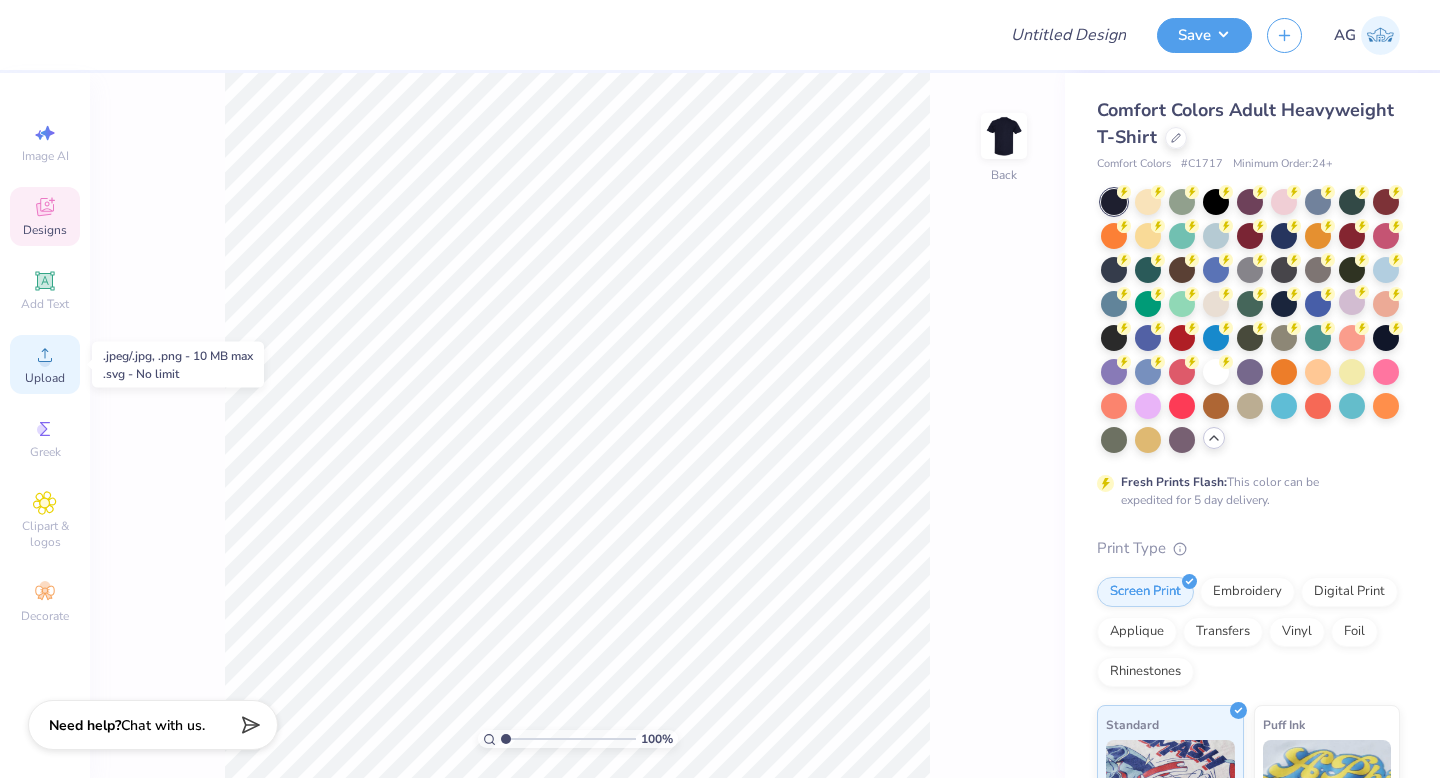 click 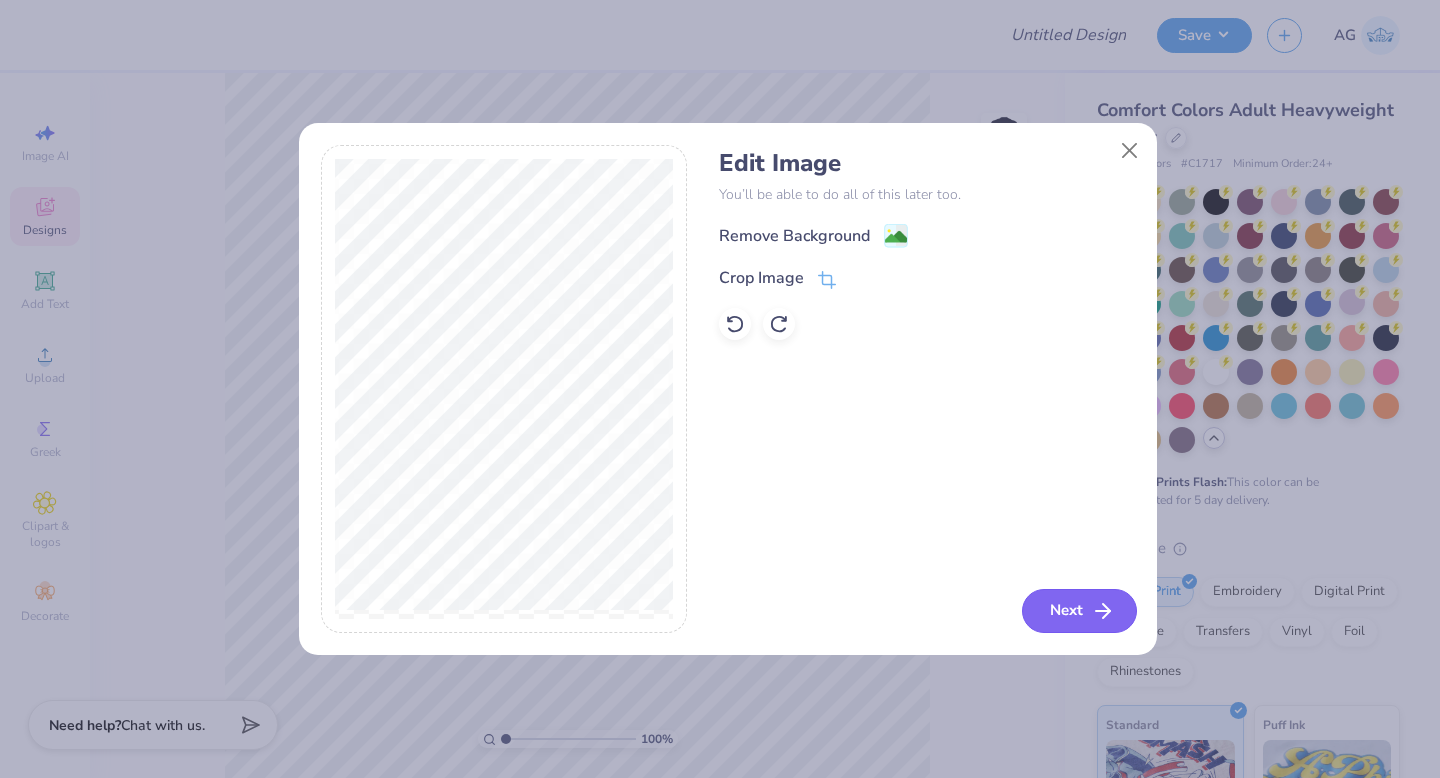 click 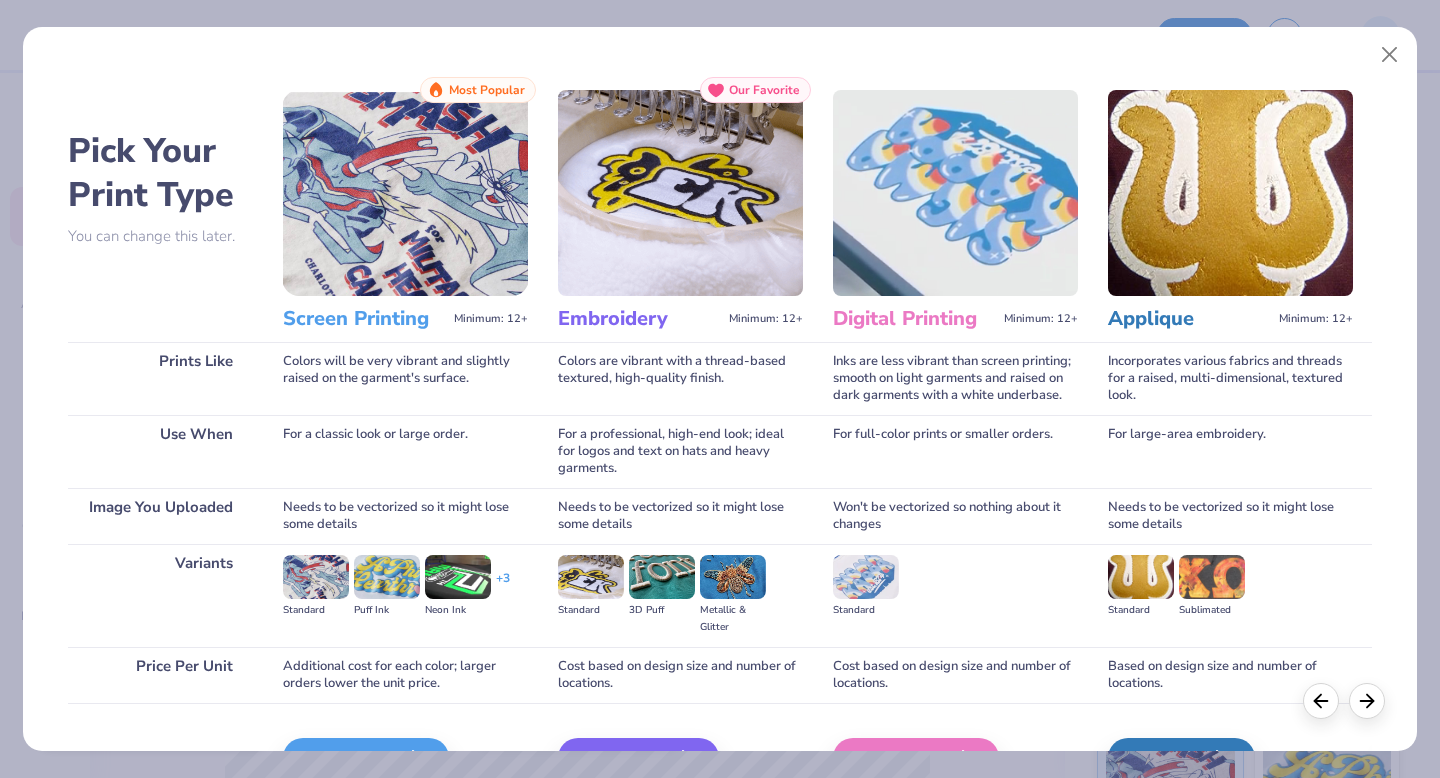 scroll, scrollTop: 119, scrollLeft: 0, axis: vertical 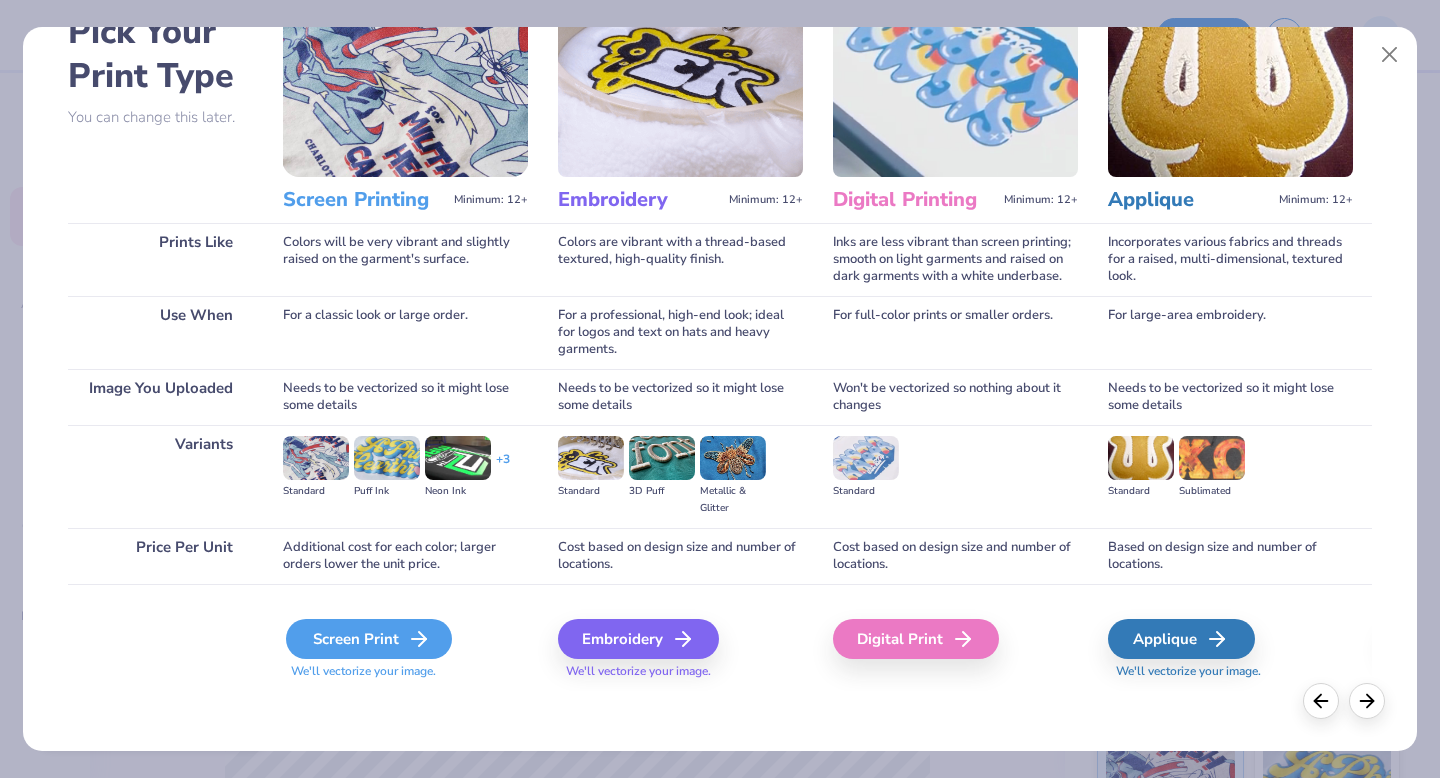 click on "Screen Print" at bounding box center [369, 639] 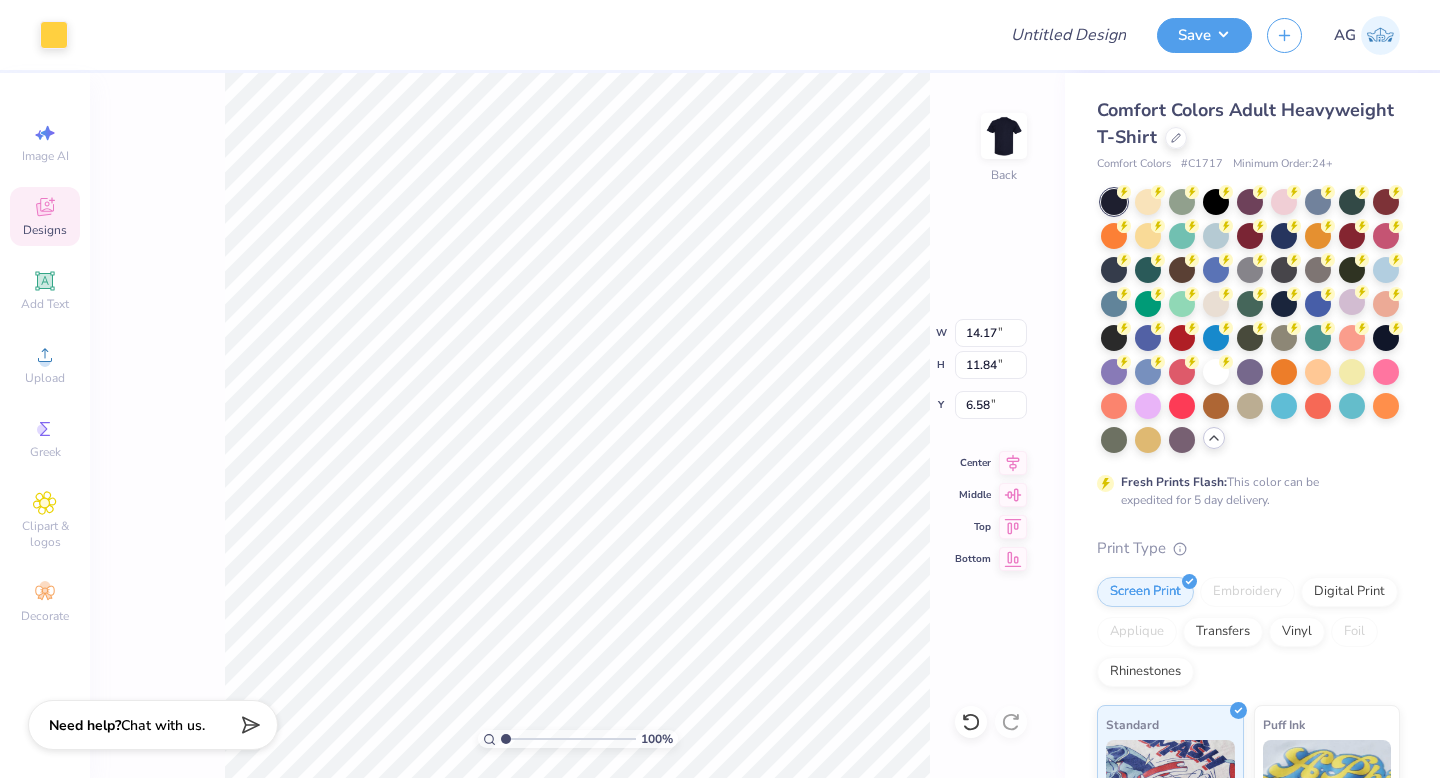 type on "3.91" 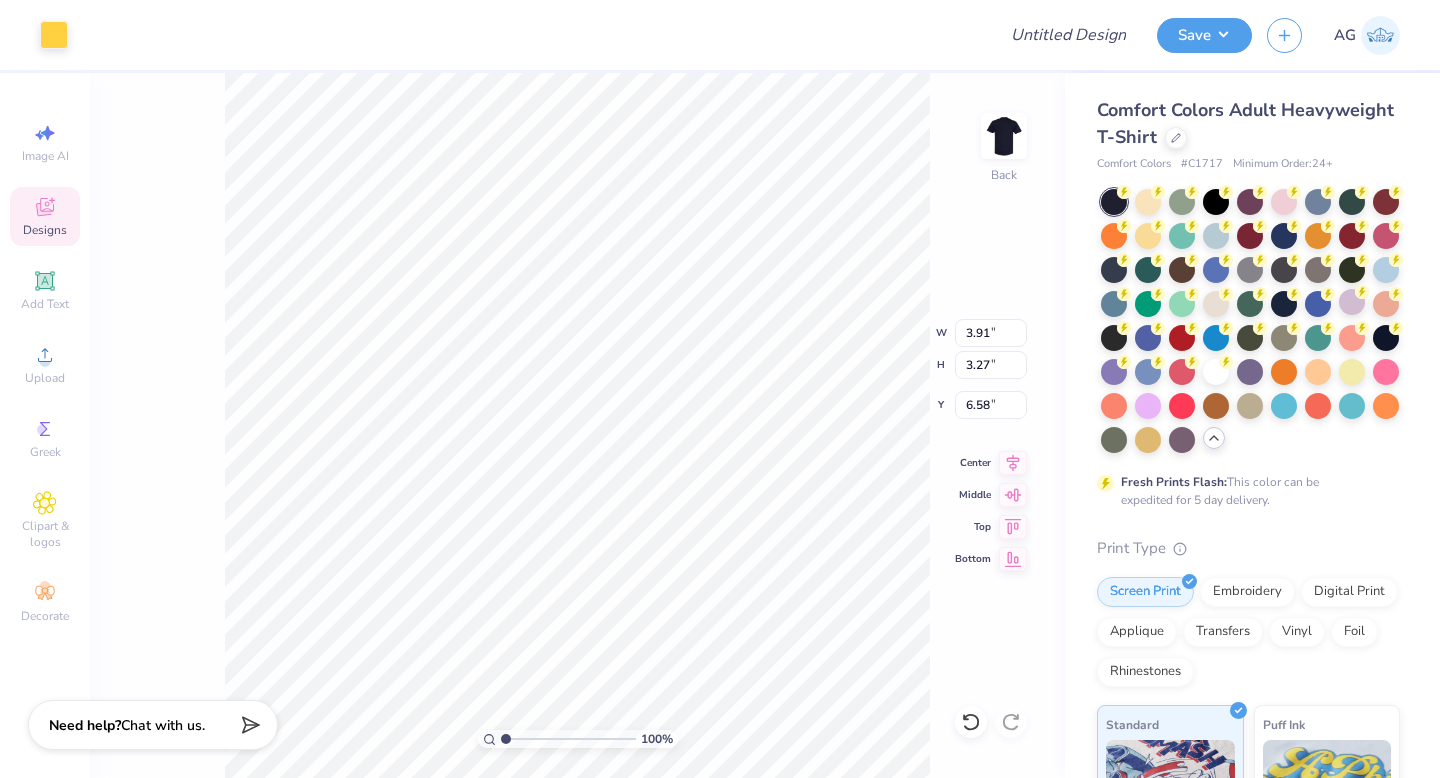 type on "3.23" 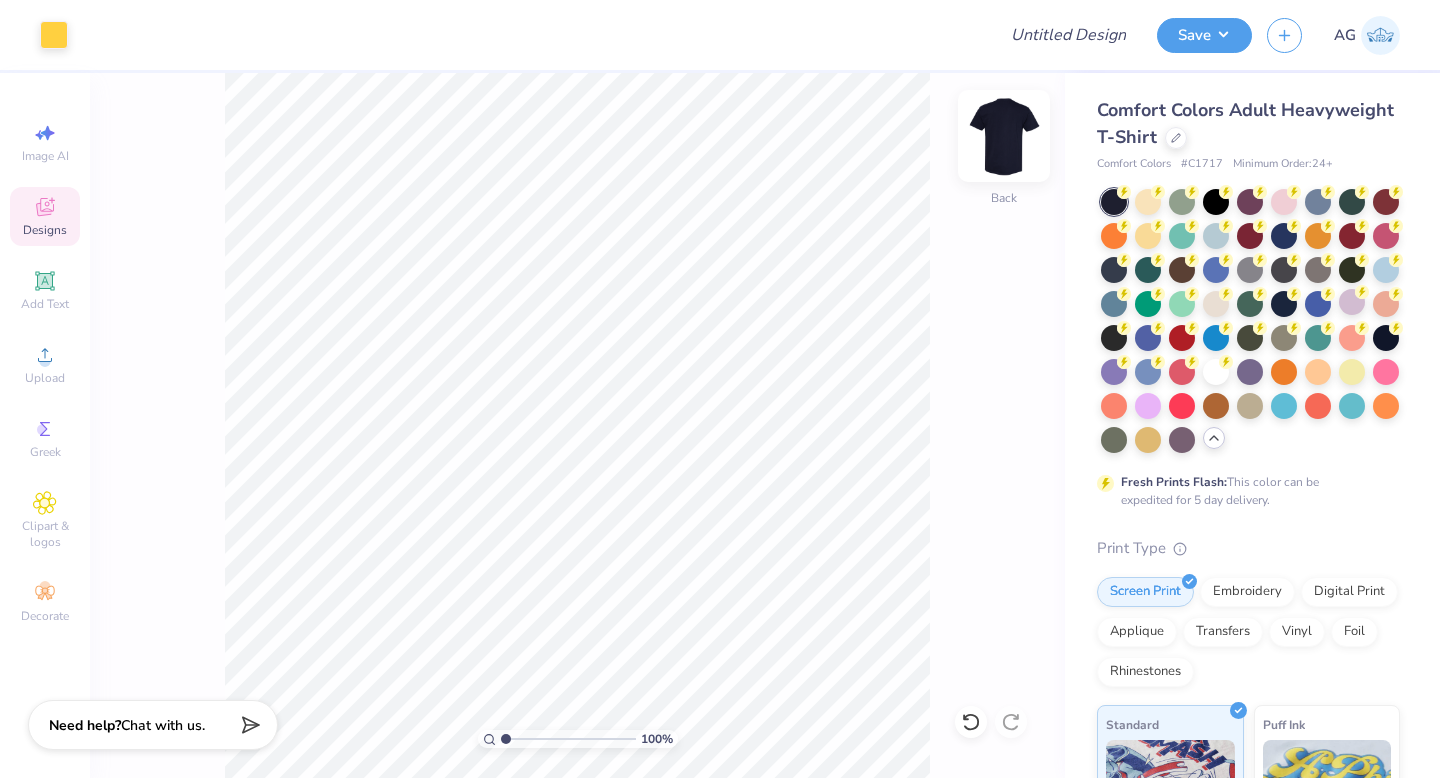 click at bounding box center [1004, 136] 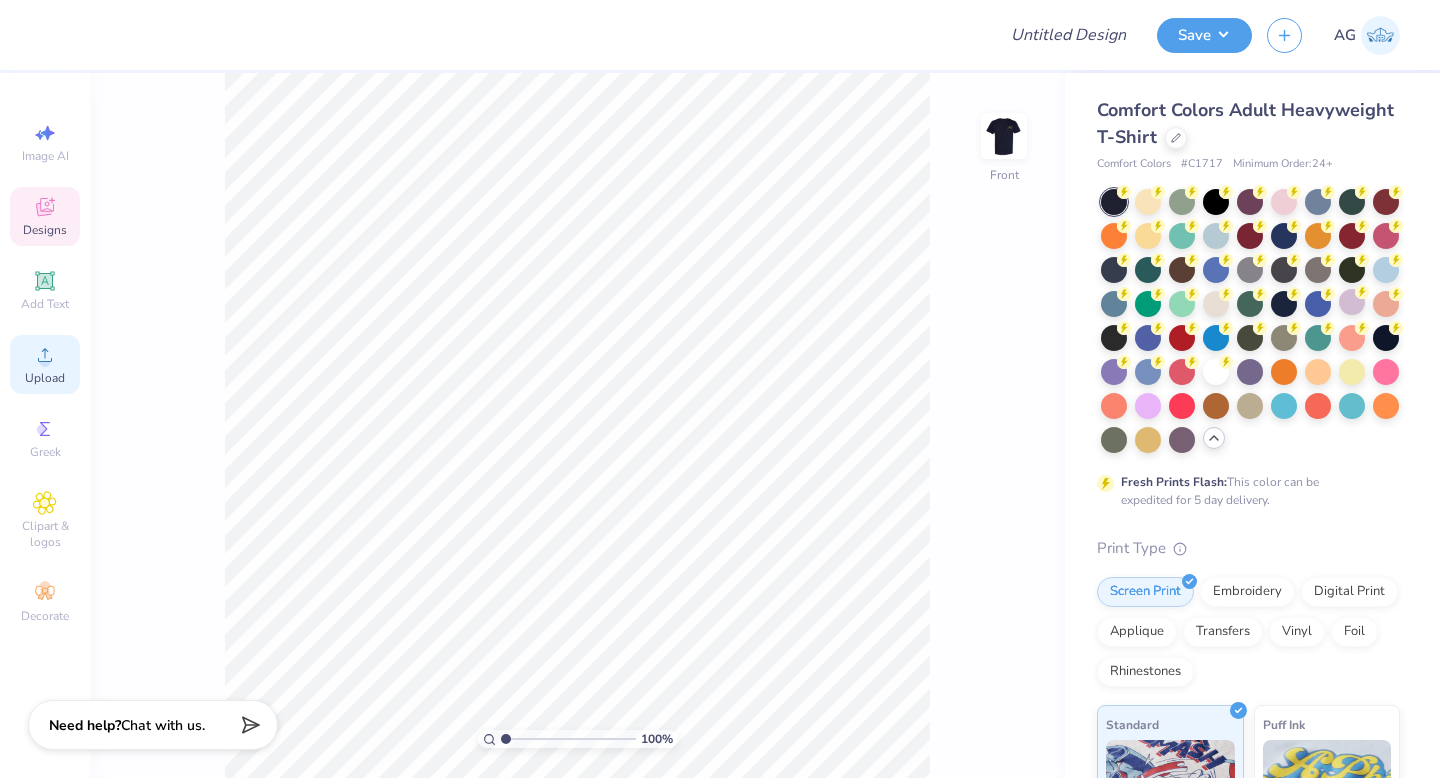 click on "Upload" at bounding box center (45, 364) 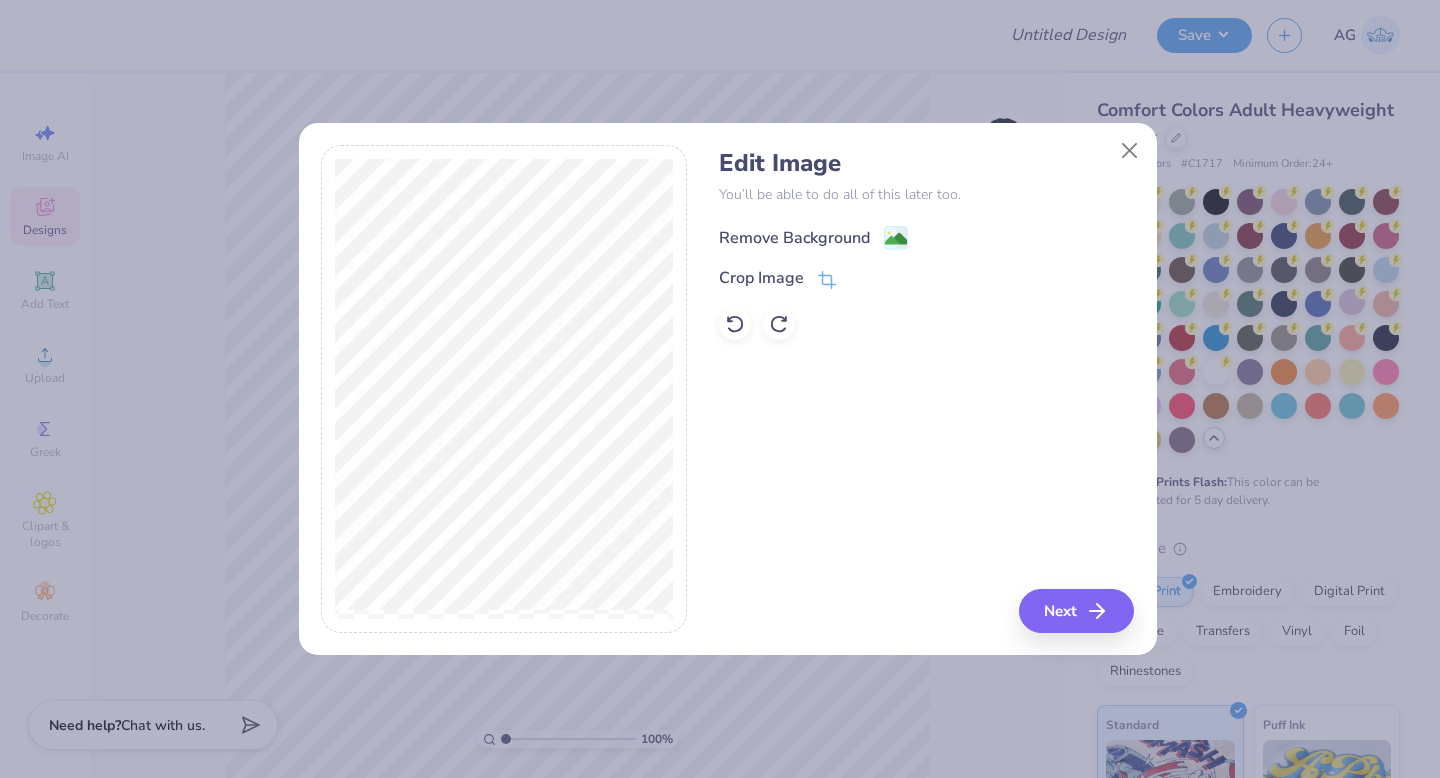 click on "Remove Background" at bounding box center [794, 238] 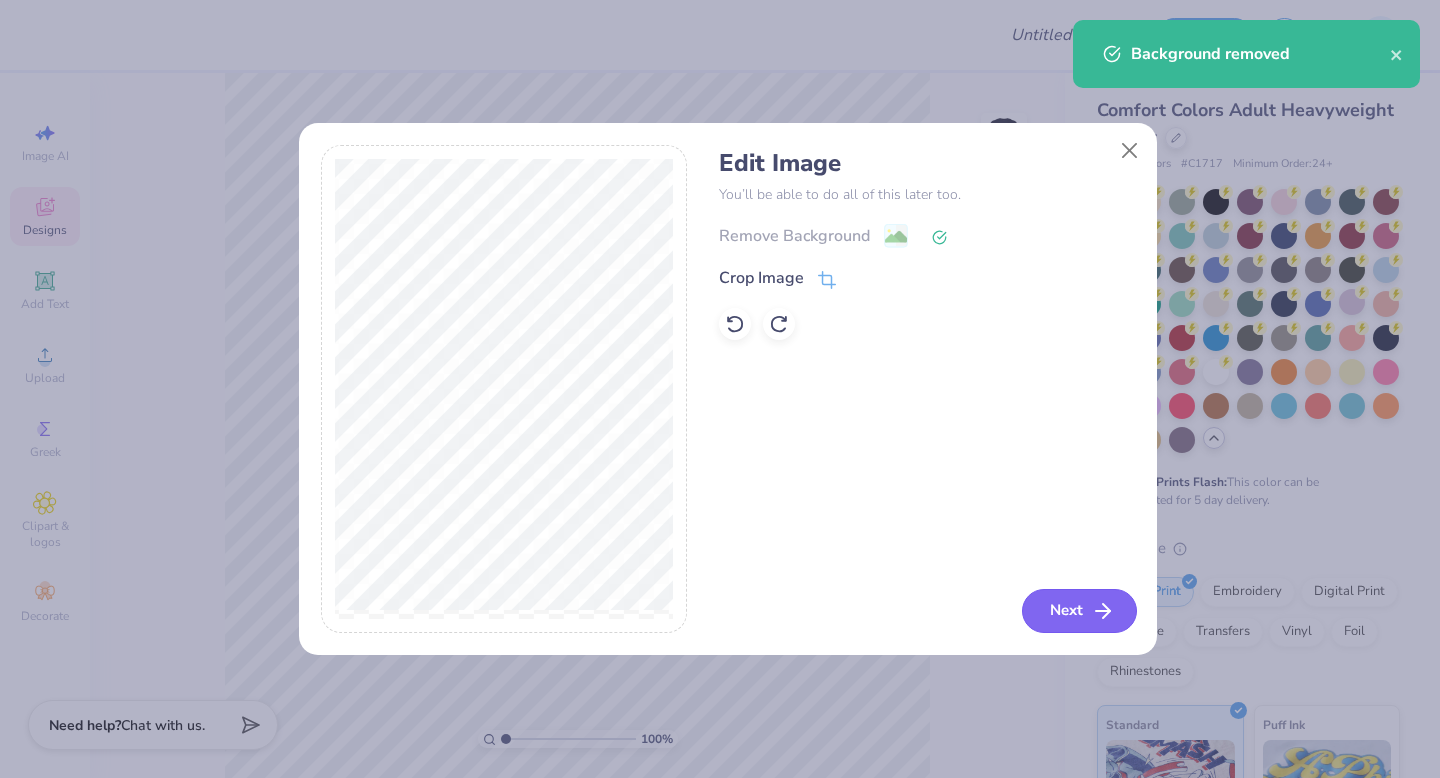 click on "Next" at bounding box center (1079, 611) 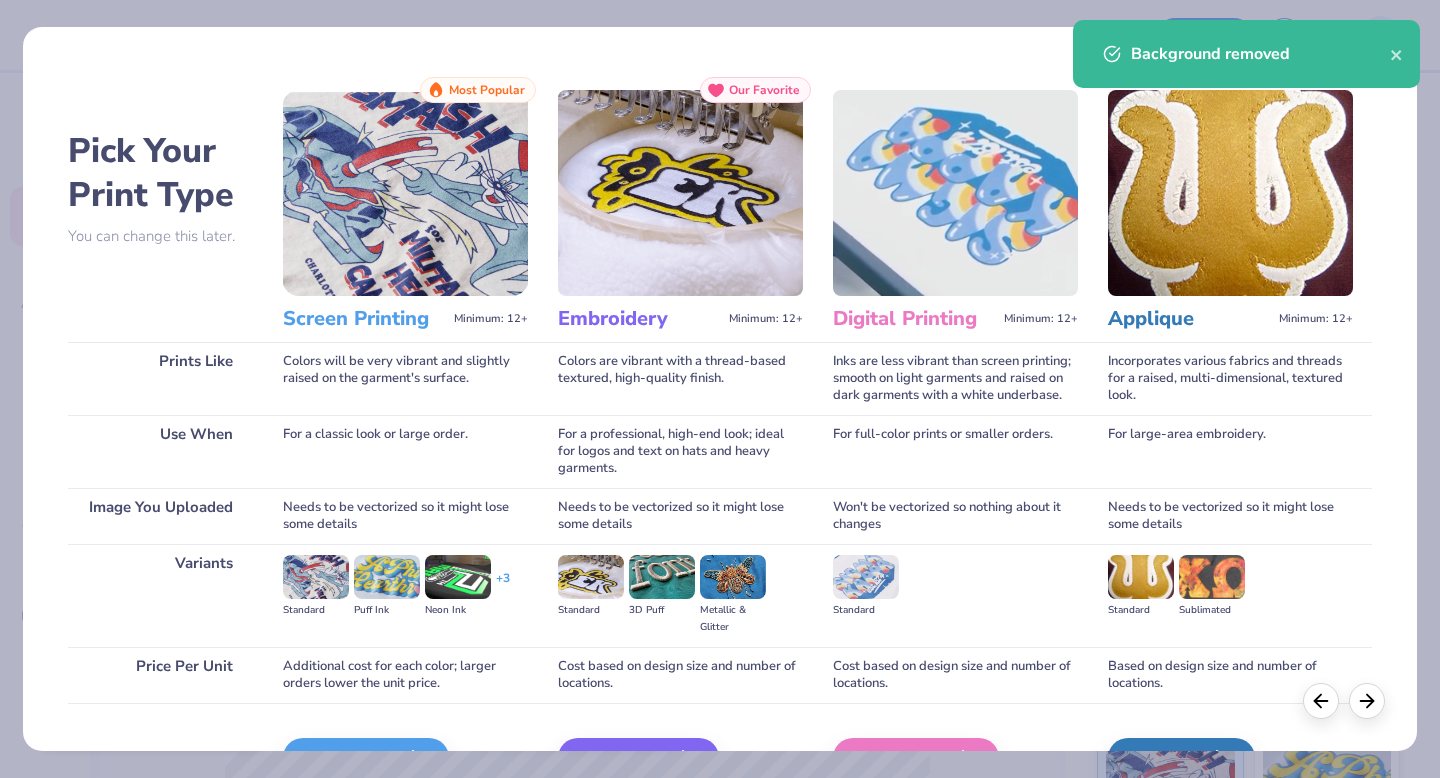 scroll, scrollTop: 119, scrollLeft: 0, axis: vertical 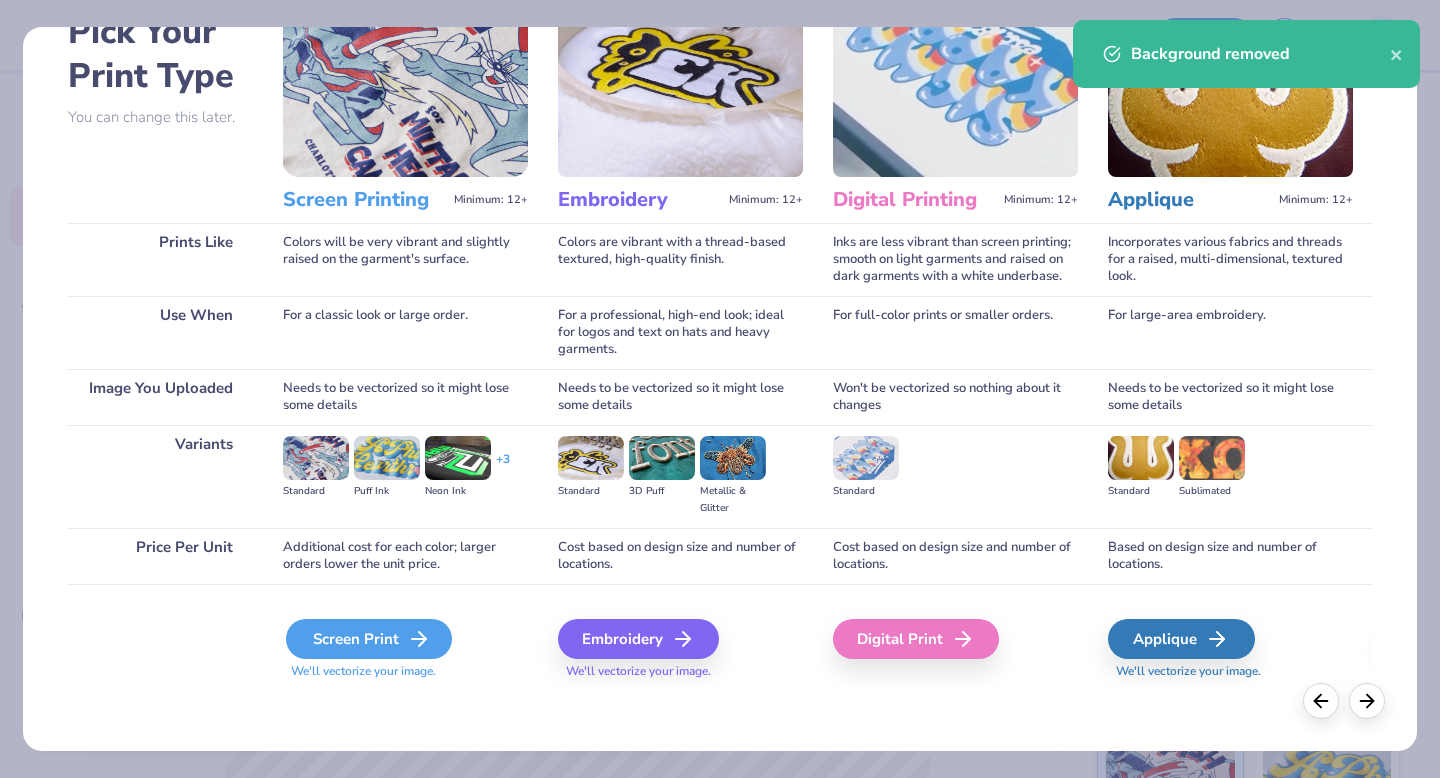 click on "Screen Print" at bounding box center (369, 639) 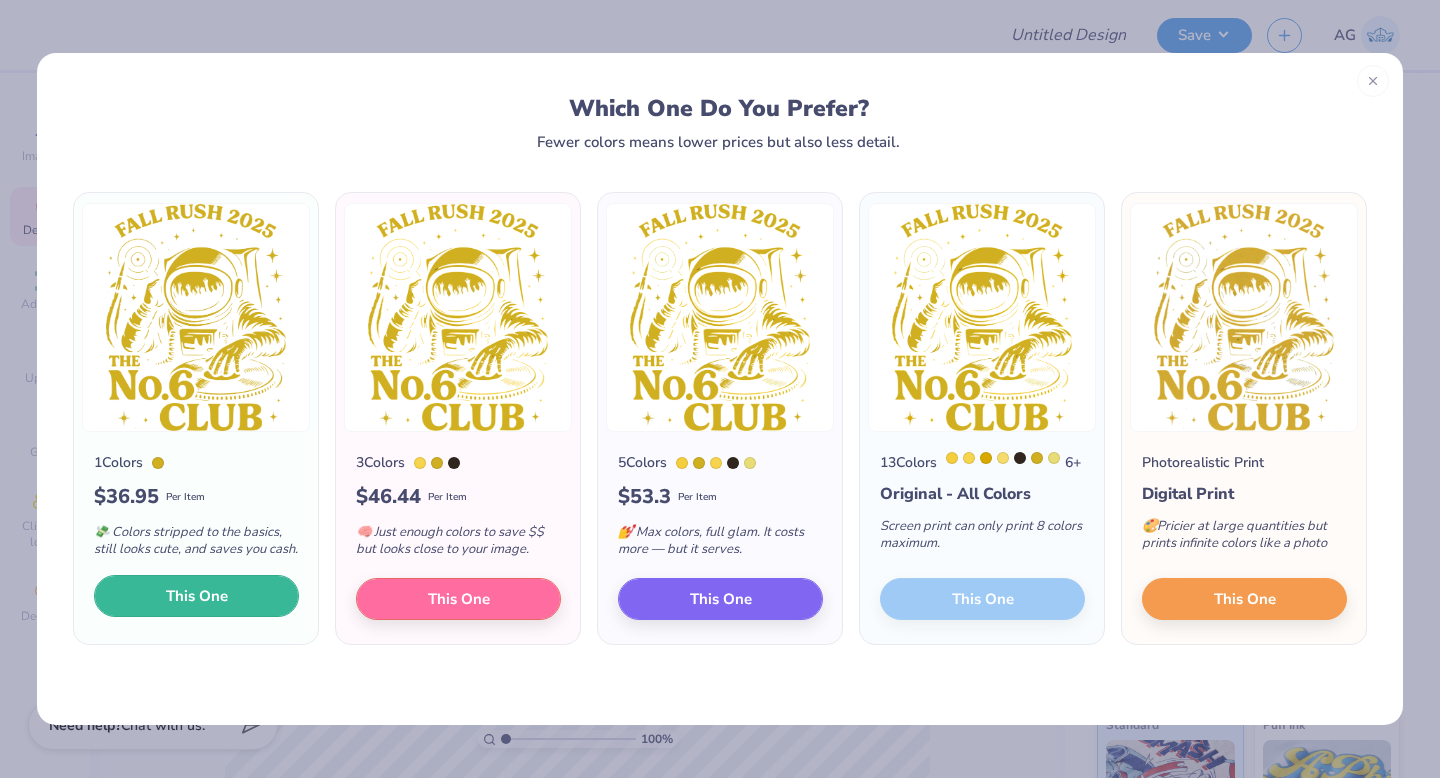 click on "This One" at bounding box center (196, 596) 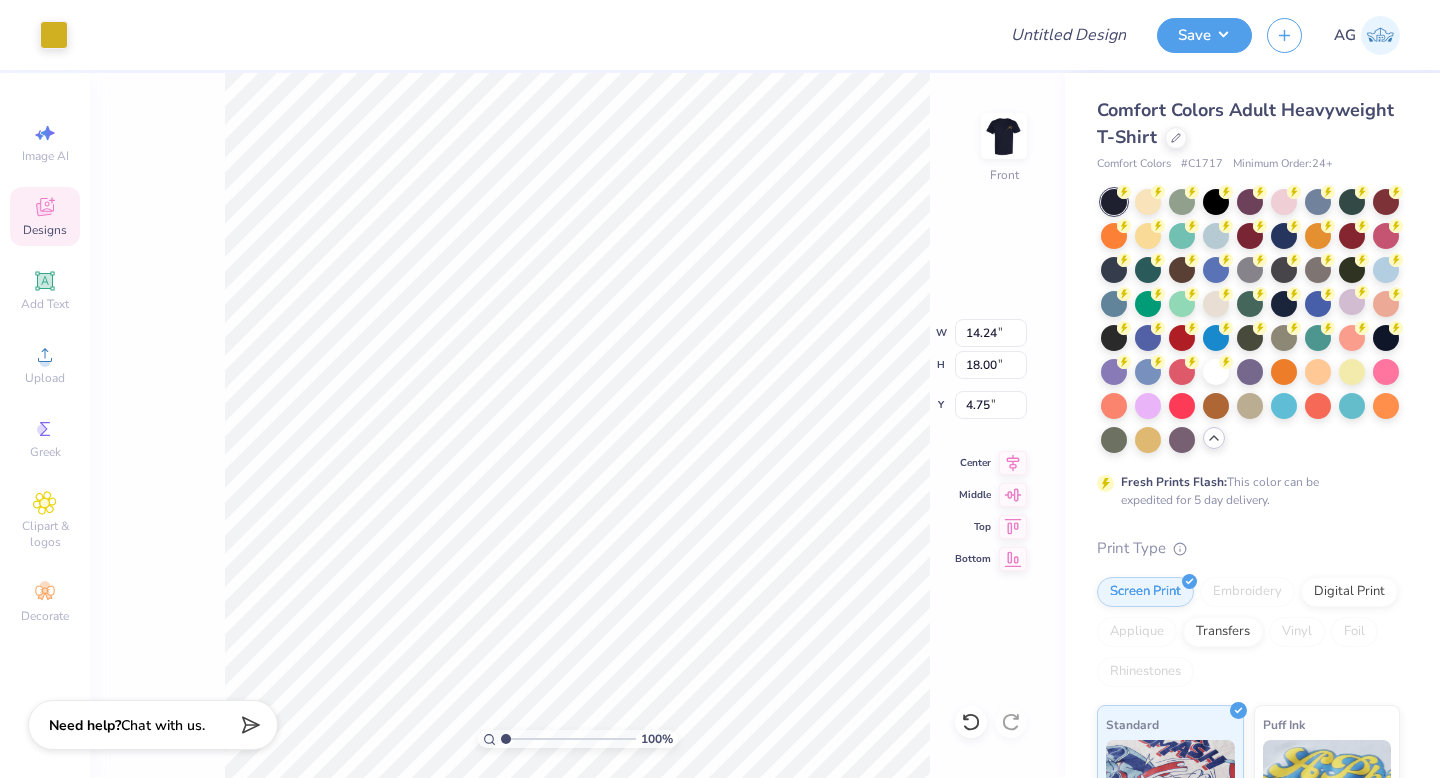 type on "9.51" 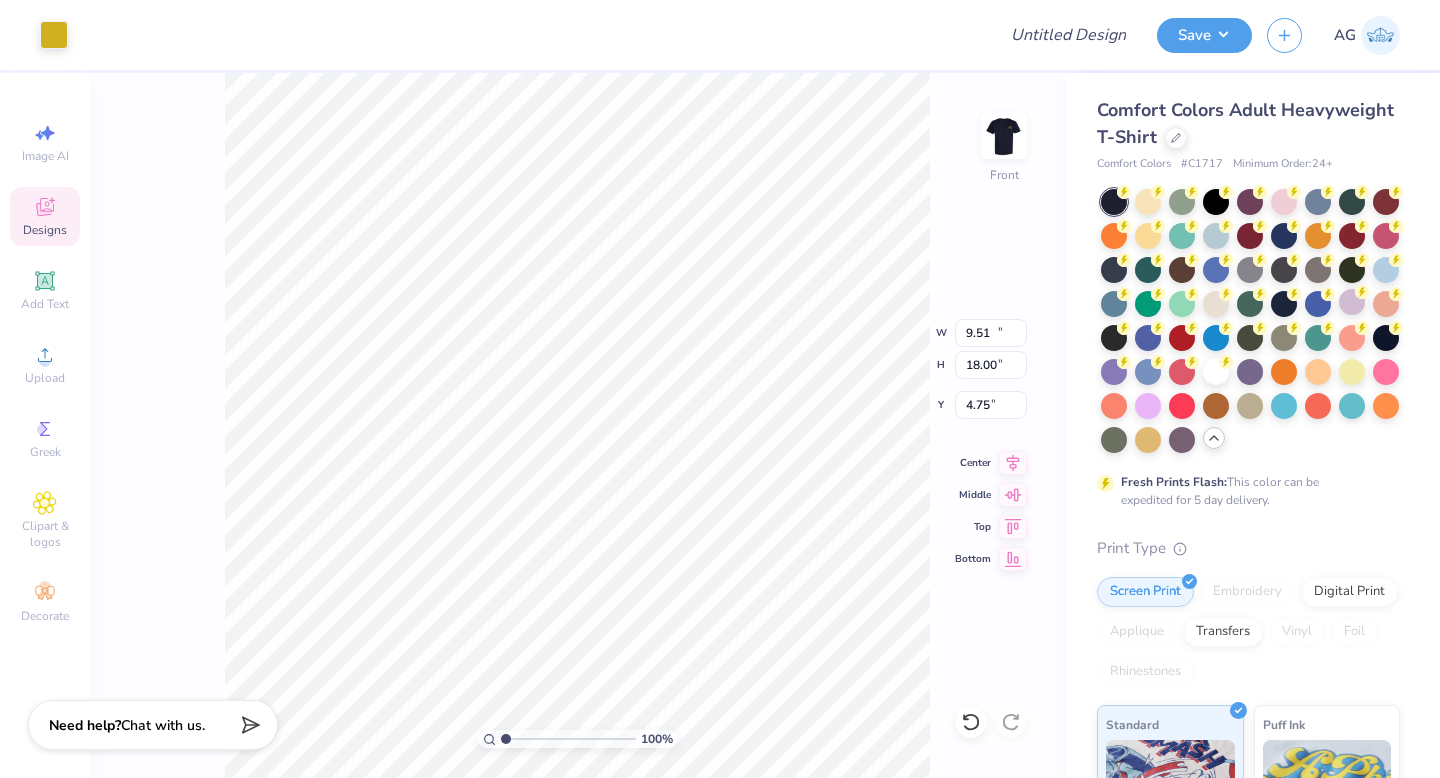 type on "12.02" 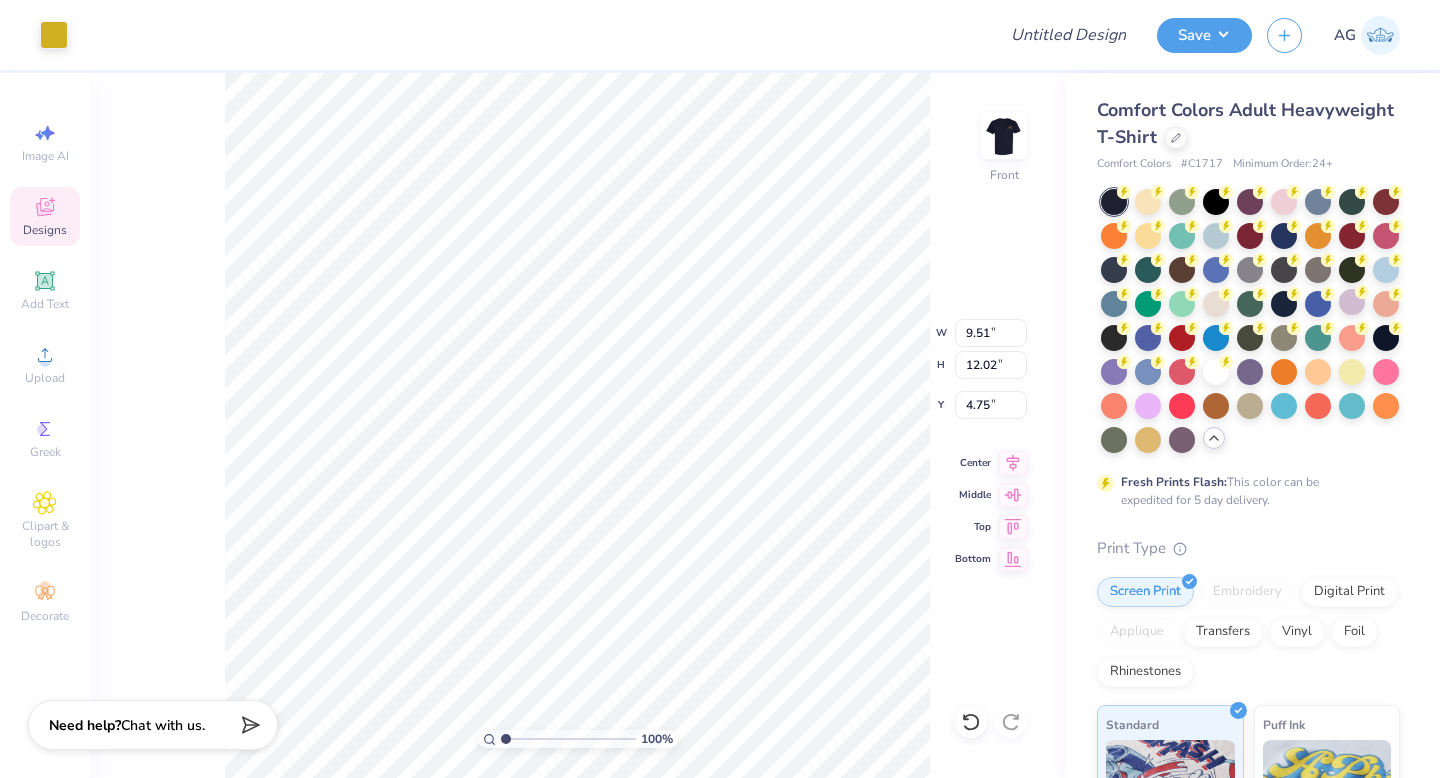 type on "5.00" 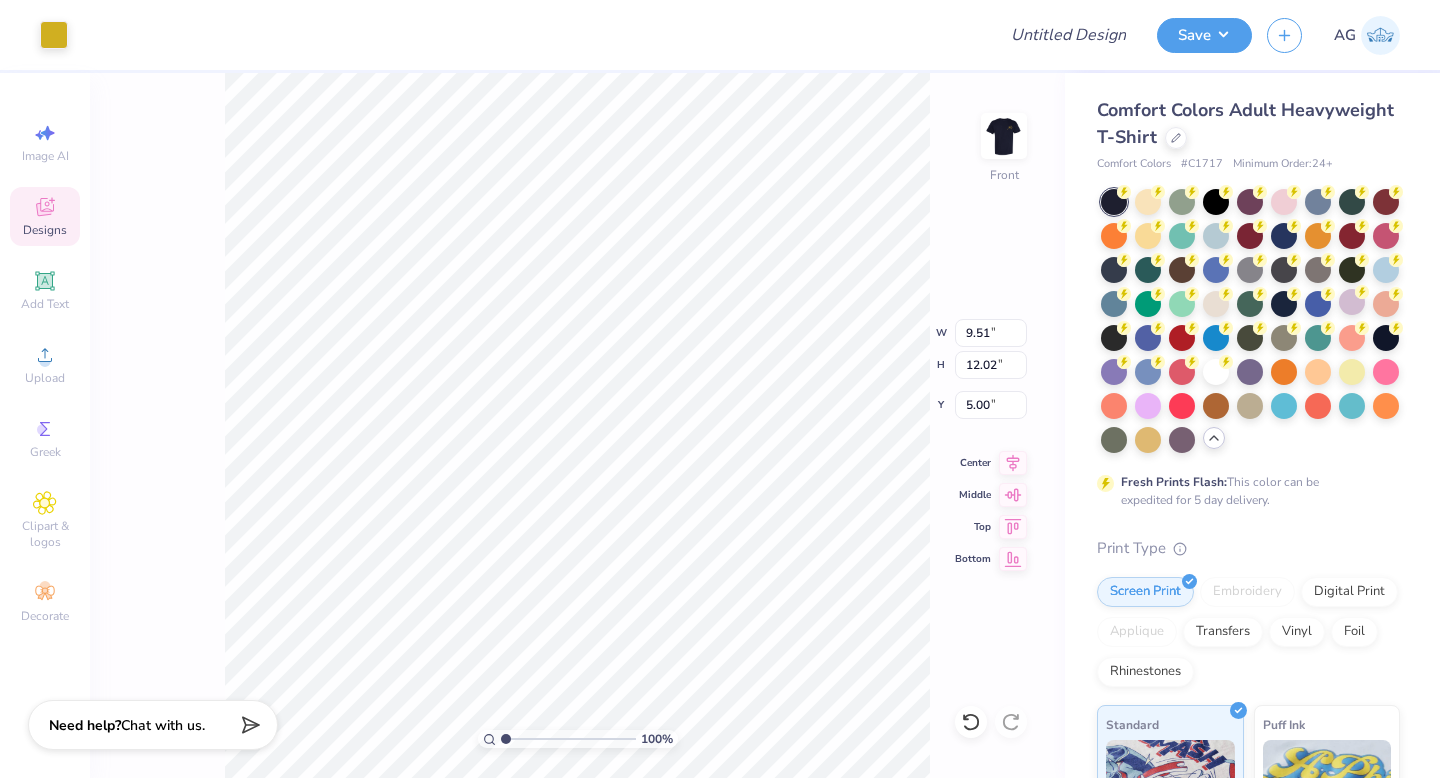 type on "10.51" 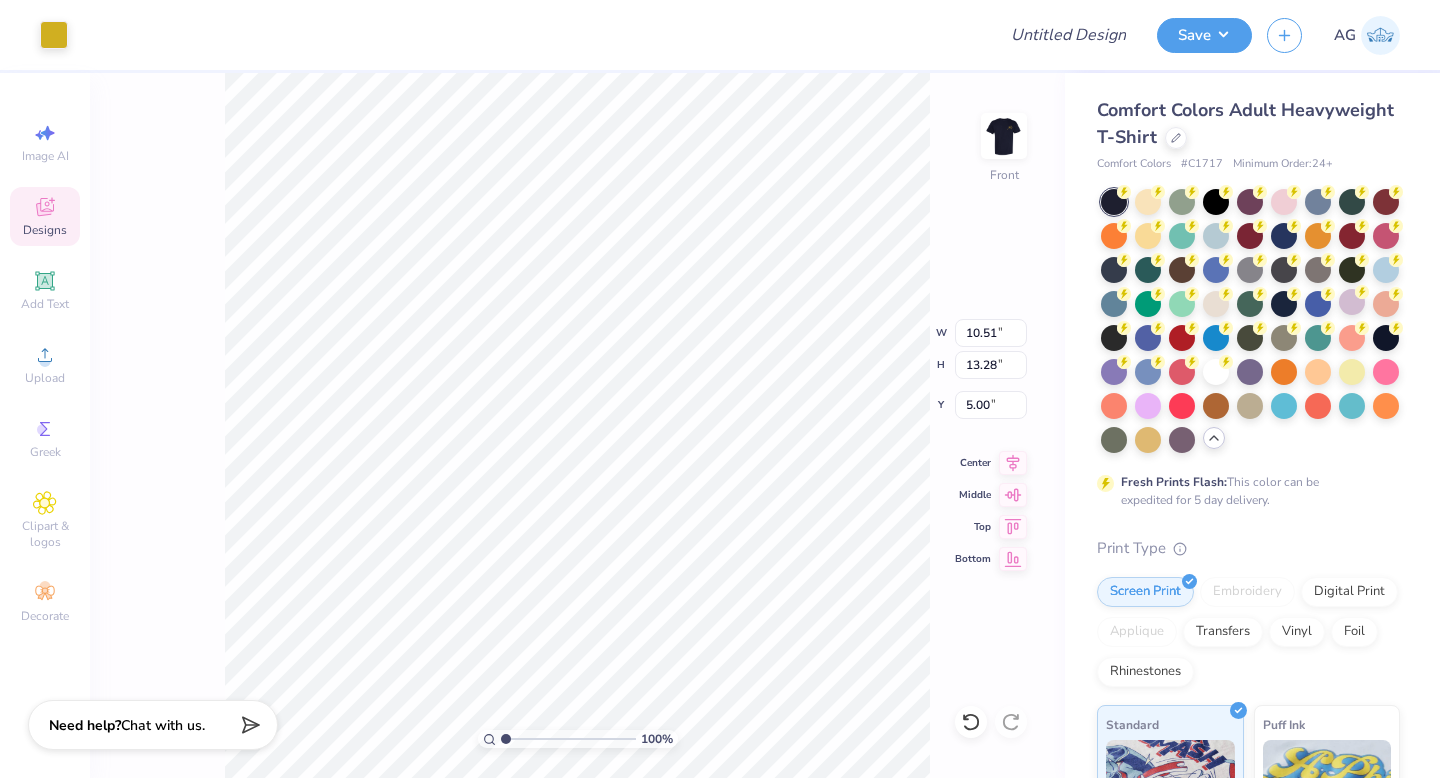 type on "5.03" 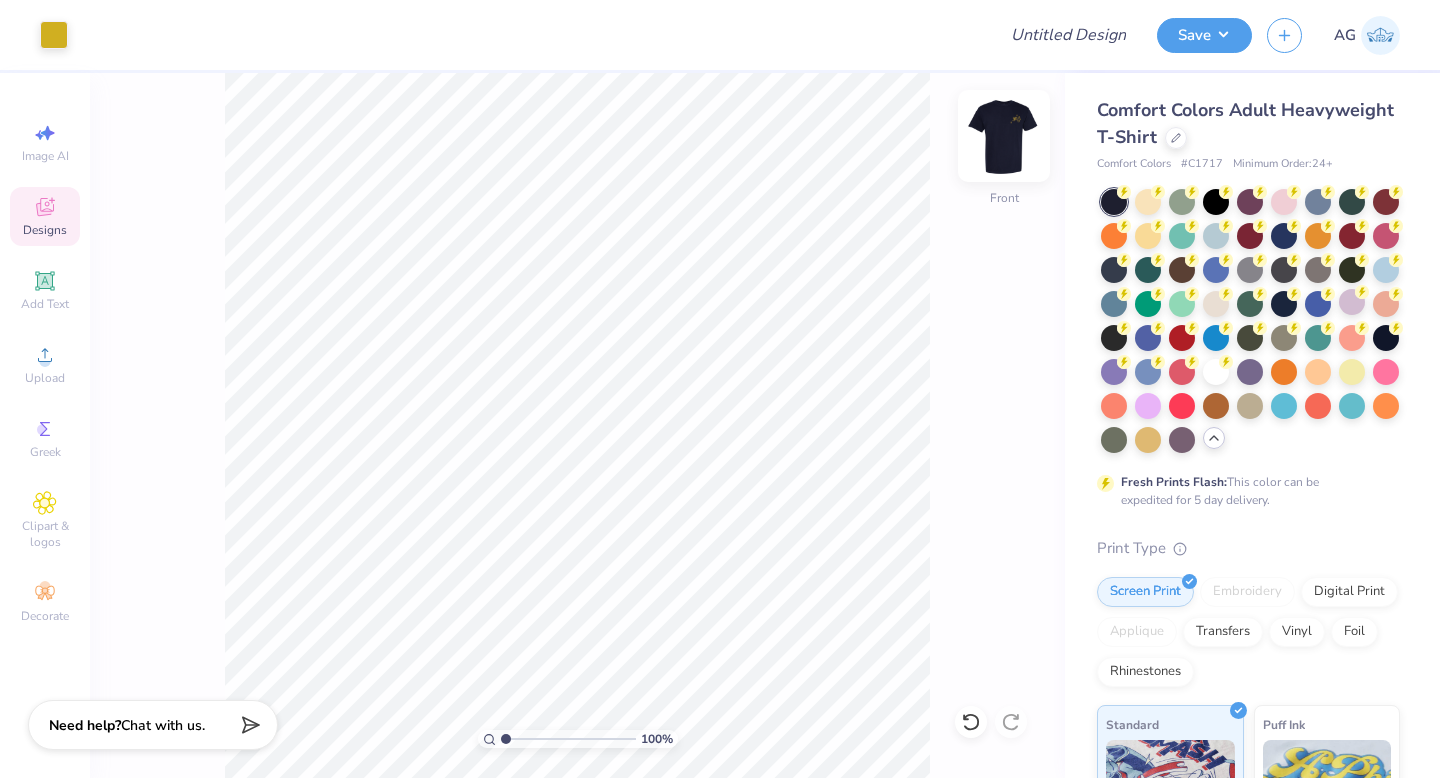 click at bounding box center [1004, 136] 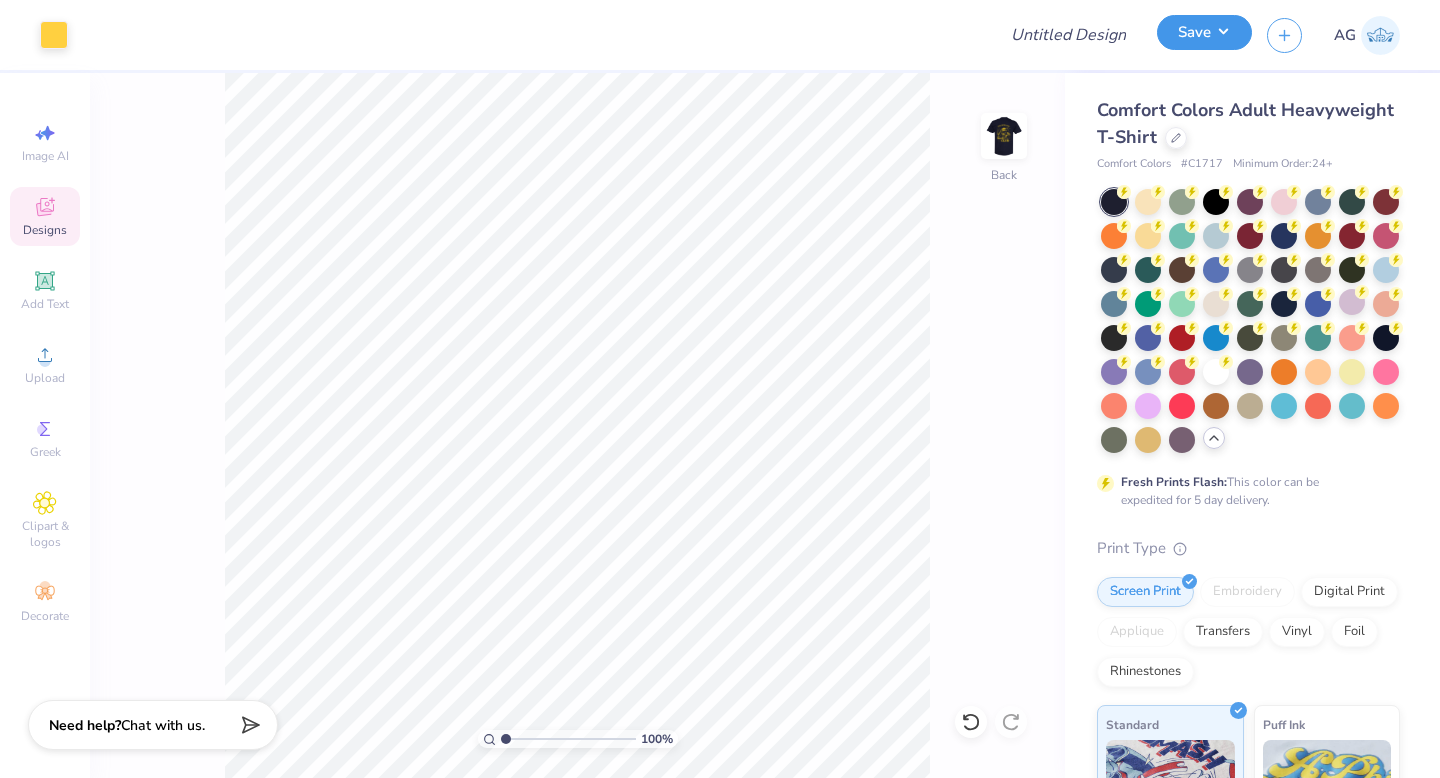 click on "Save" at bounding box center (1204, 32) 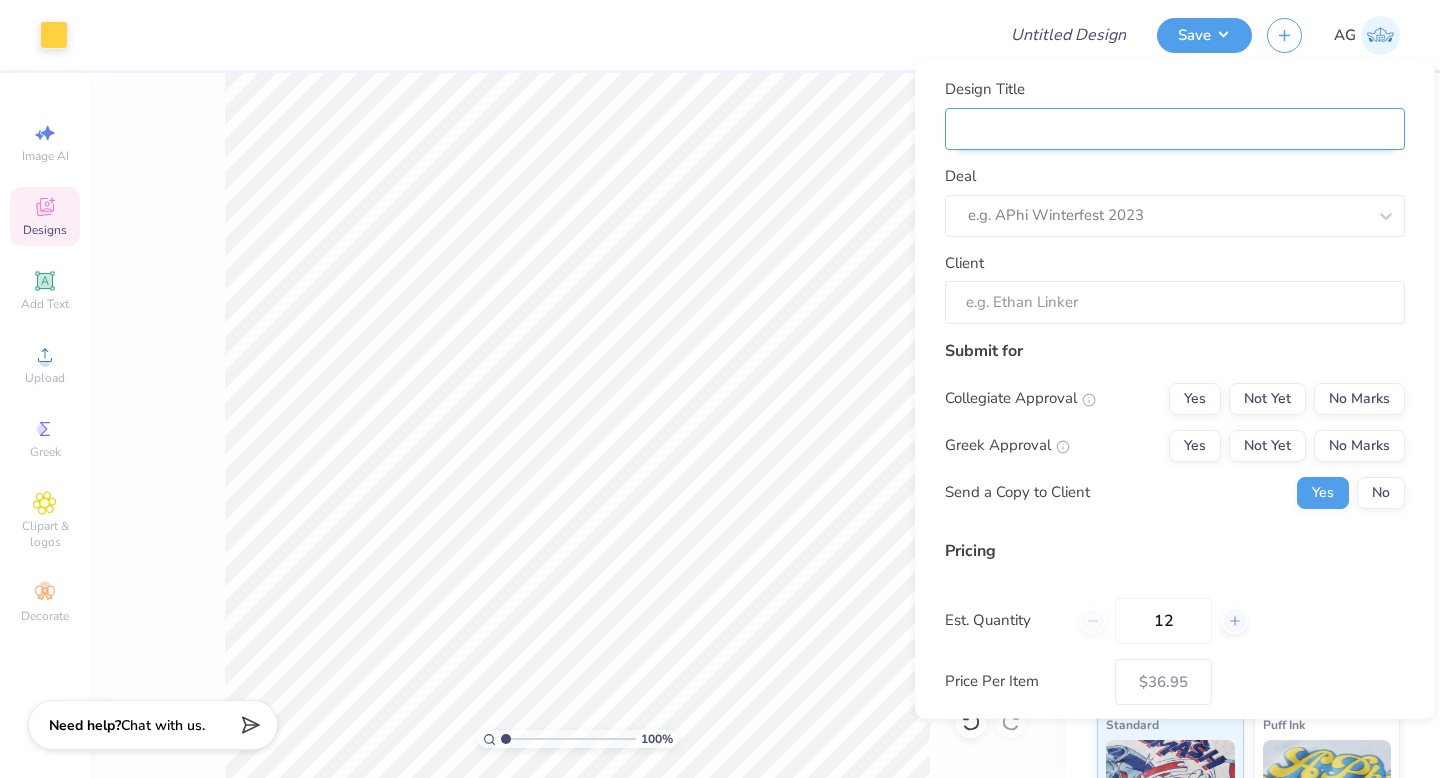 click on "Design Title" at bounding box center [1175, 128] 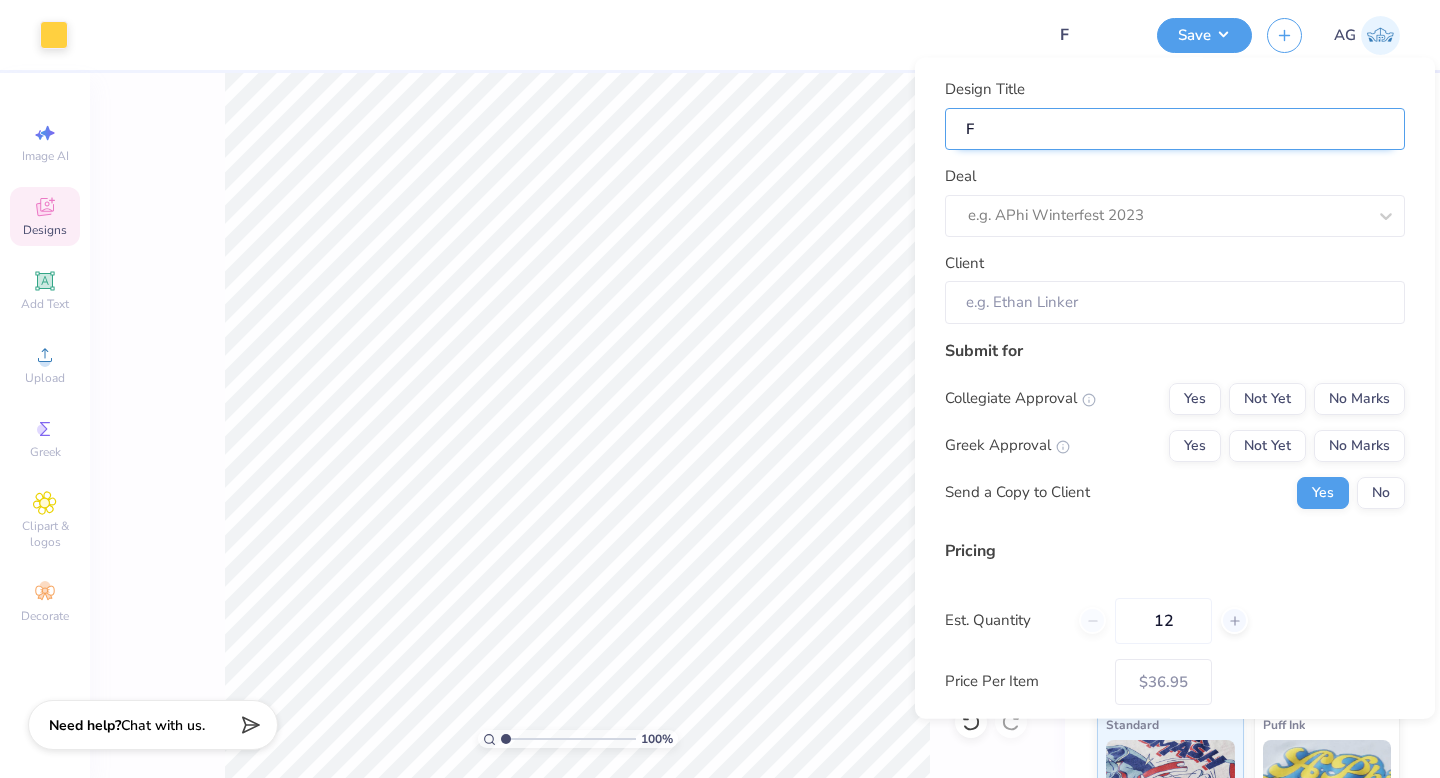 type on "Fa" 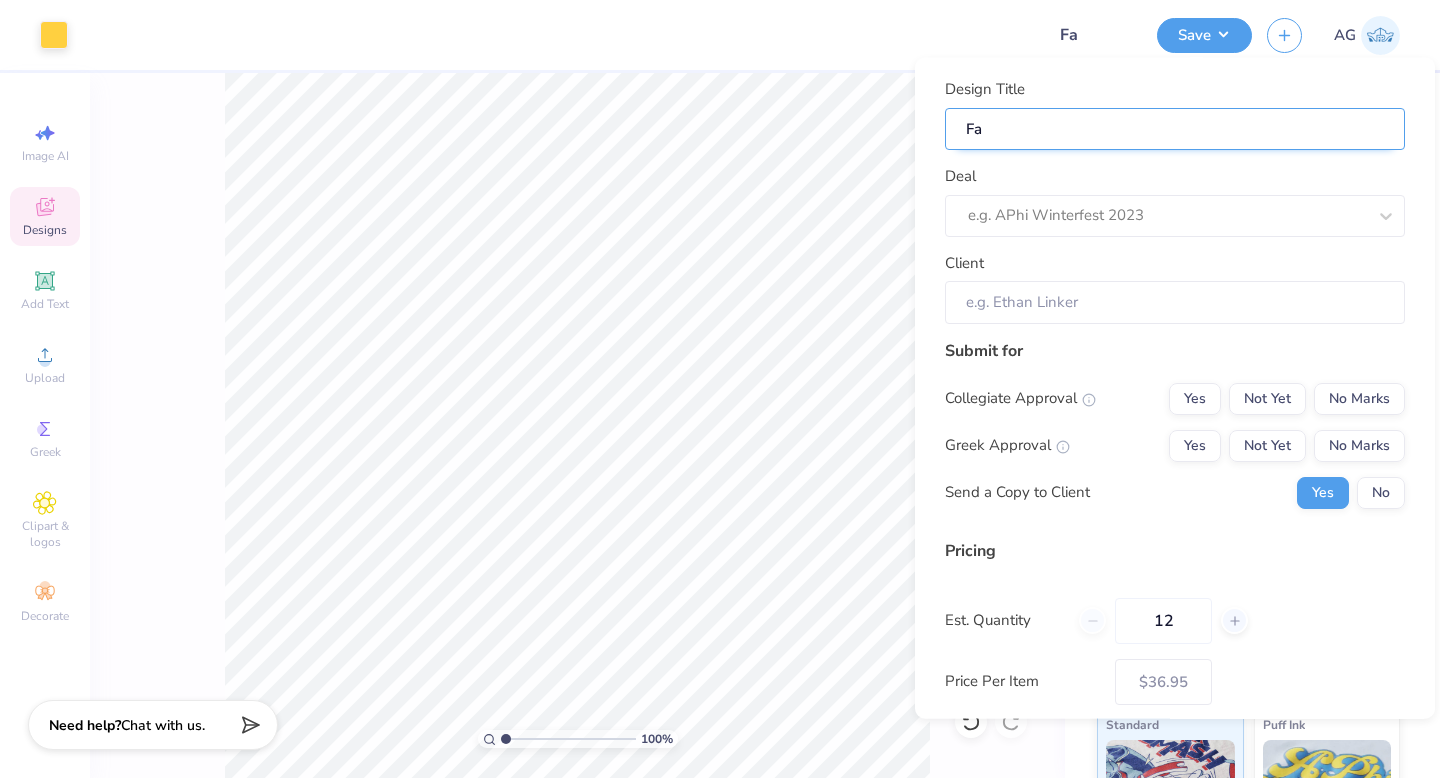 type on "Fal" 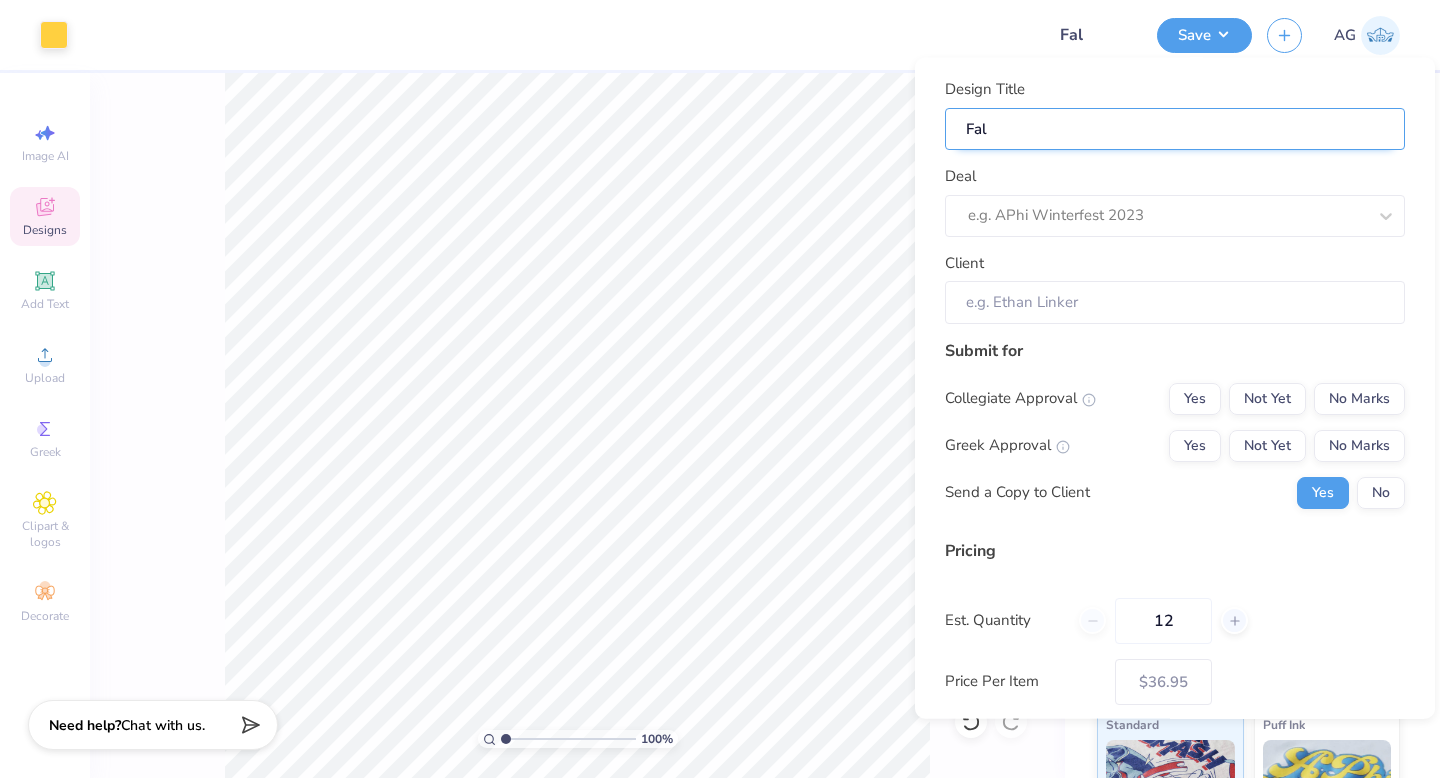 type on "Fall" 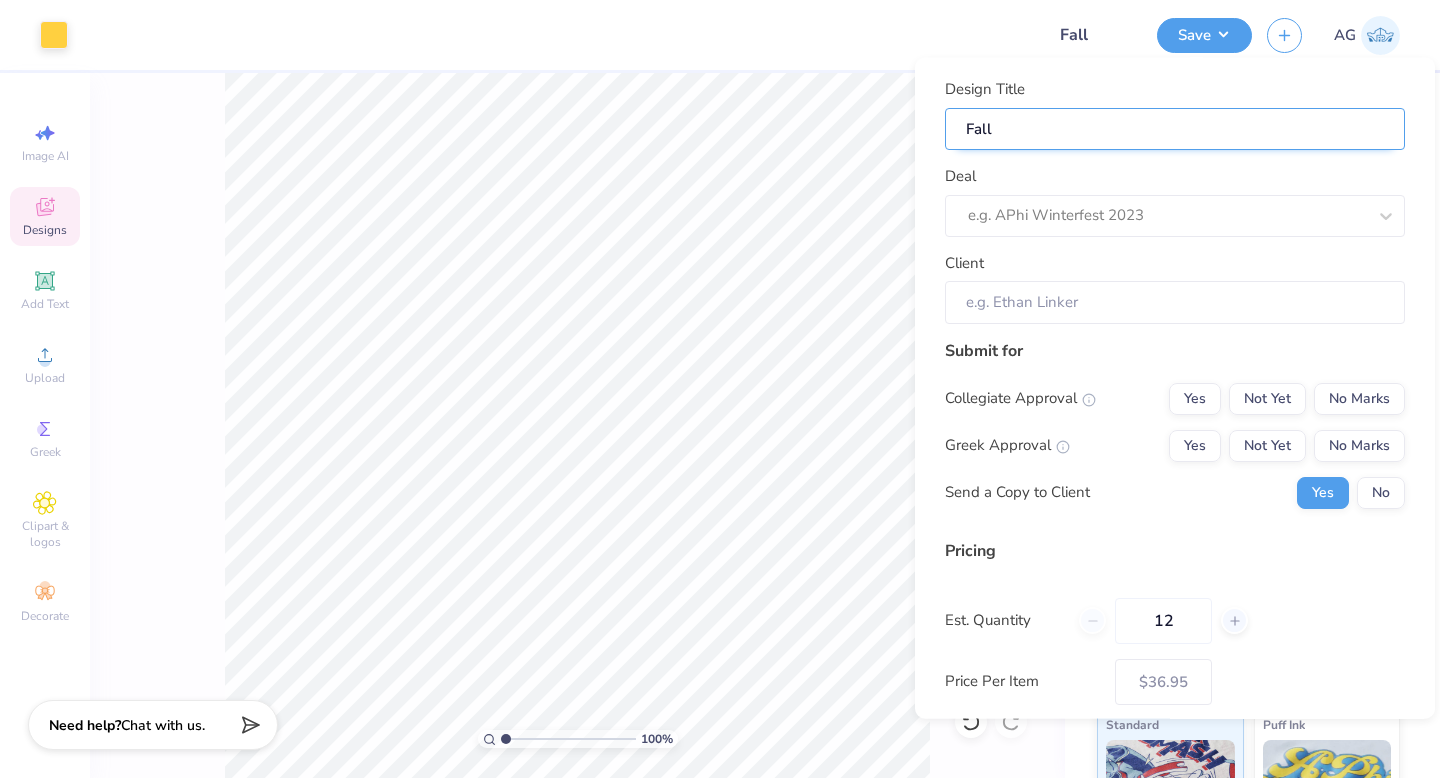 type on "Fall" 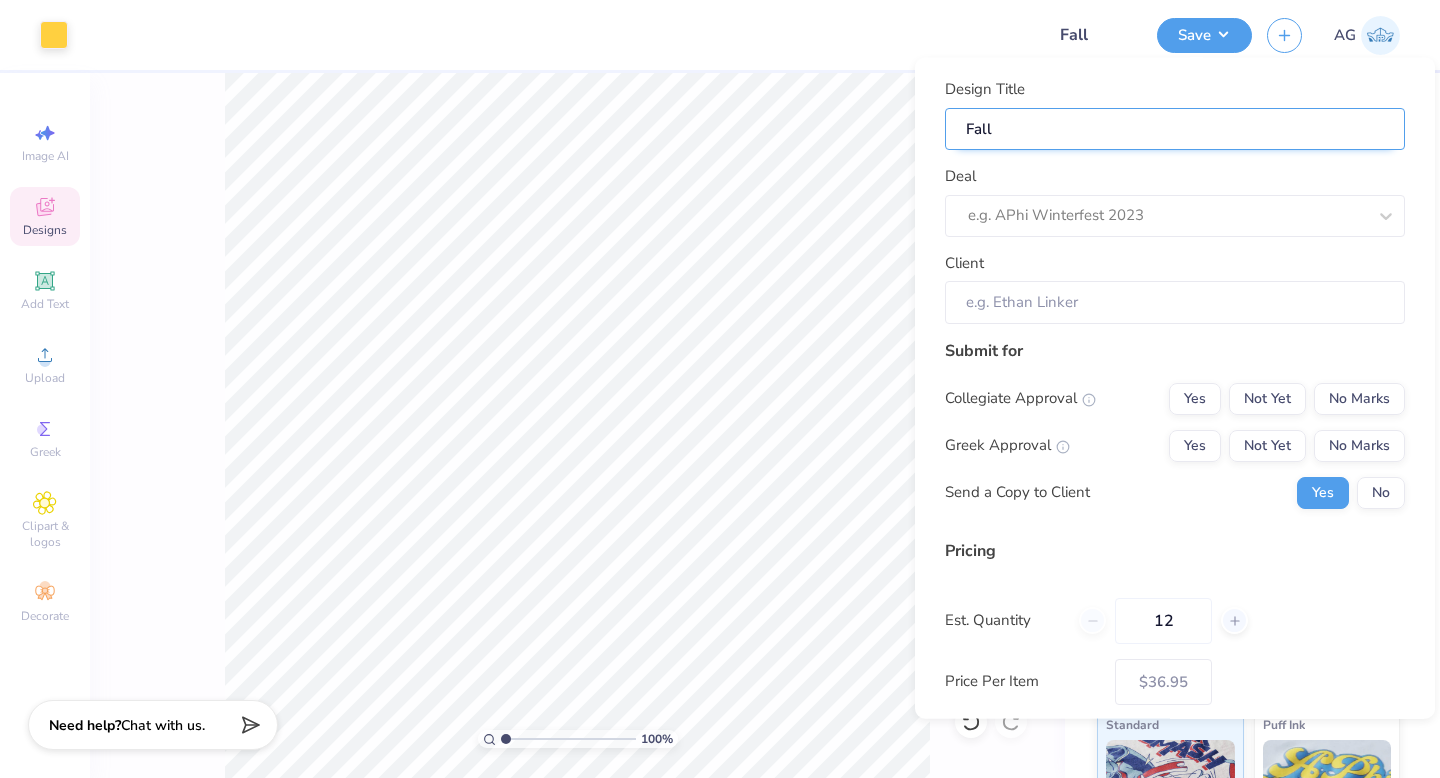type on "Fall R" 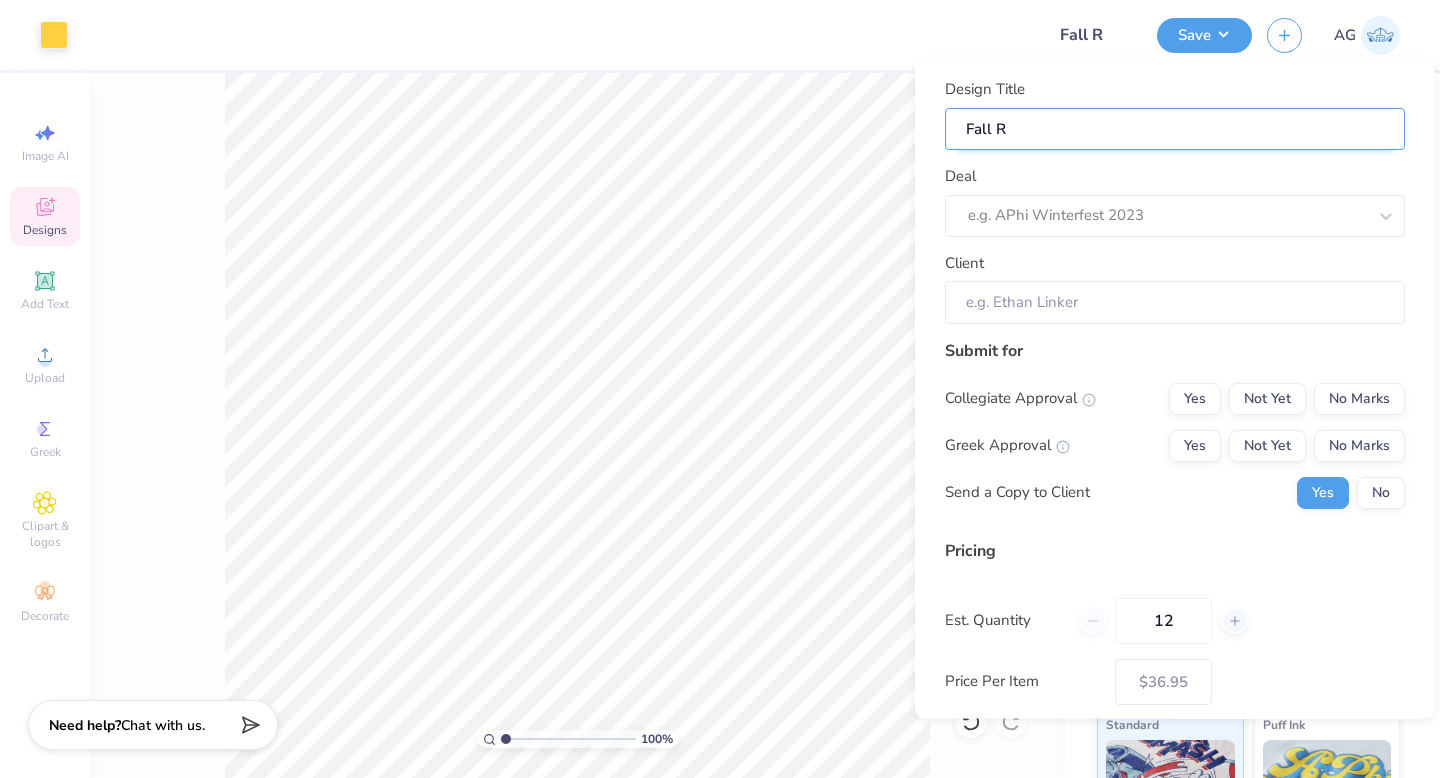 type on "Fall Ru" 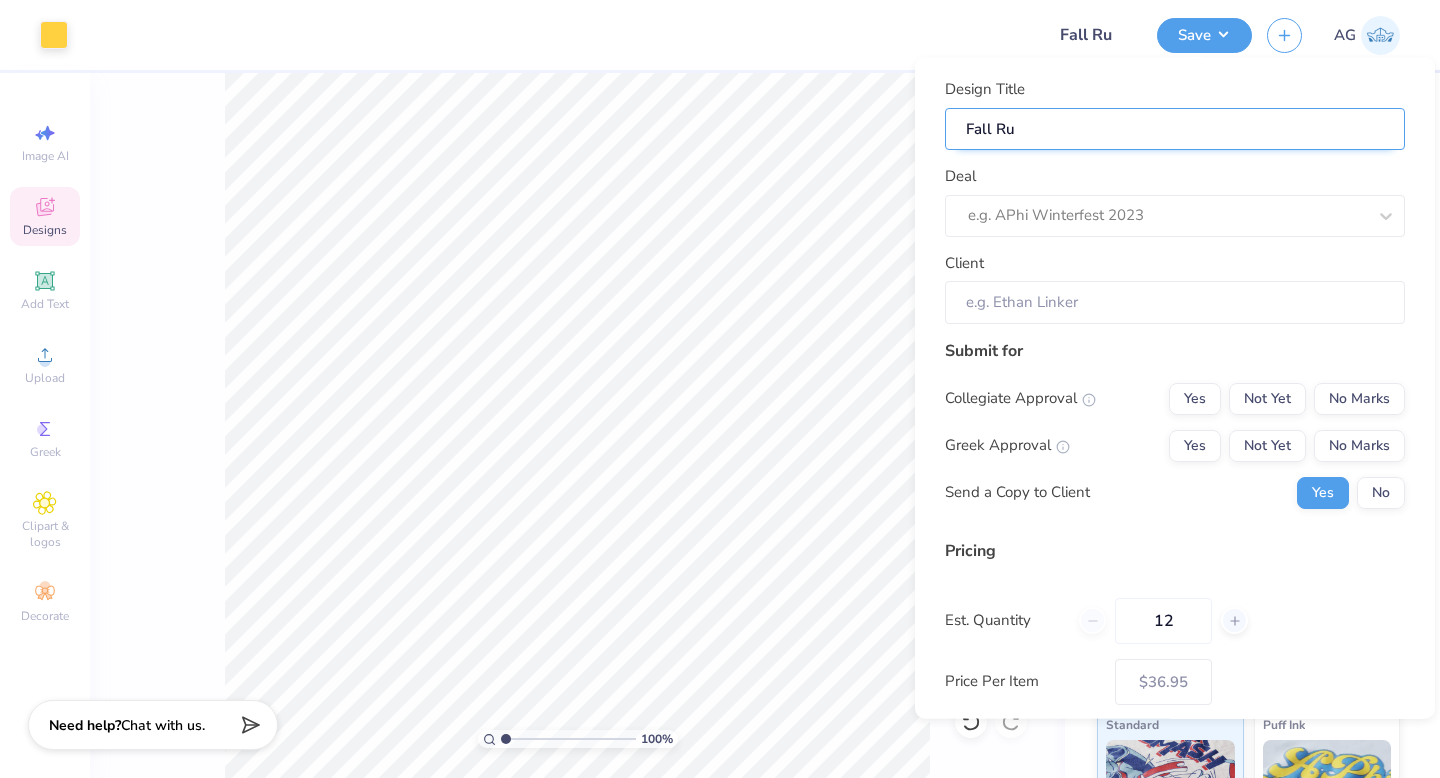 type on "Fall Rus" 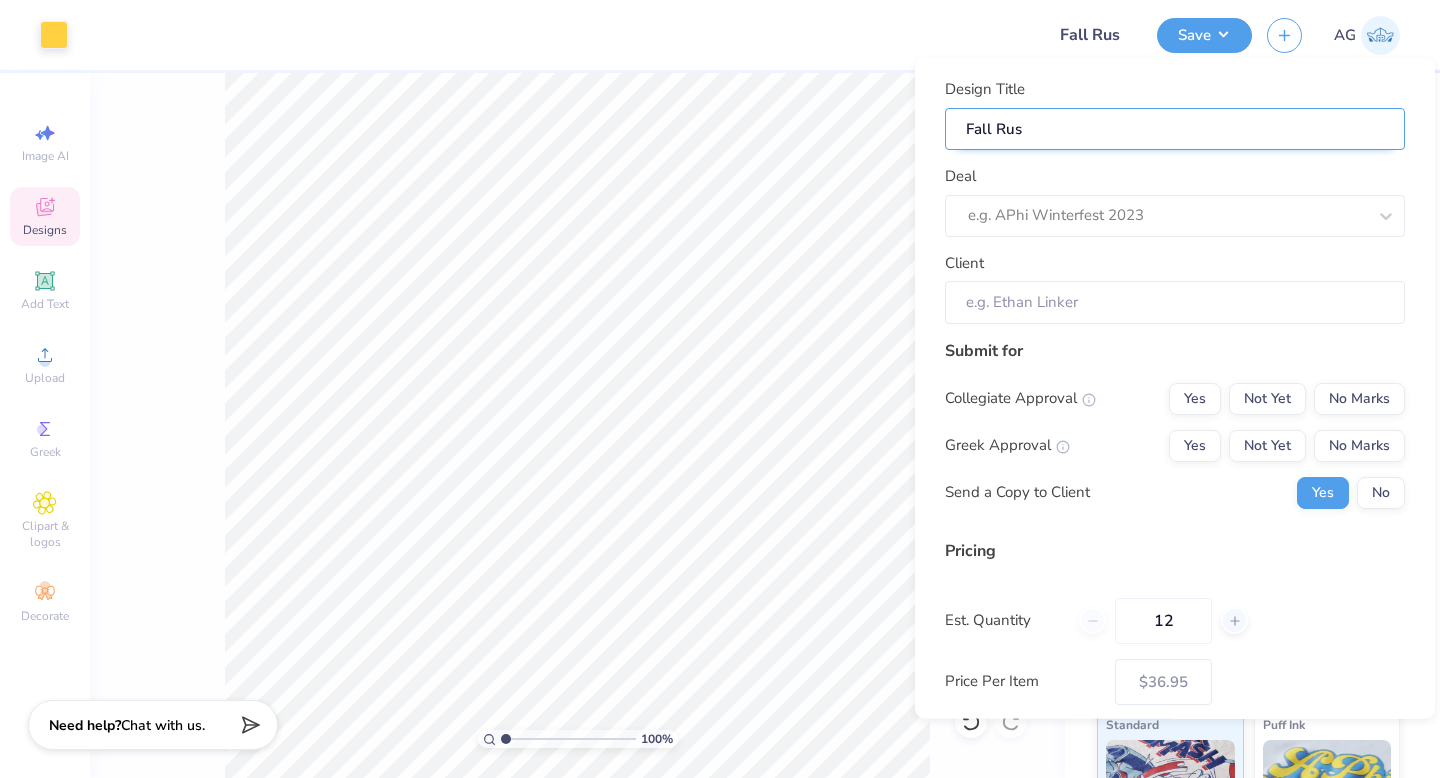 type on "Fall Rush" 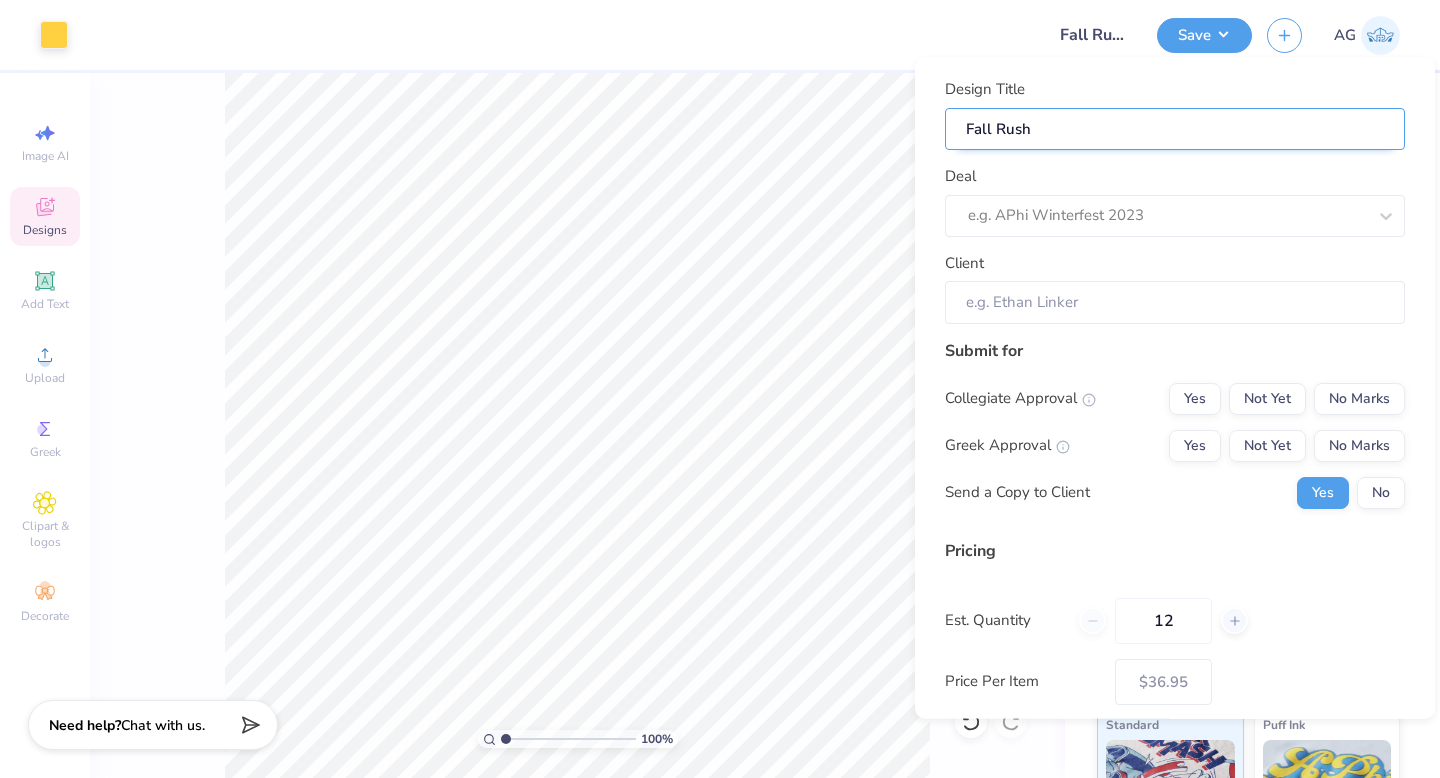 type on "Fall Rush" 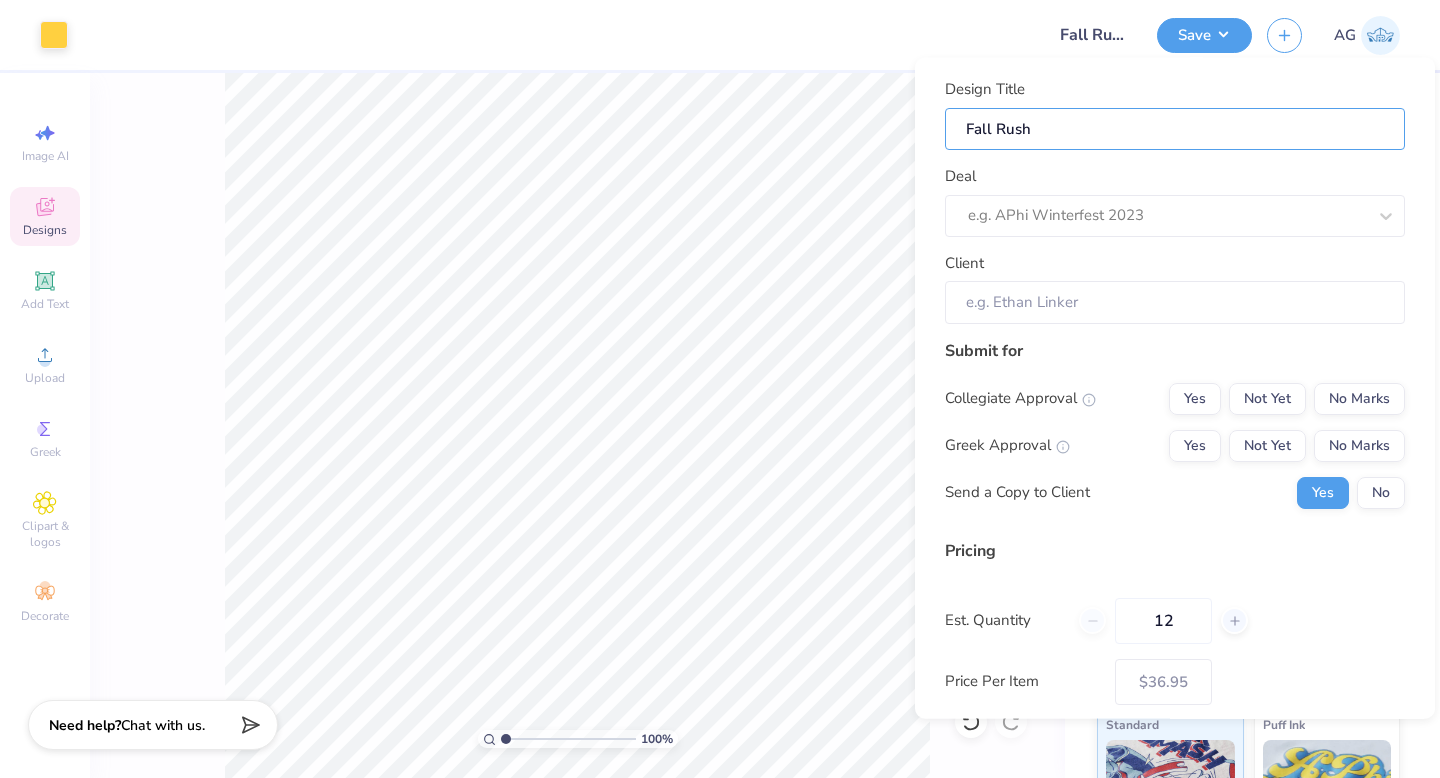 type on "Fall Rush m" 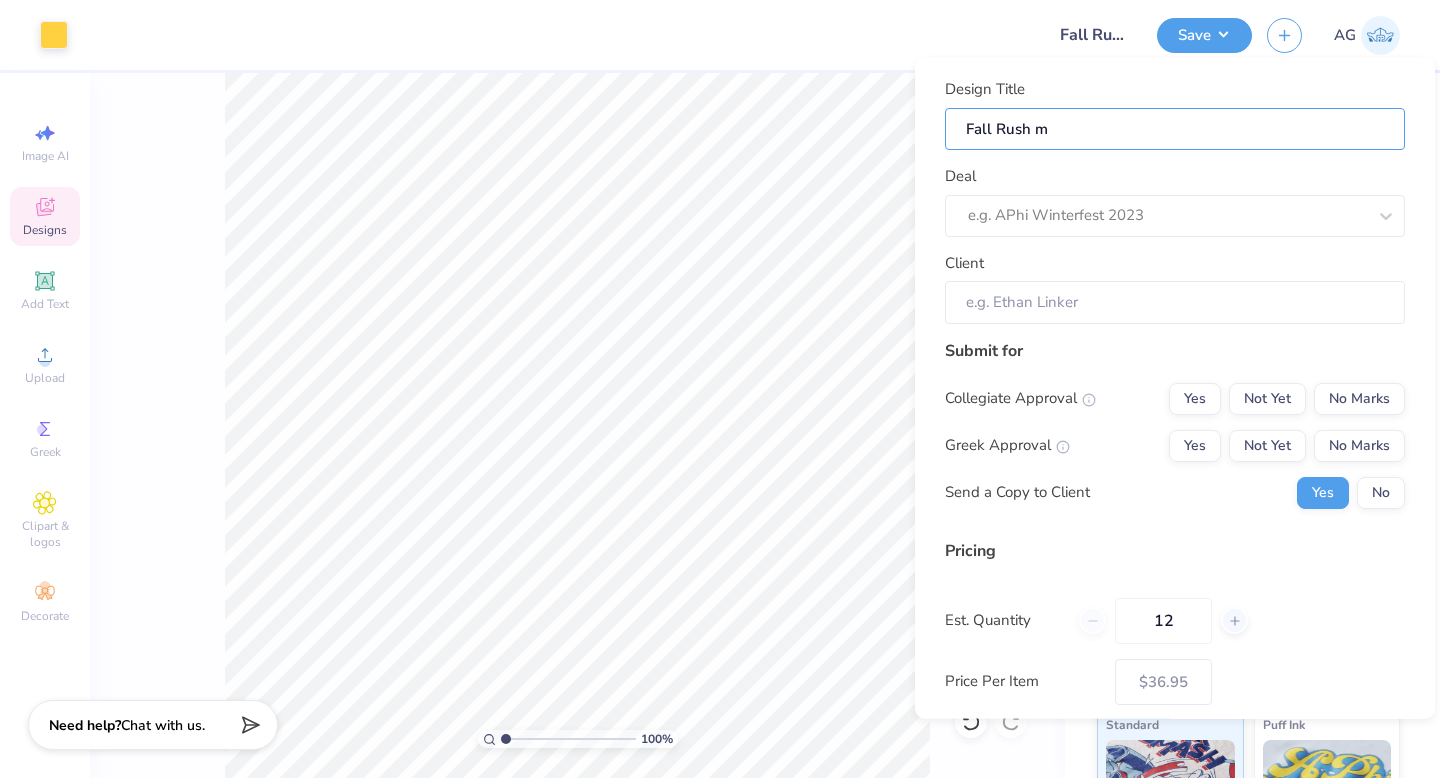 type on "Fall Rush me" 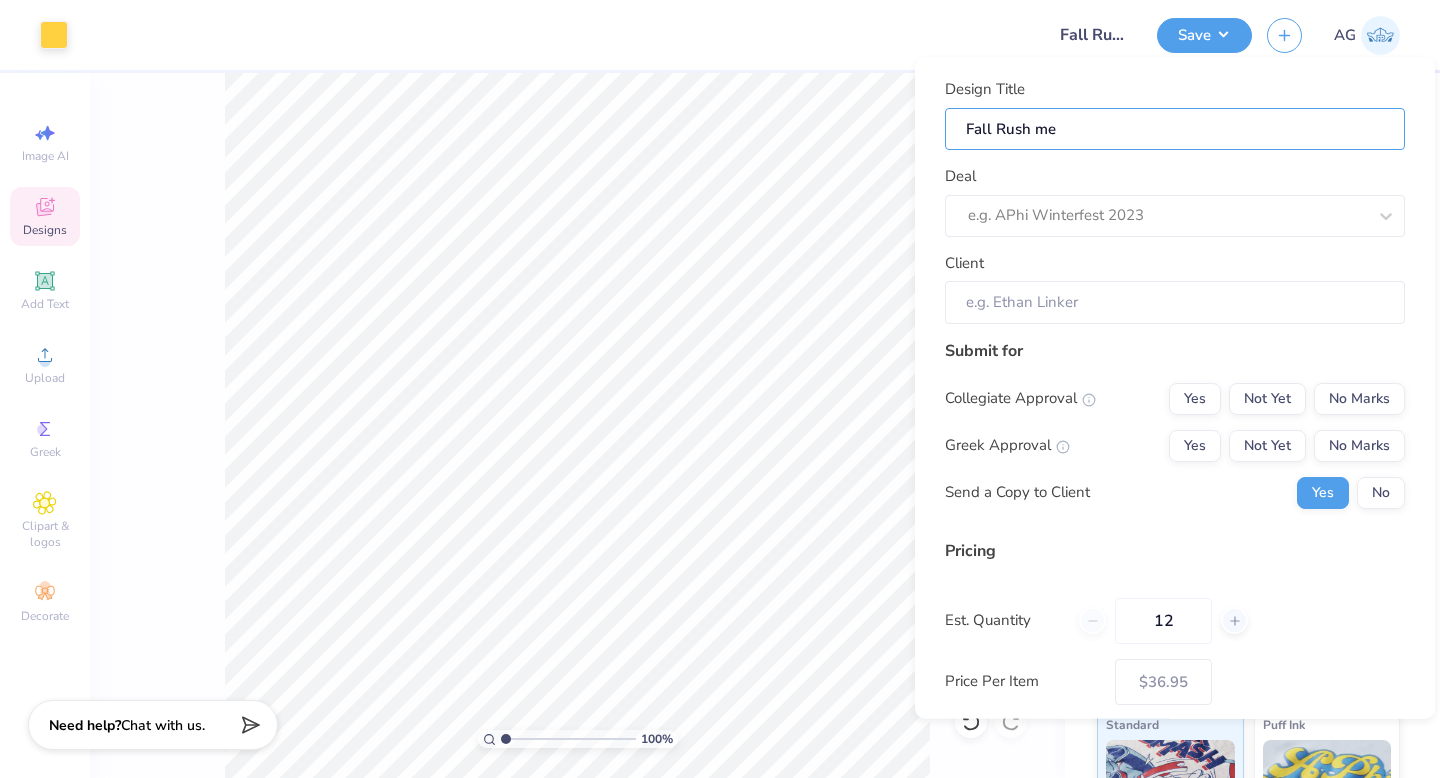 type on "Fall Rush mer" 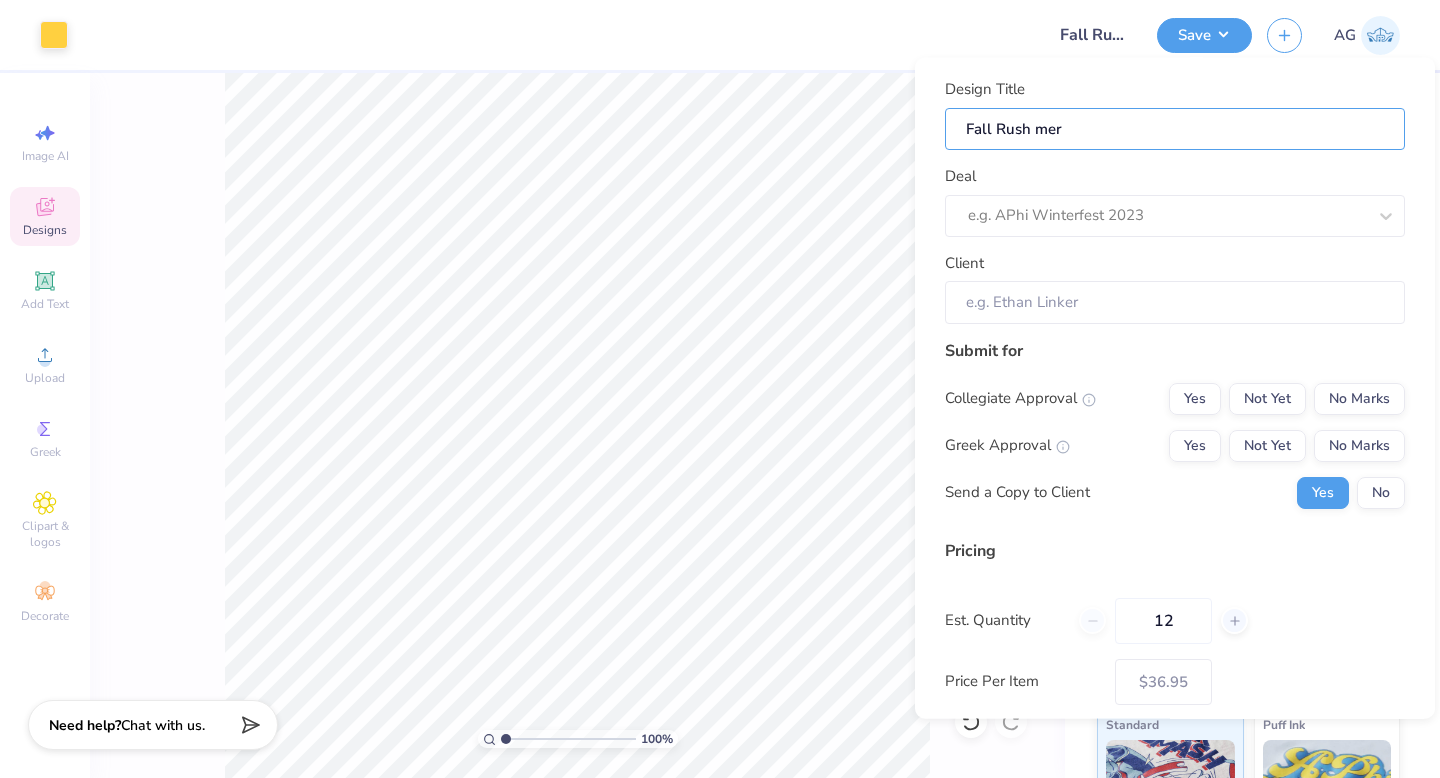 type on "Fall Rush merc" 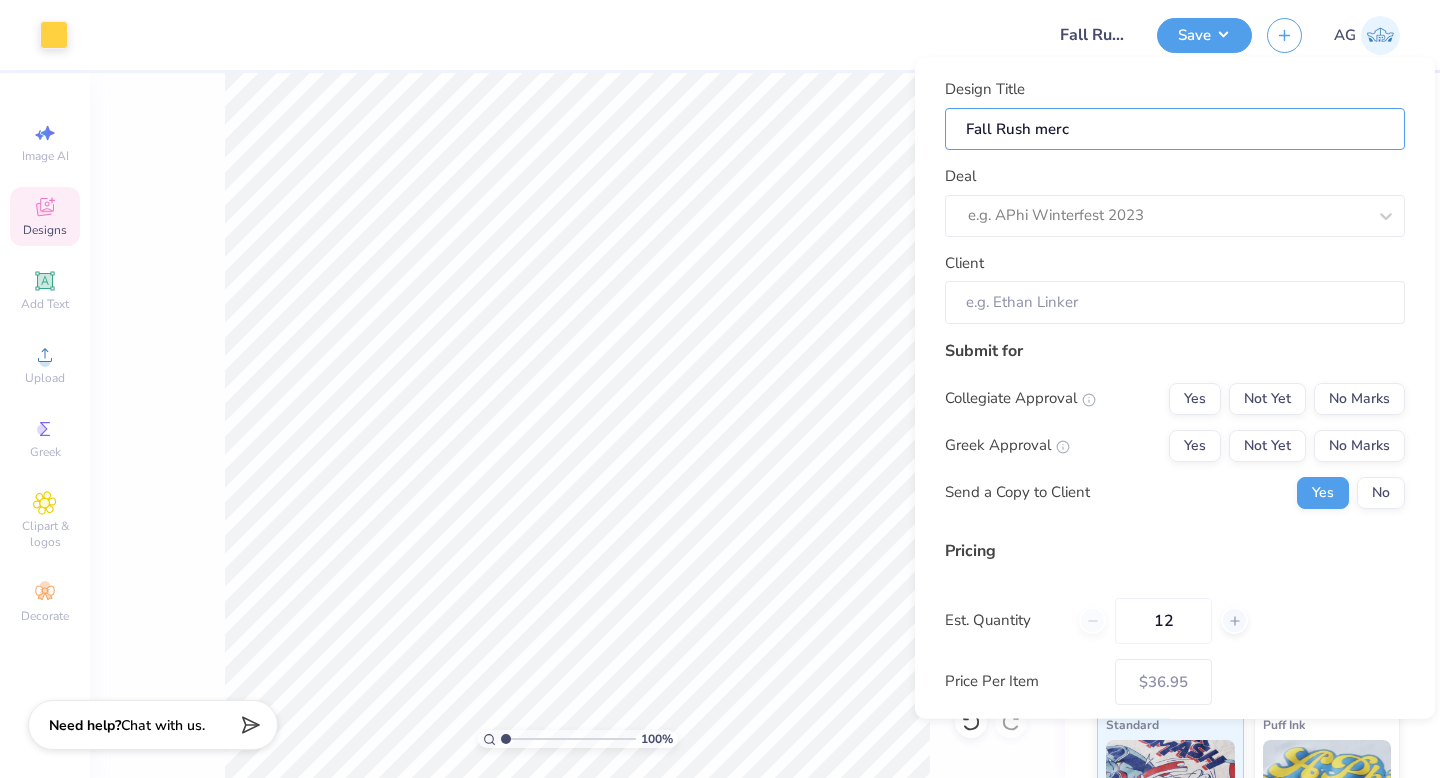 type on "Fall Rush merch" 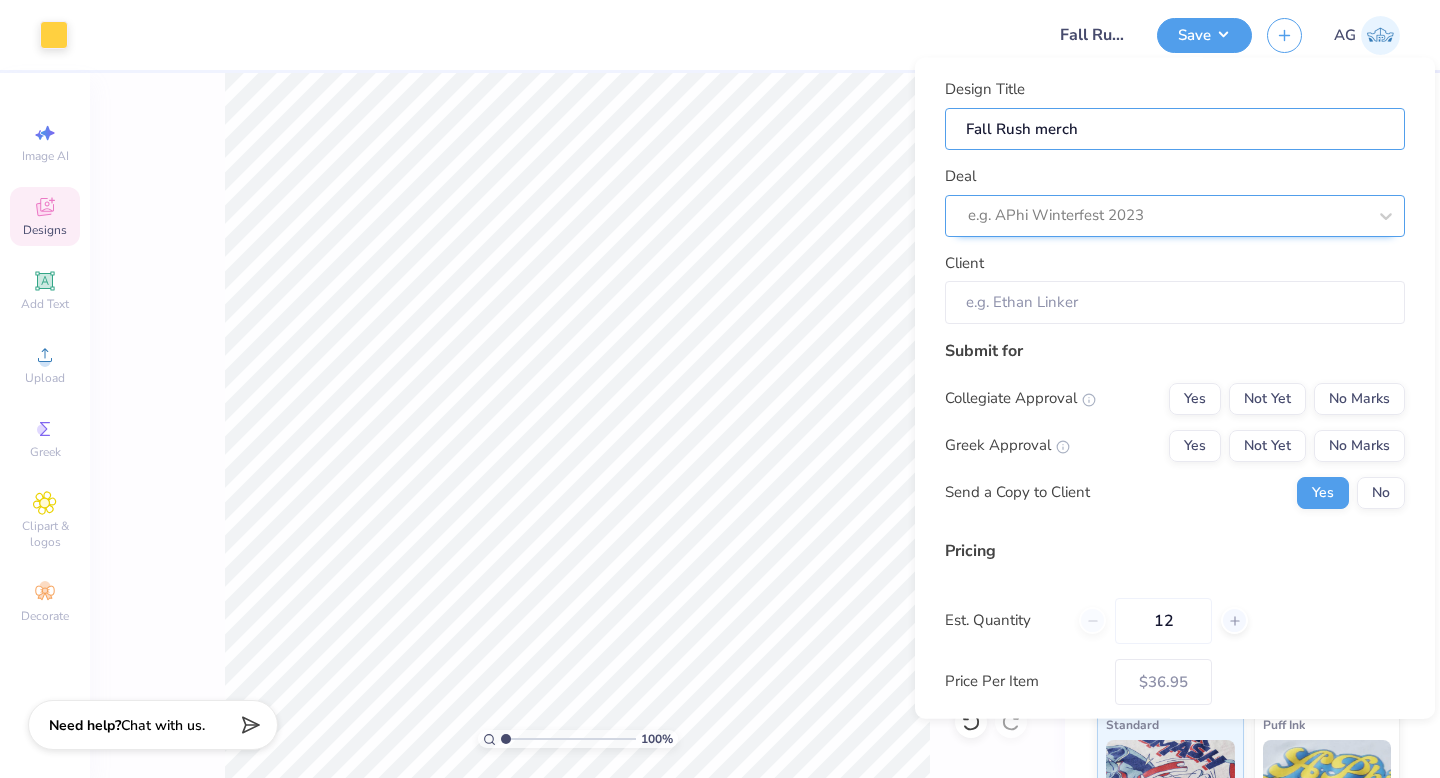 type on "Fall Rush merch" 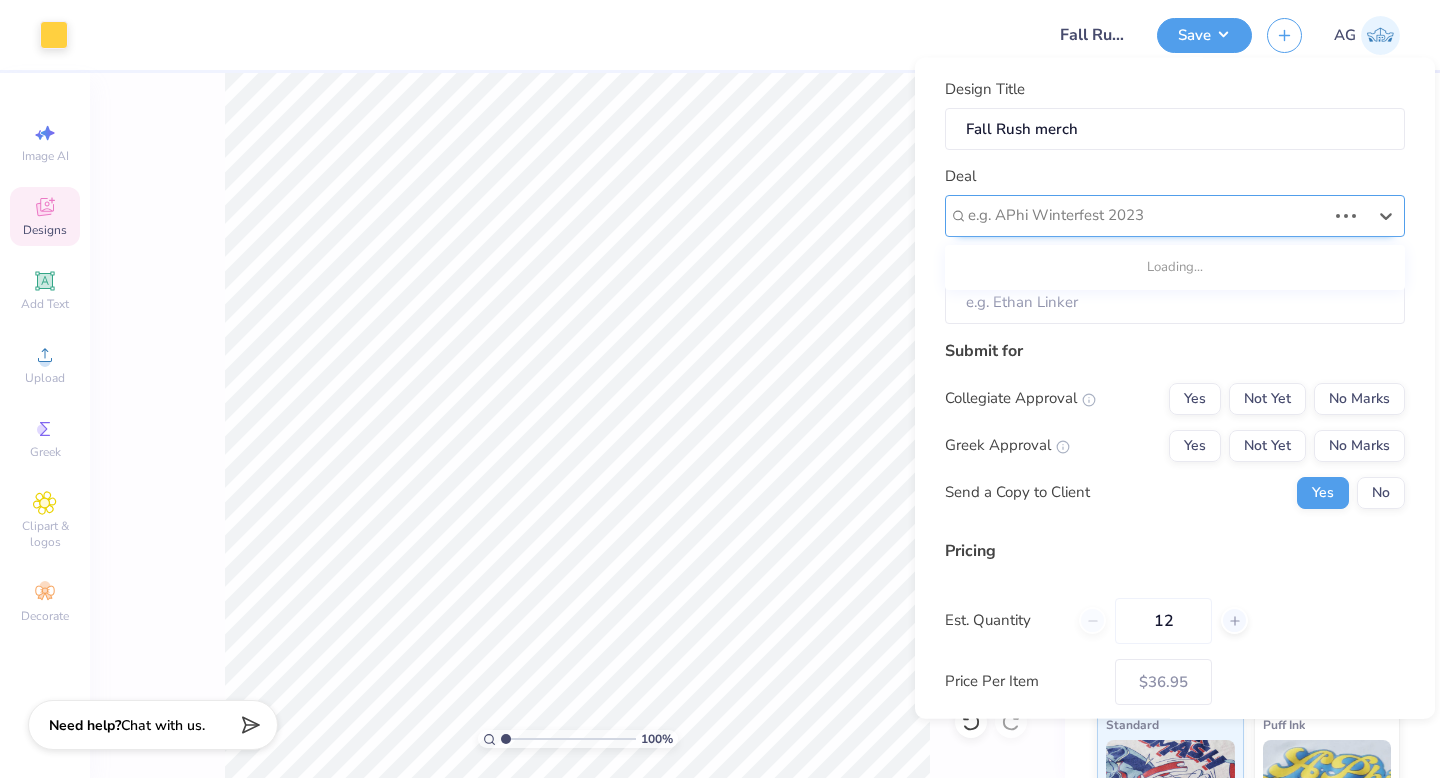 click at bounding box center [1147, 215] 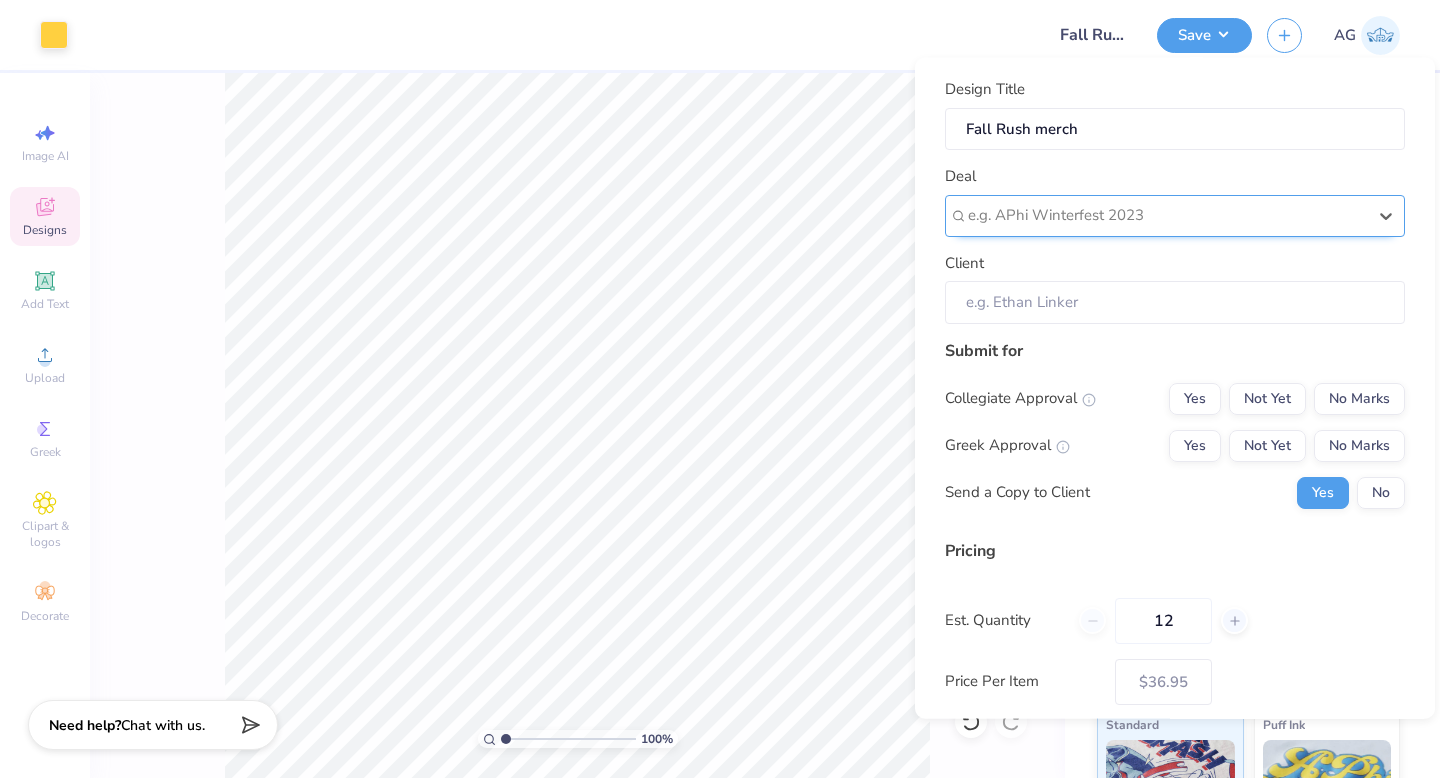 click on "e.g. APhi Winterfest 2023" at bounding box center [1167, 215] 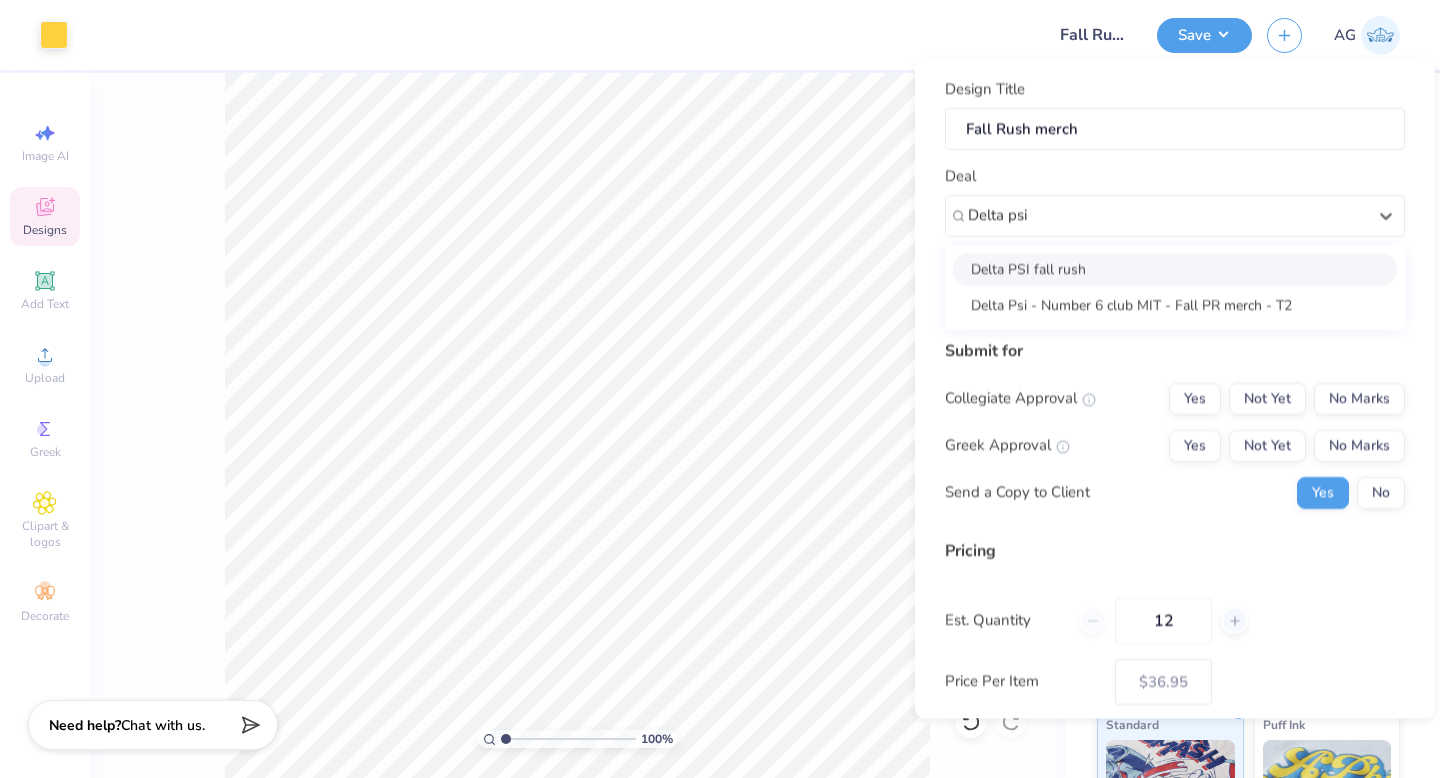 click on "Delta PSI fall rush" at bounding box center [1175, 268] 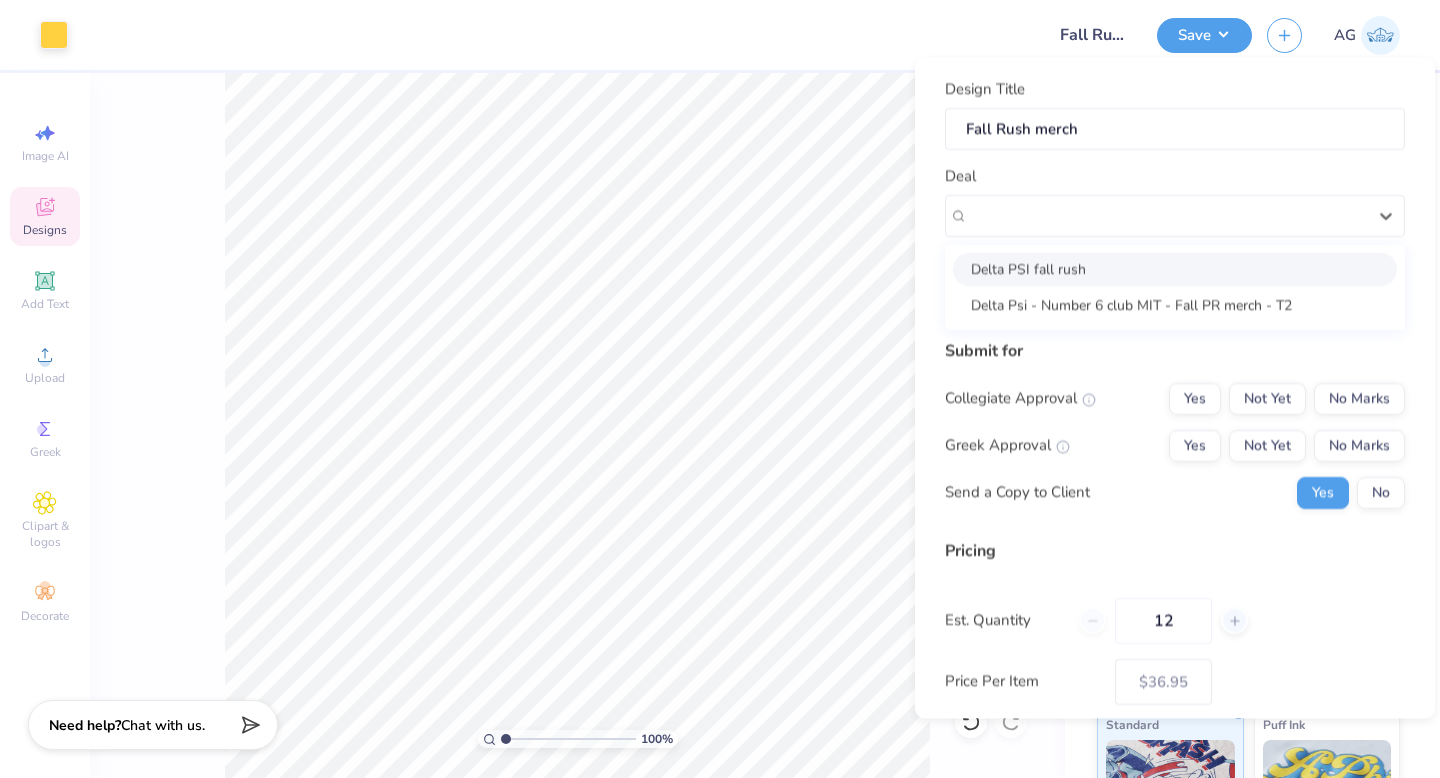 type on "[FIRST] [LAST]" 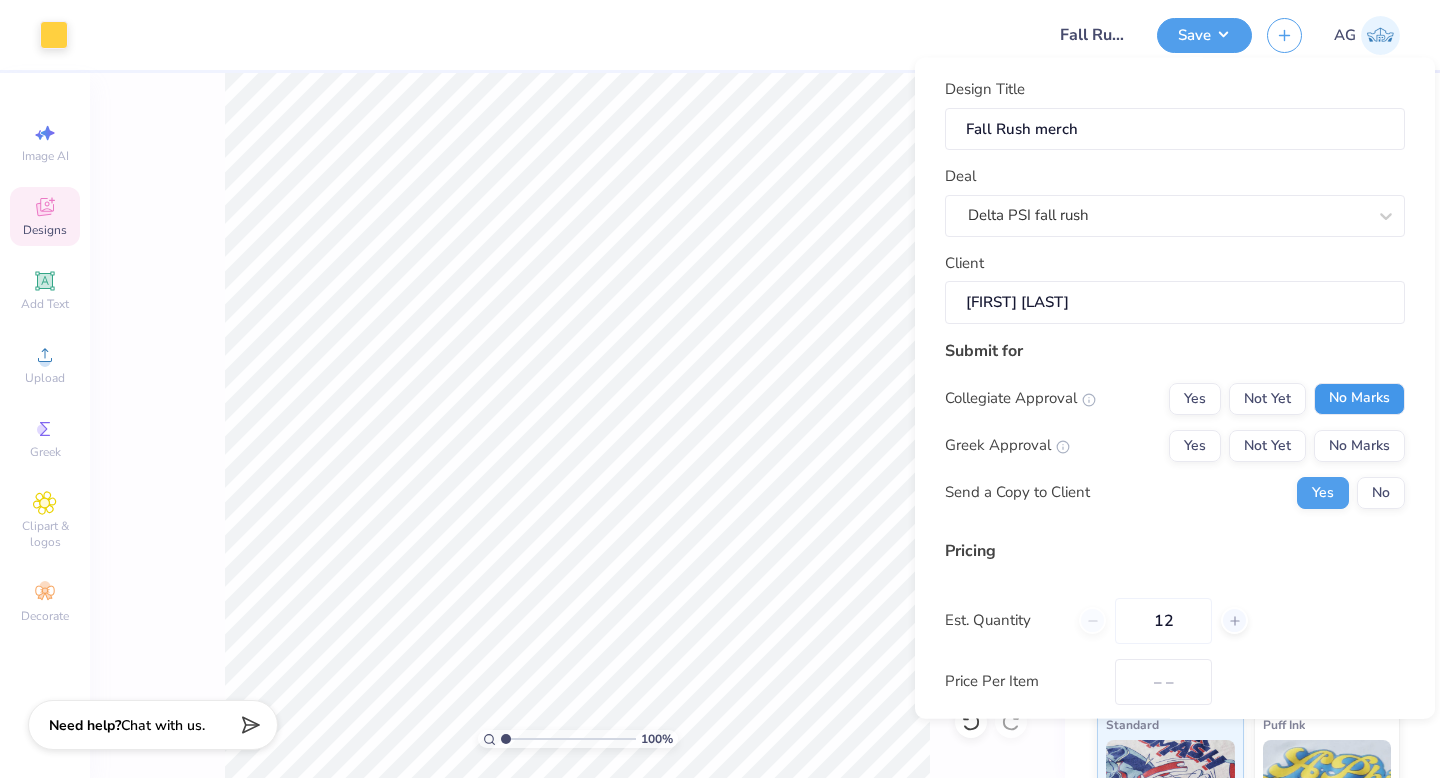 click on "No Marks" at bounding box center [1359, 398] 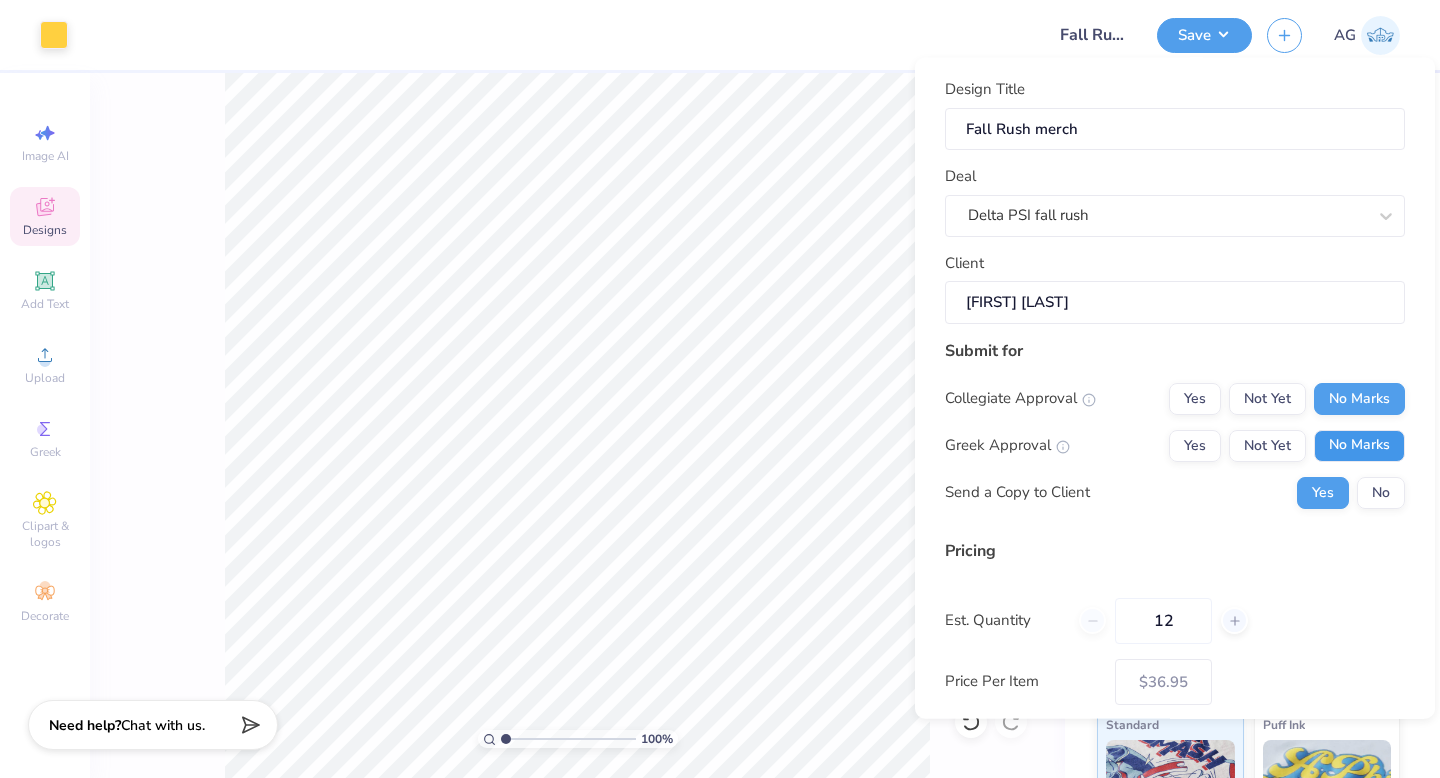 click on "No Marks" at bounding box center (1359, 445) 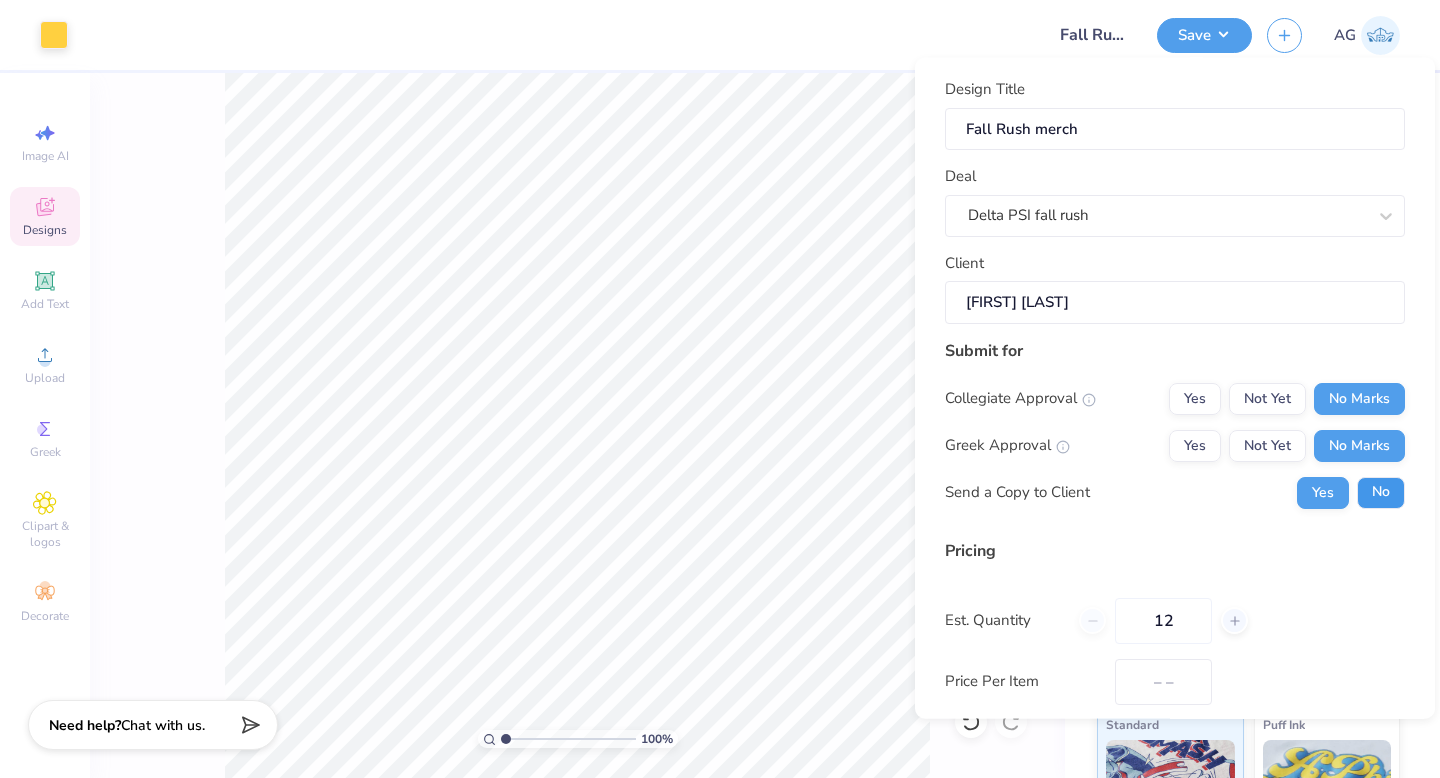 click on "No" at bounding box center (1381, 492) 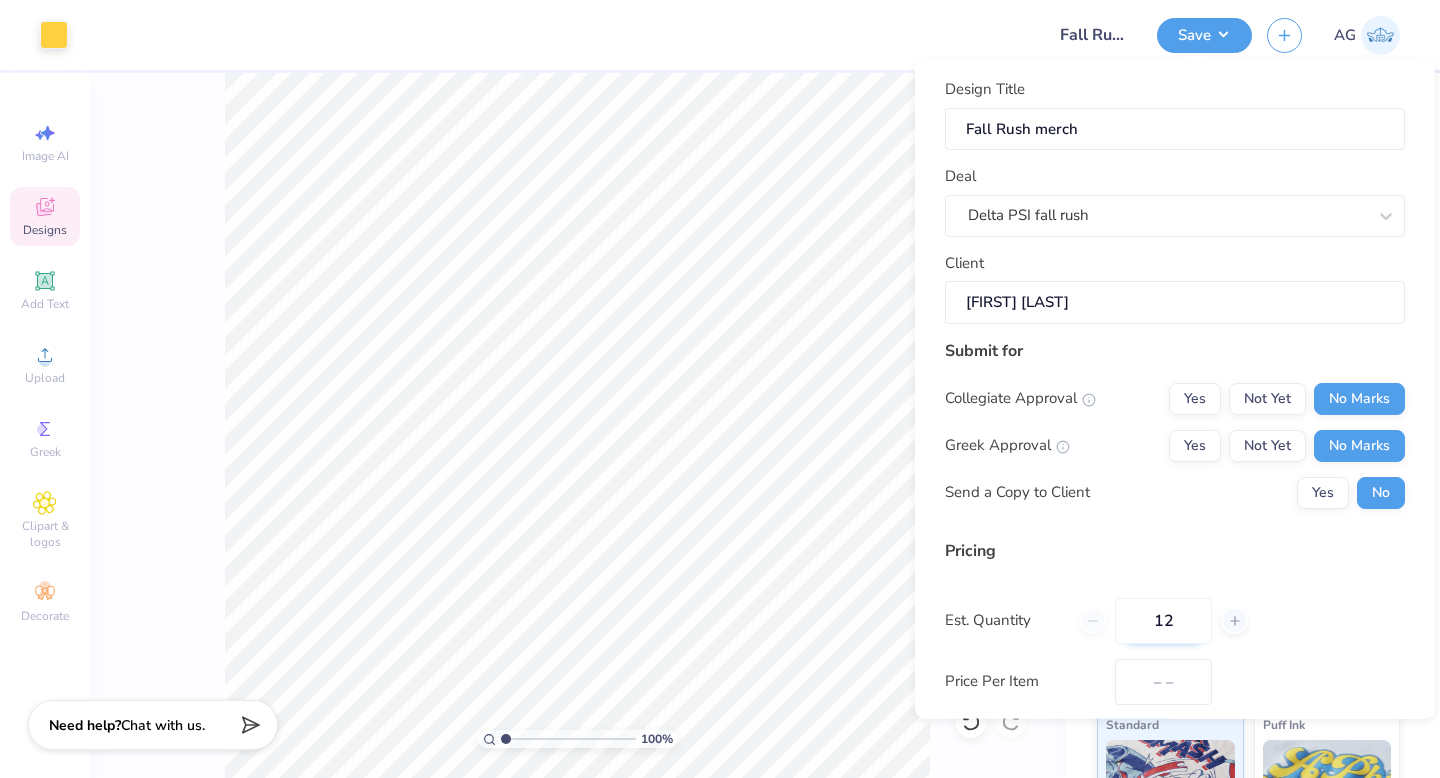 click on "12" at bounding box center [1163, 620] 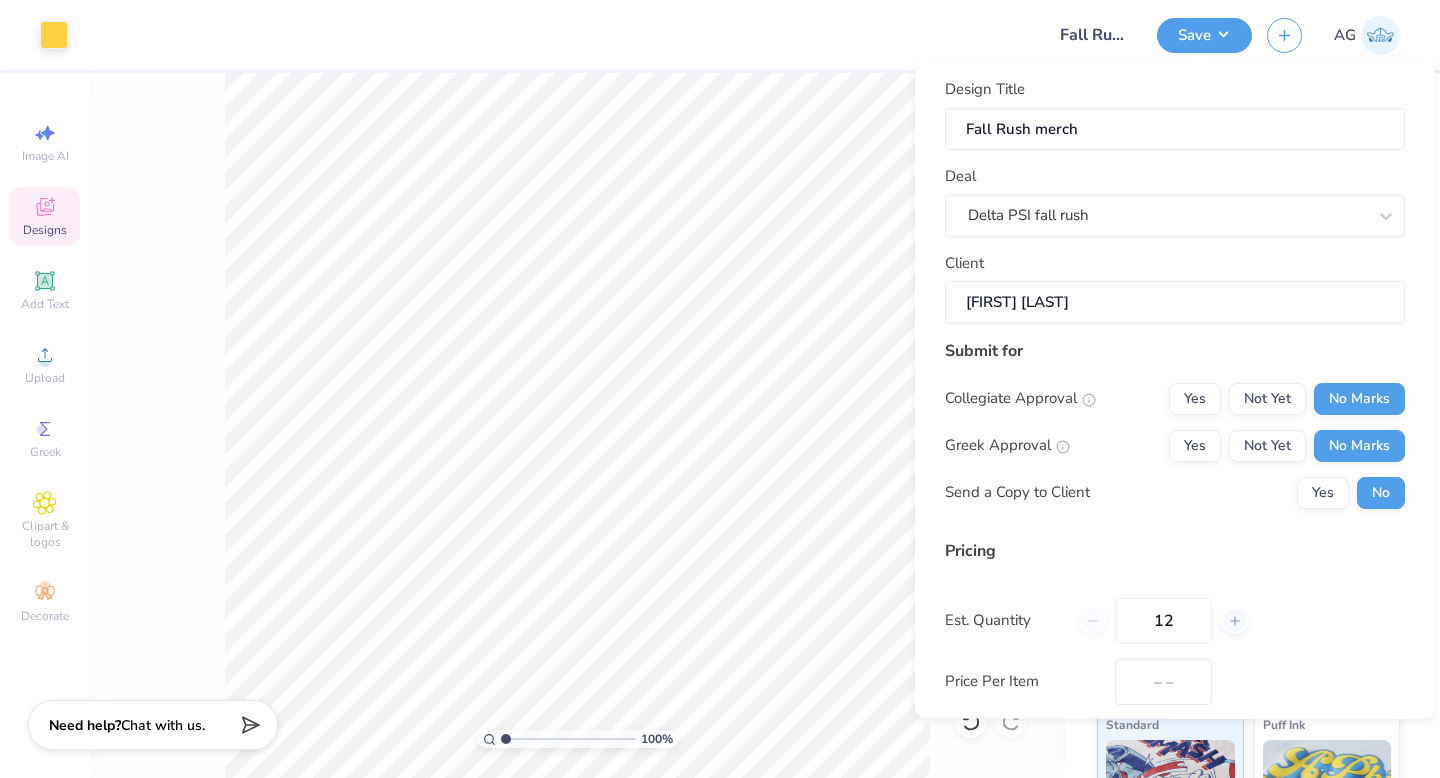 type on "$36.95" 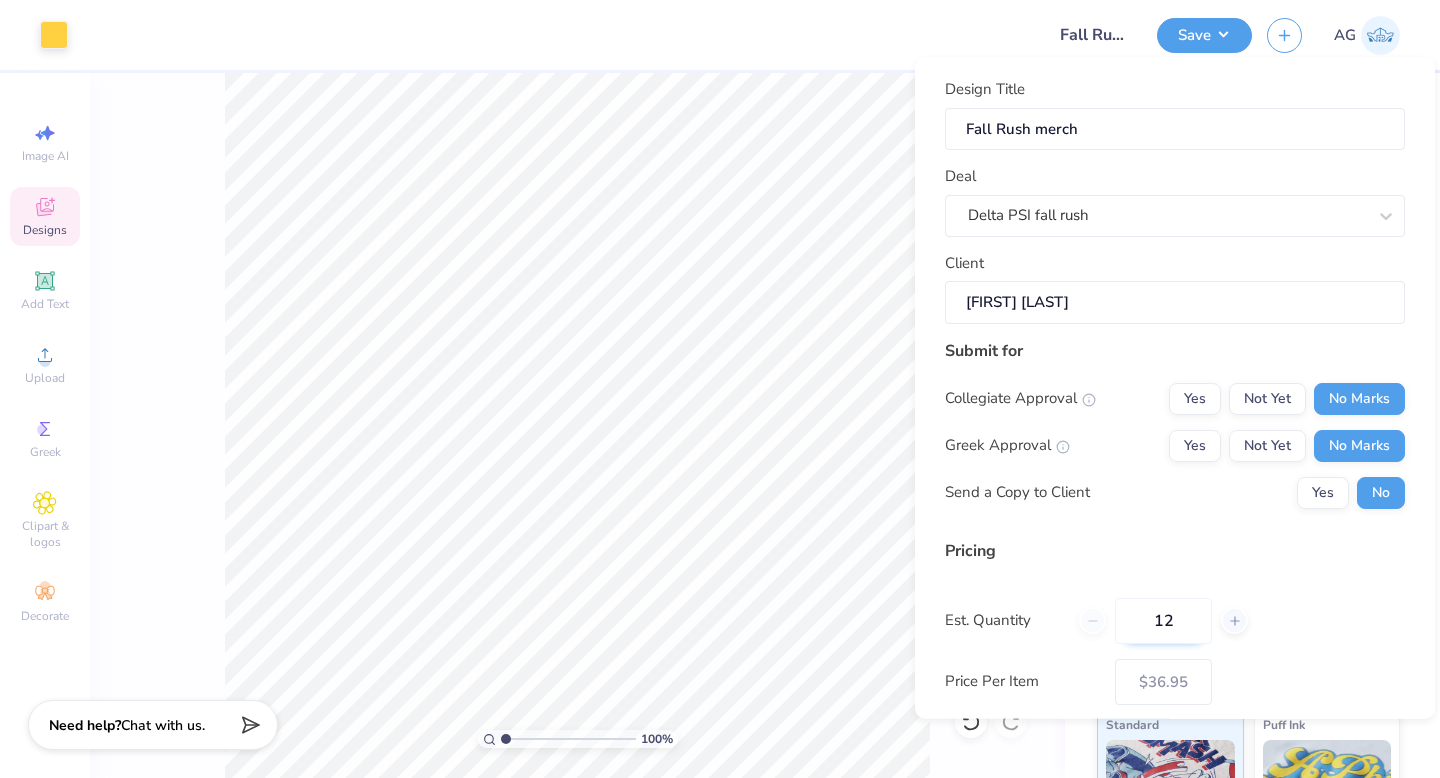 click on "12" at bounding box center [1163, 620] 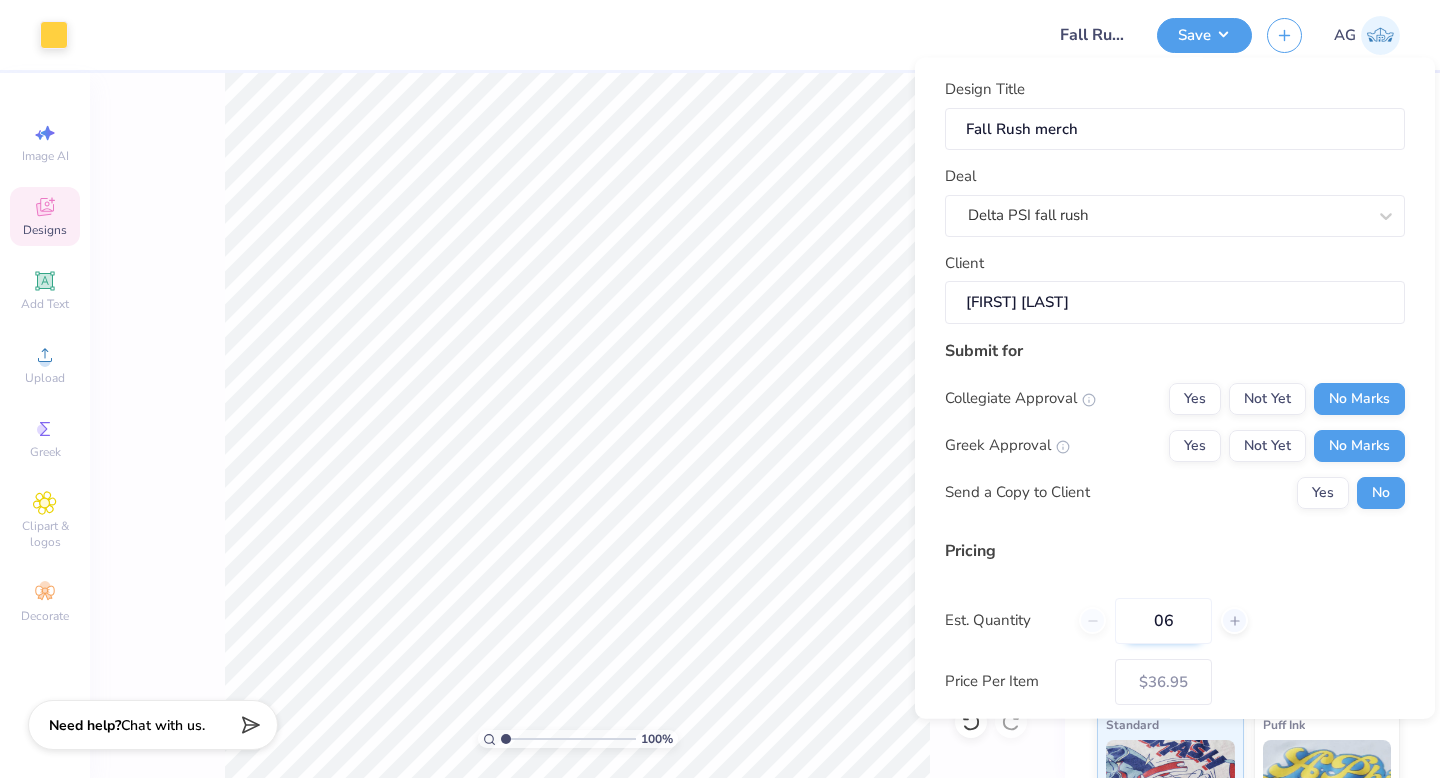 type on "060" 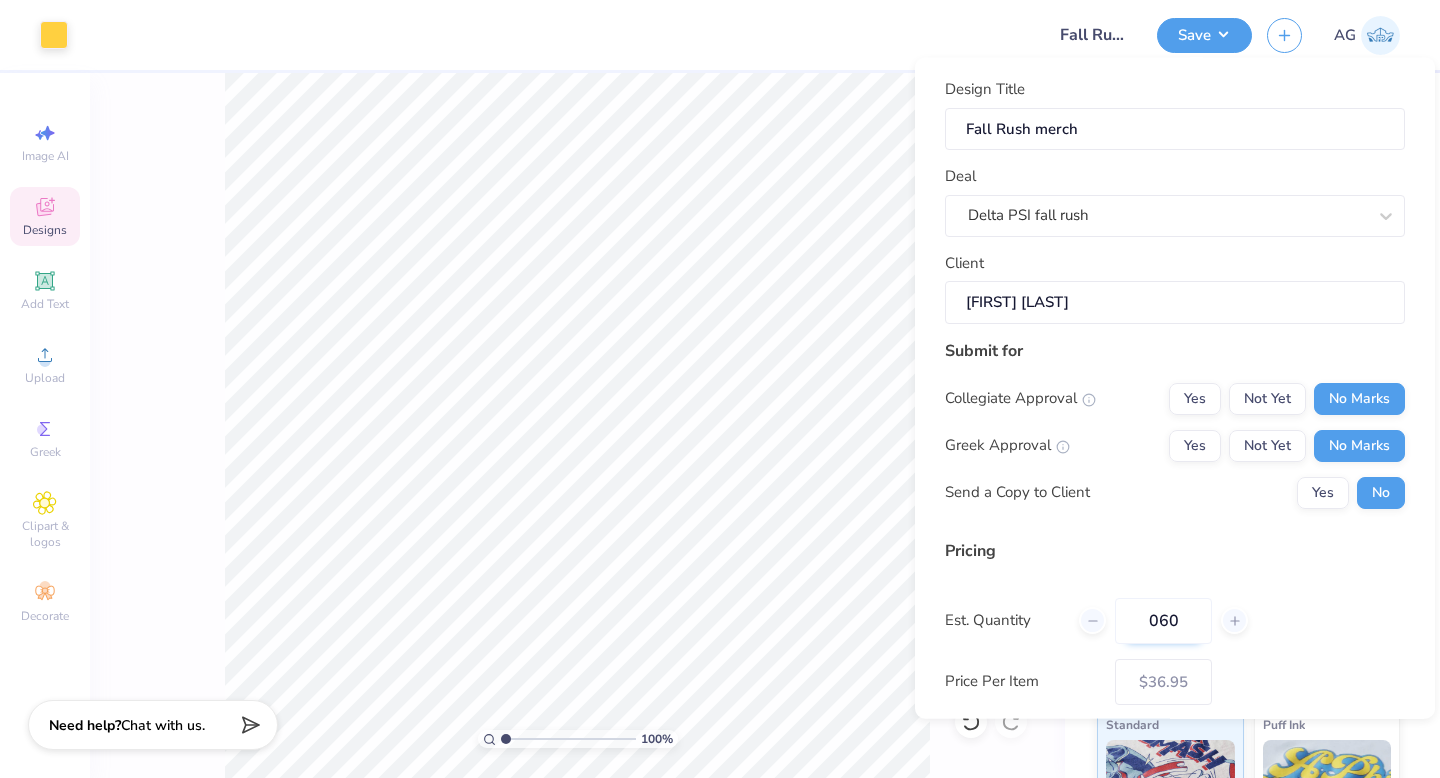 type on "– –" 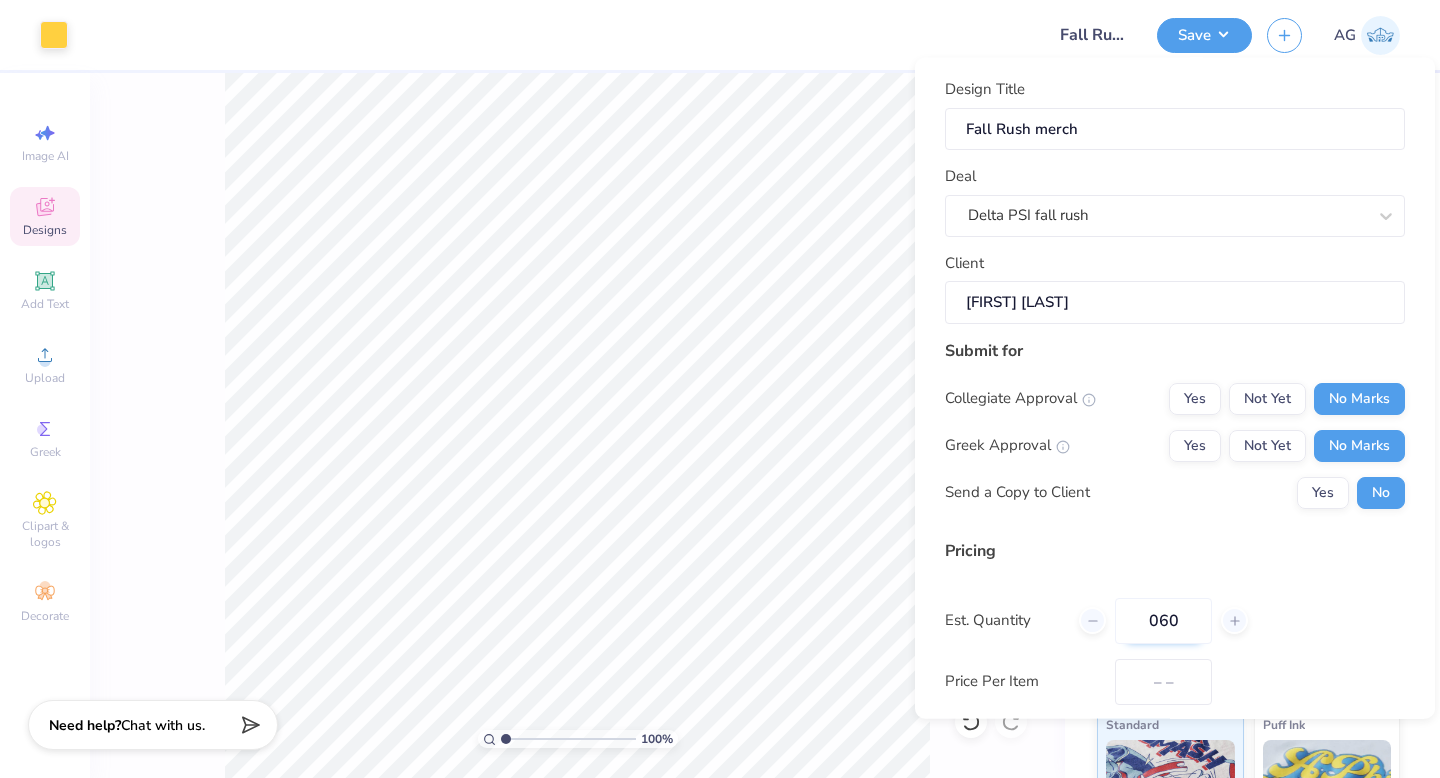 type on "60" 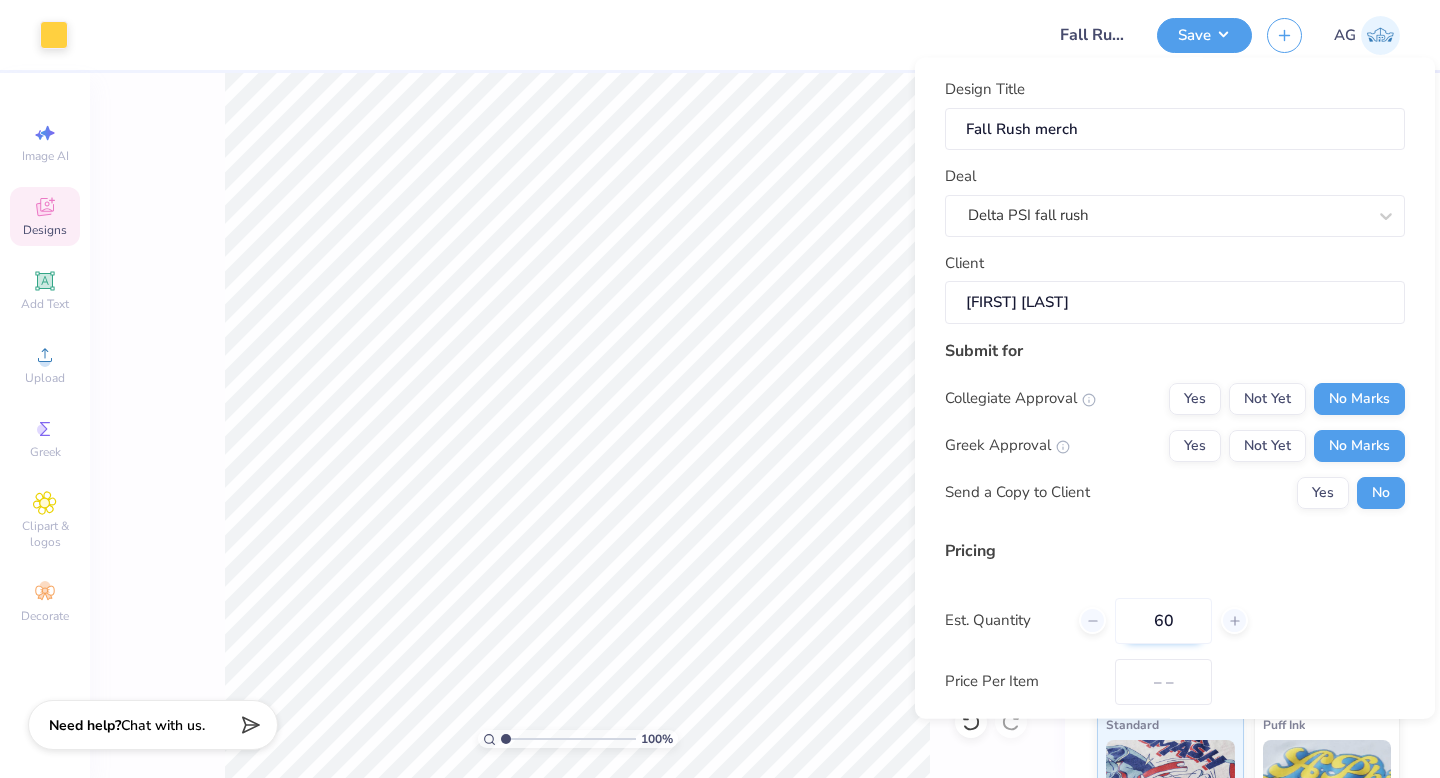 type on "$19.75" 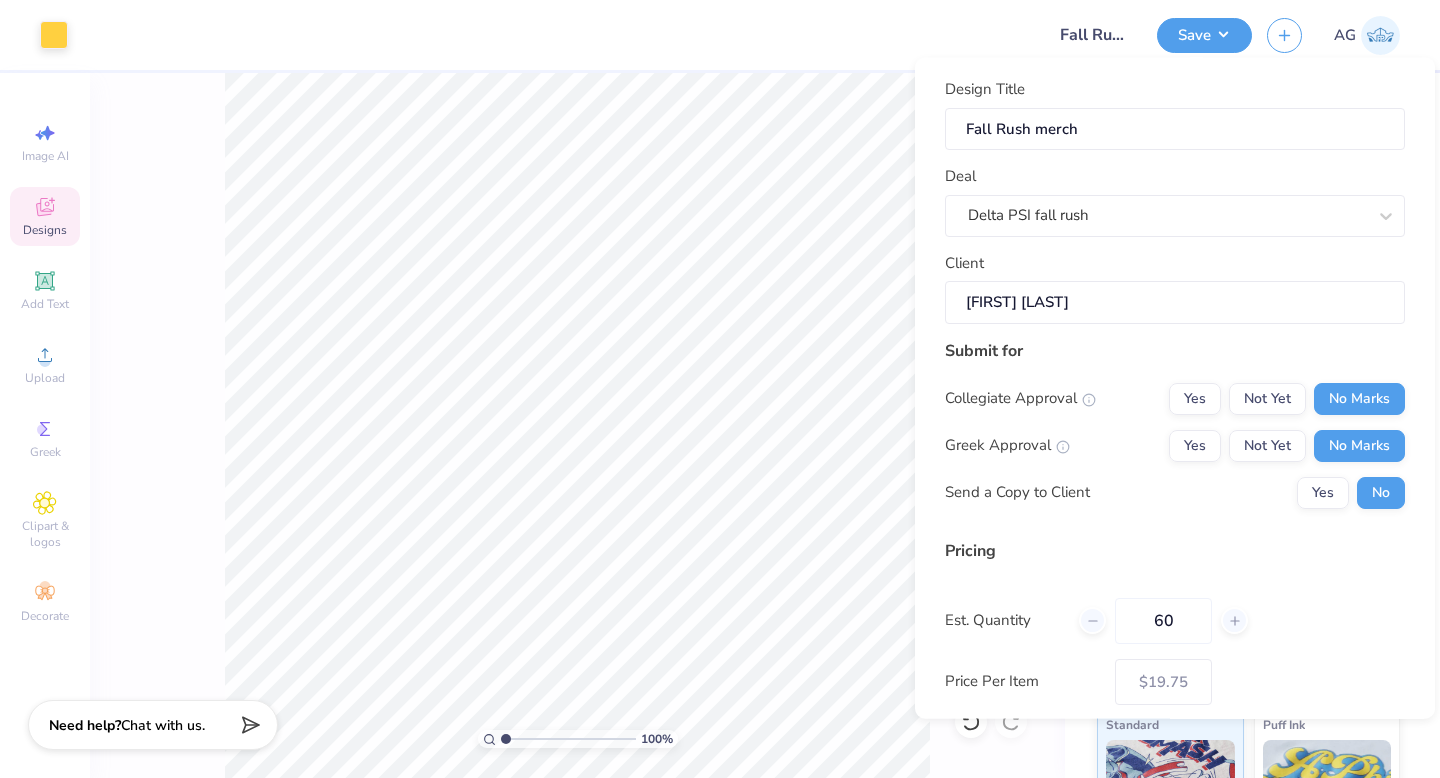 scroll, scrollTop: 143, scrollLeft: 0, axis: vertical 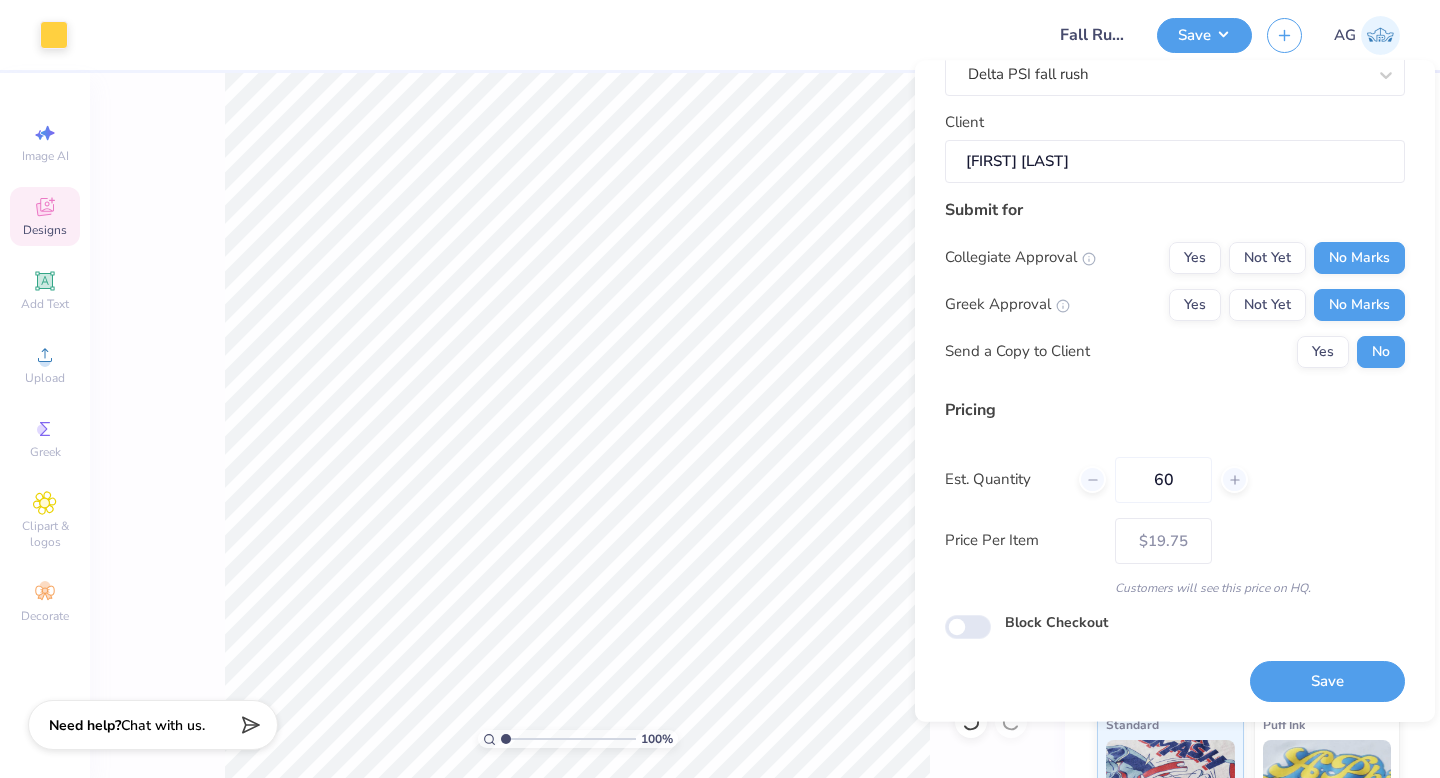 type on "60" 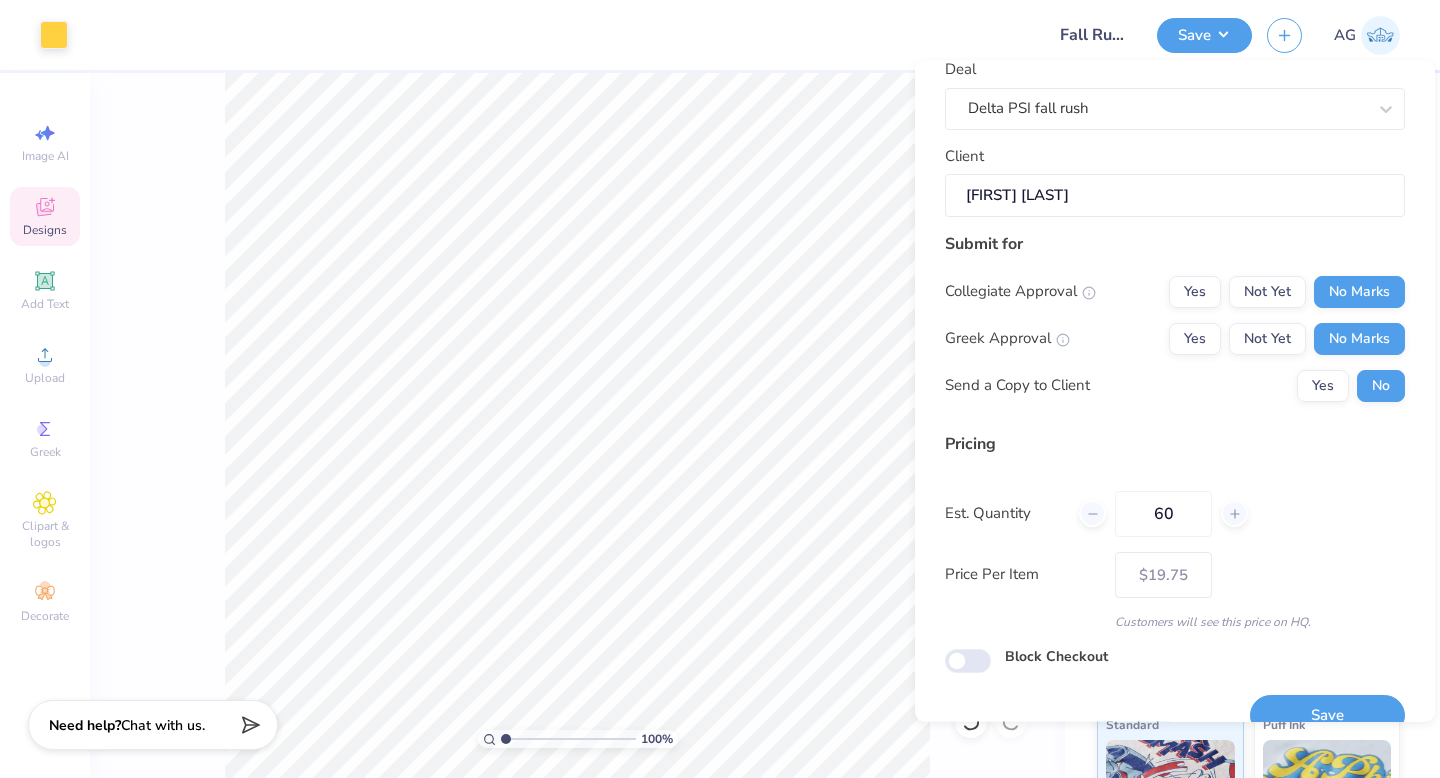 scroll, scrollTop: 143, scrollLeft: 0, axis: vertical 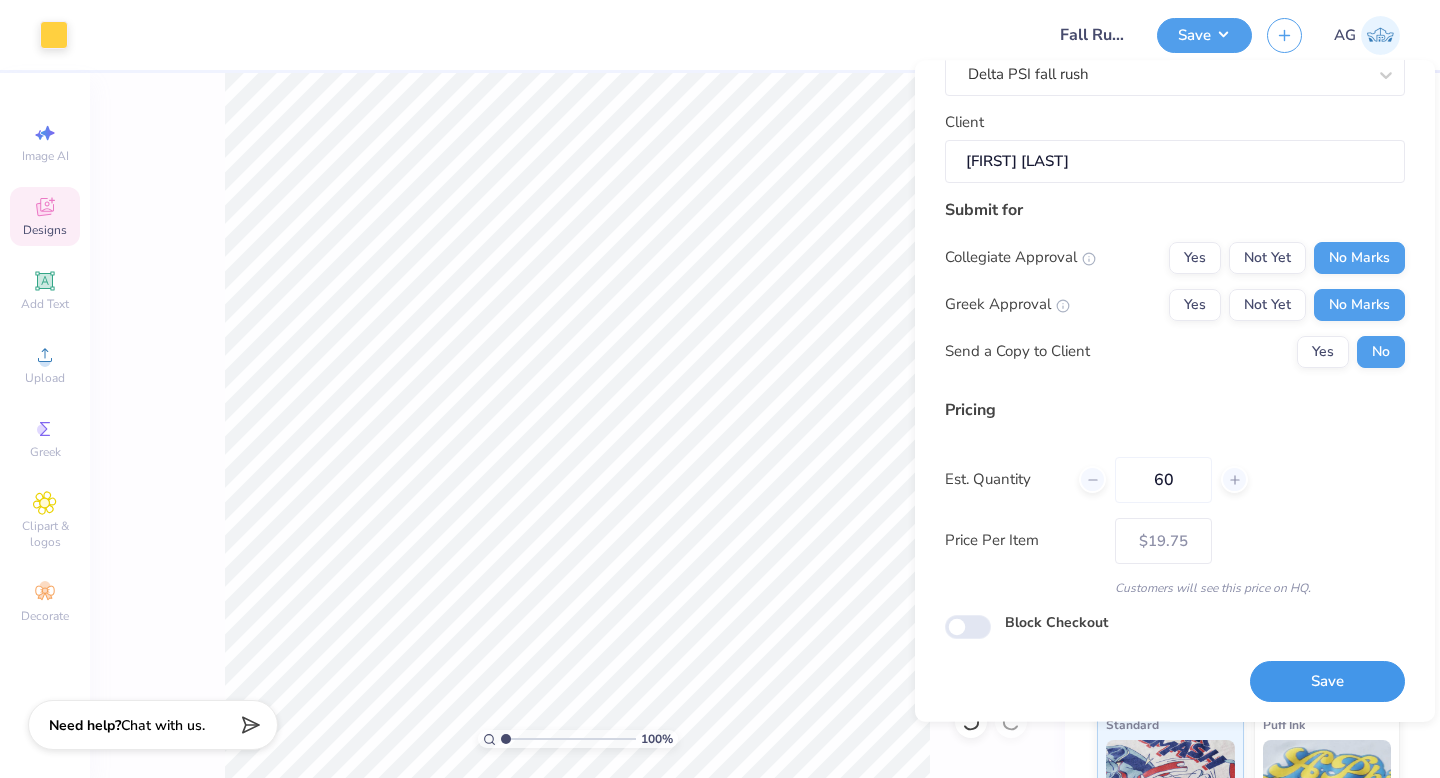 click on "Save" at bounding box center [1327, 682] 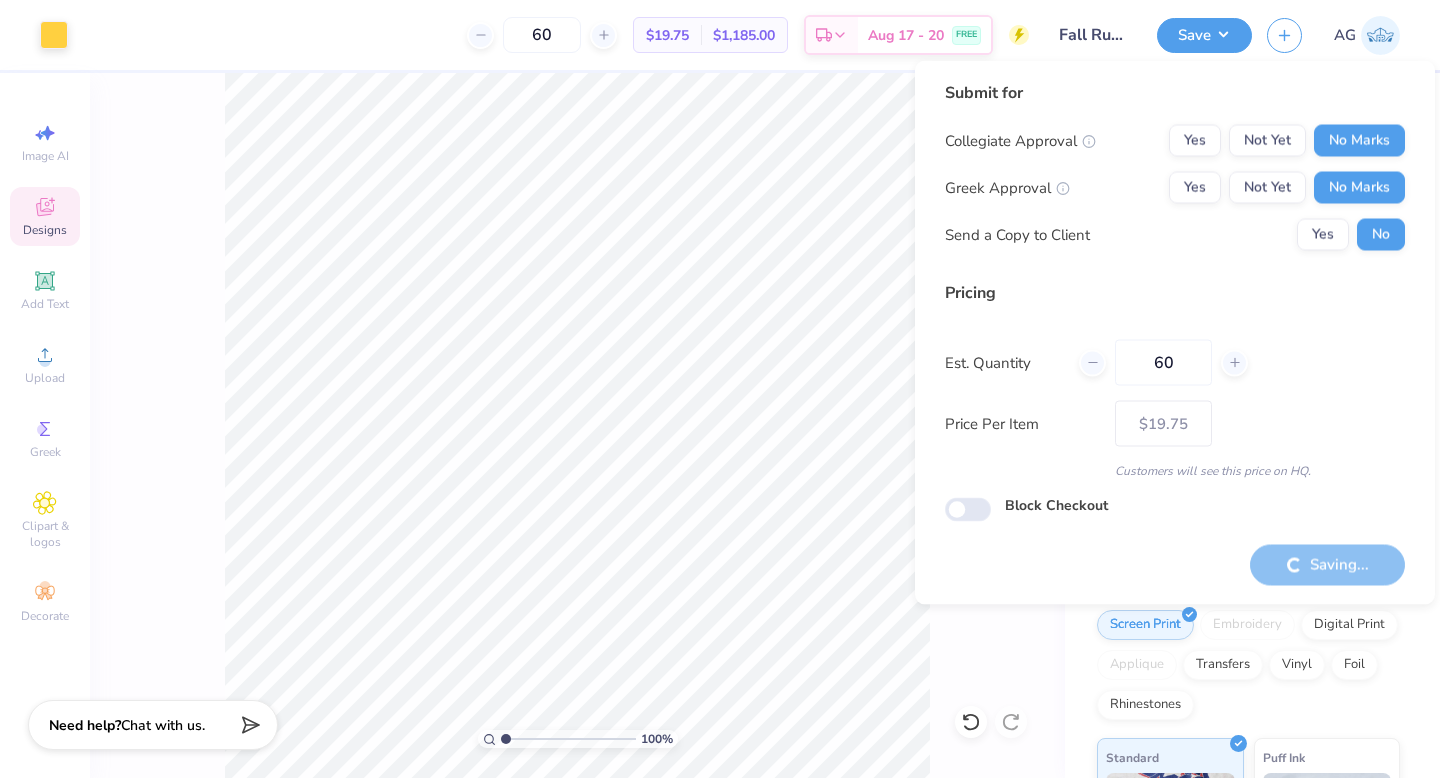 type on "– –" 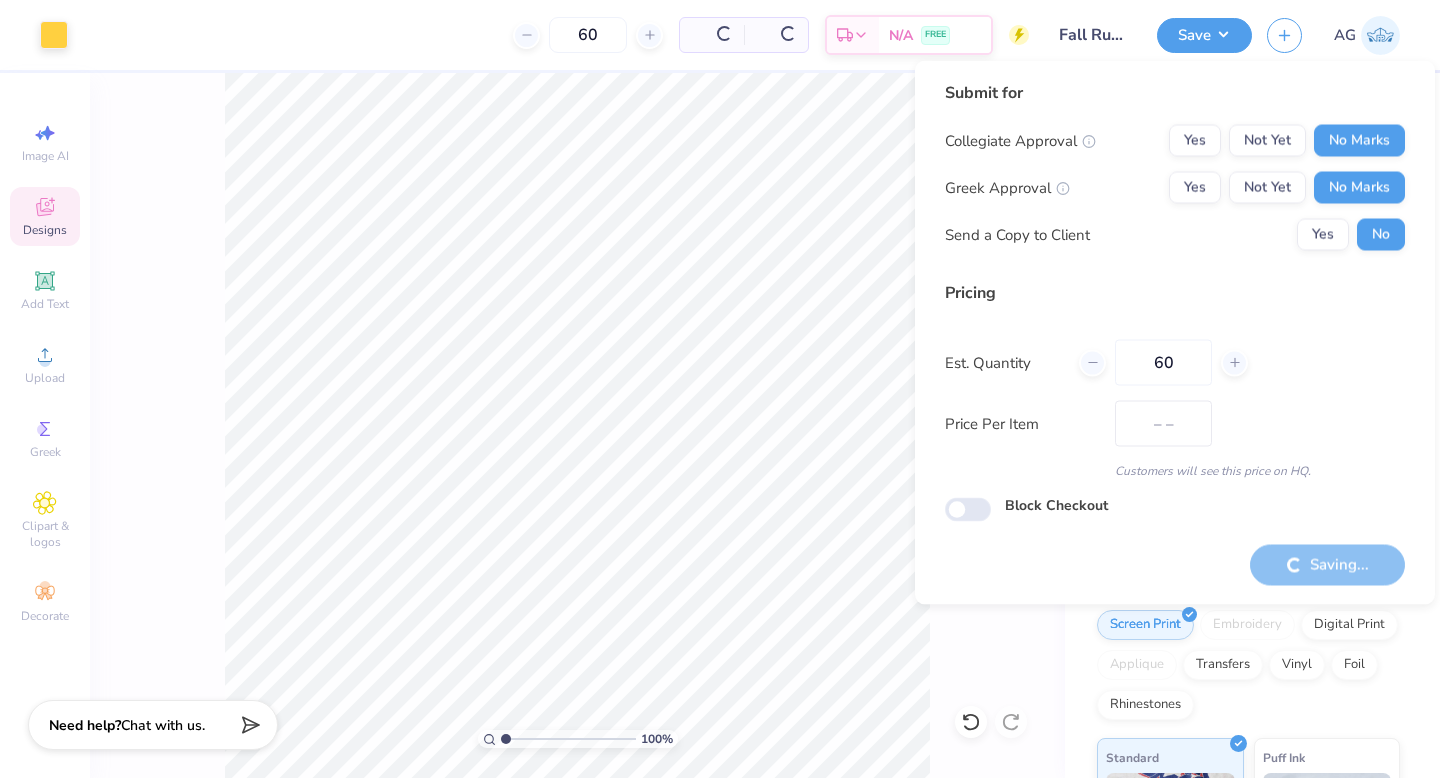 scroll, scrollTop: 0, scrollLeft: 0, axis: both 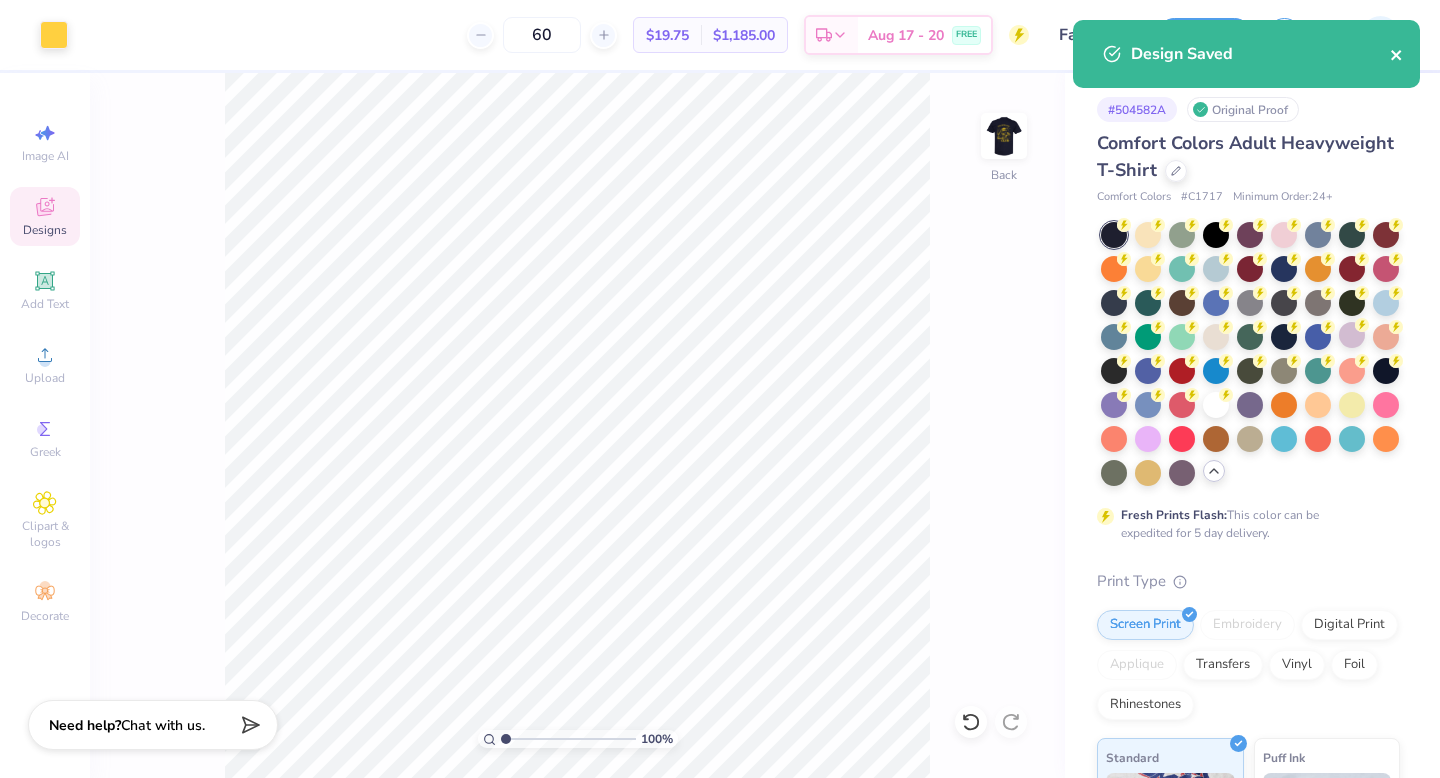 click 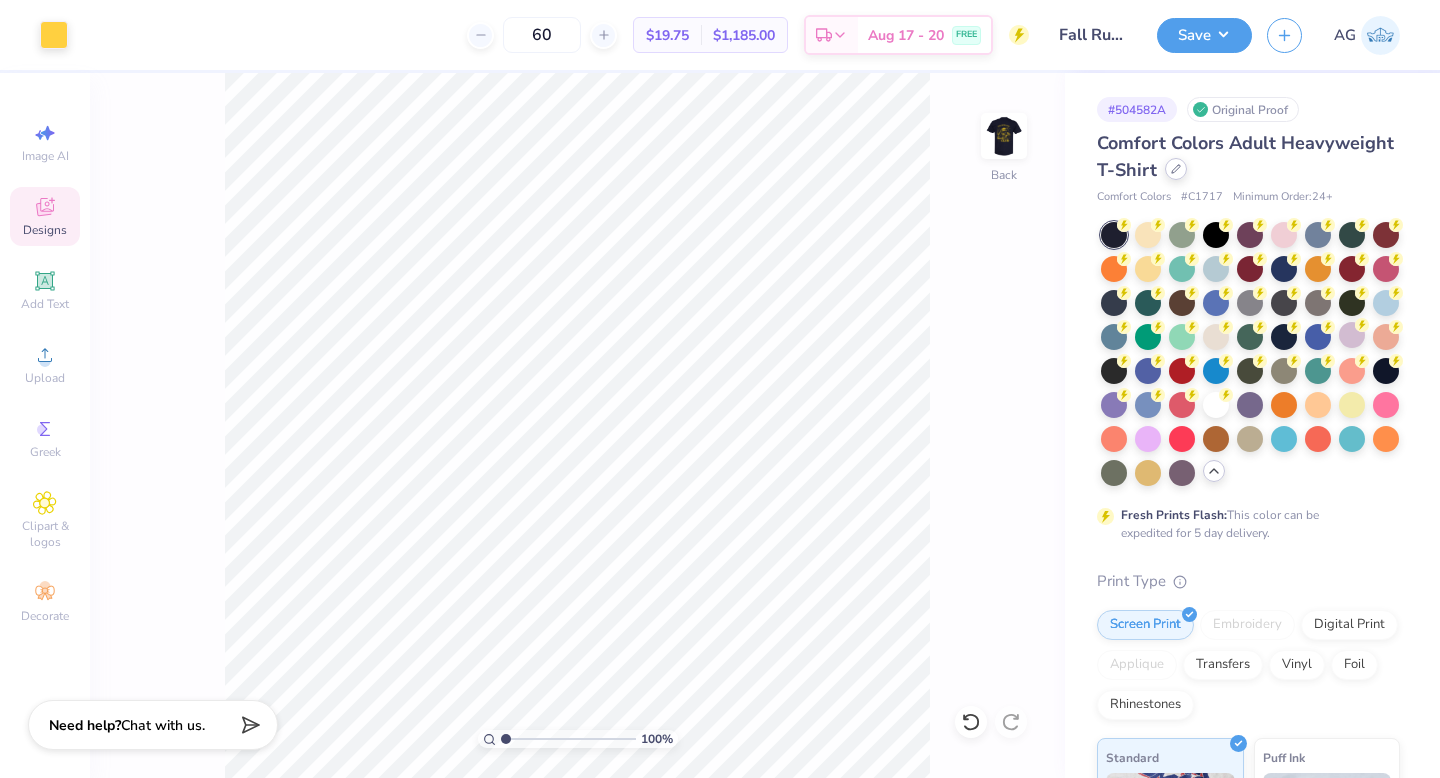 click 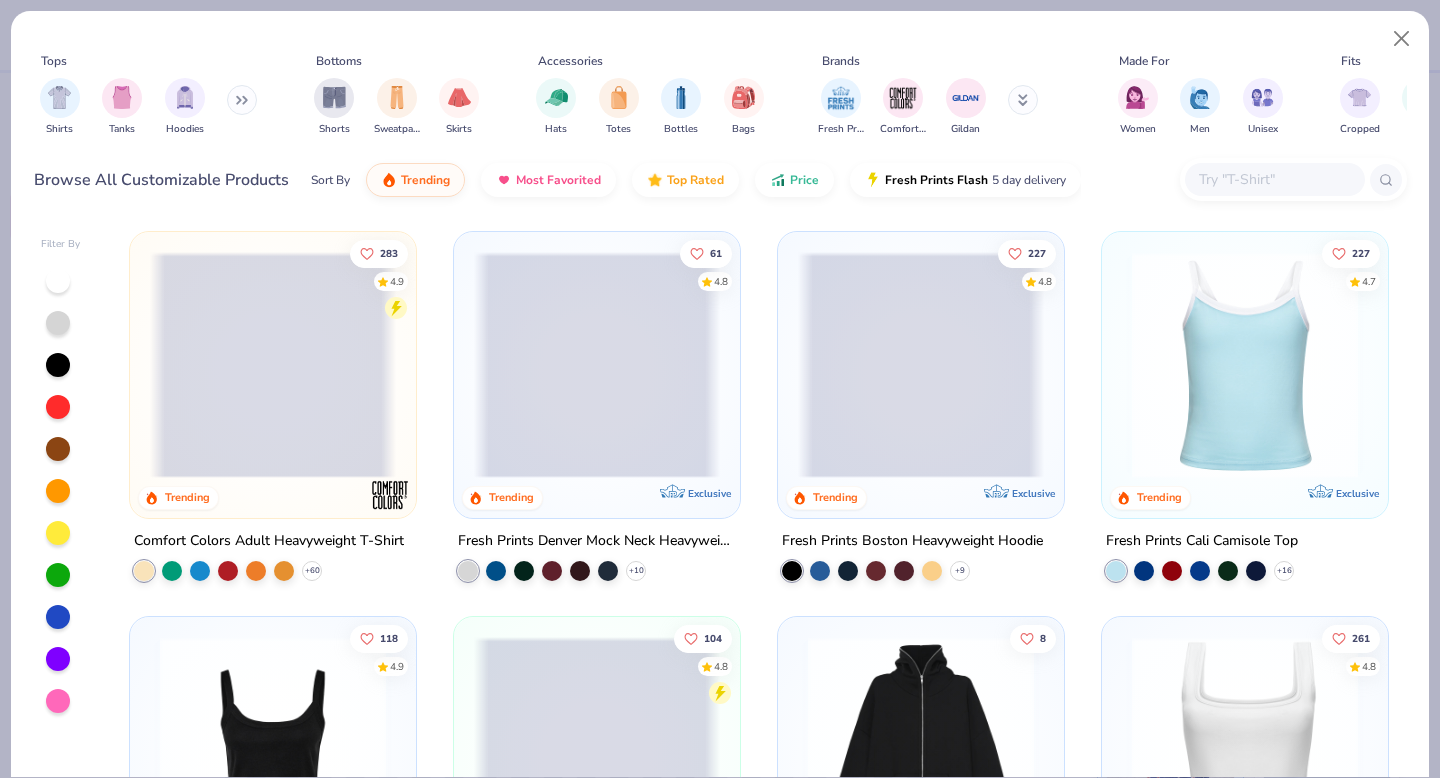 click at bounding box center (1274, 179) 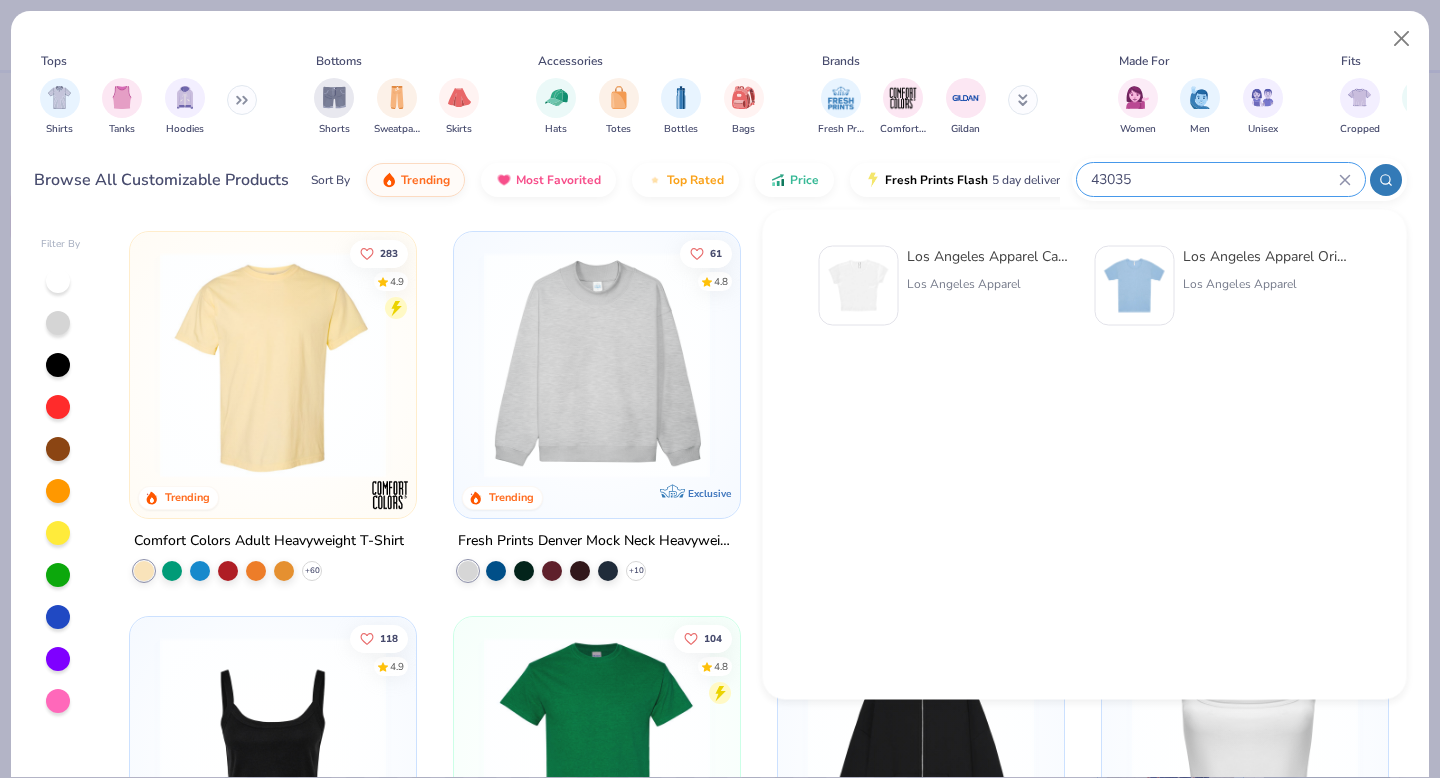 type on "43035" 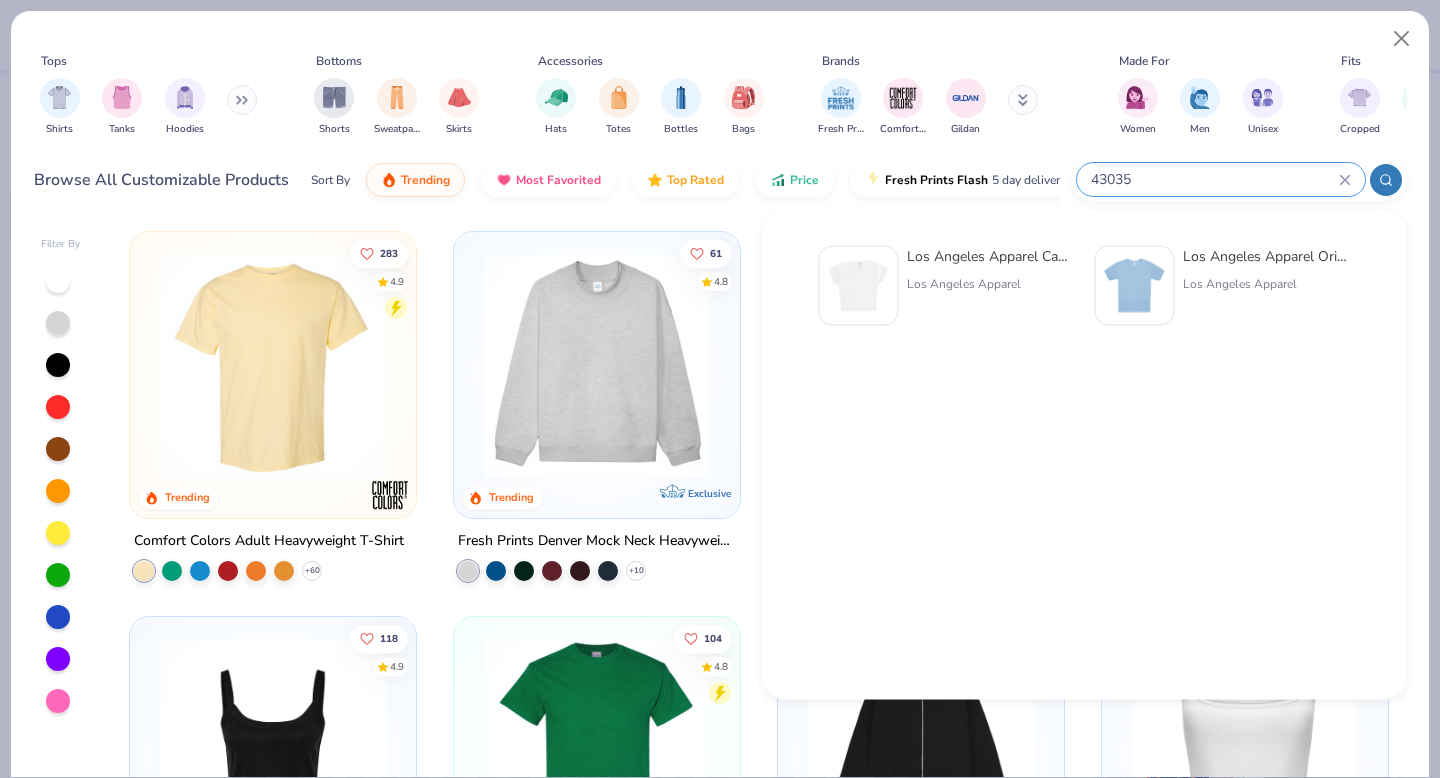 click at bounding box center (859, 286) 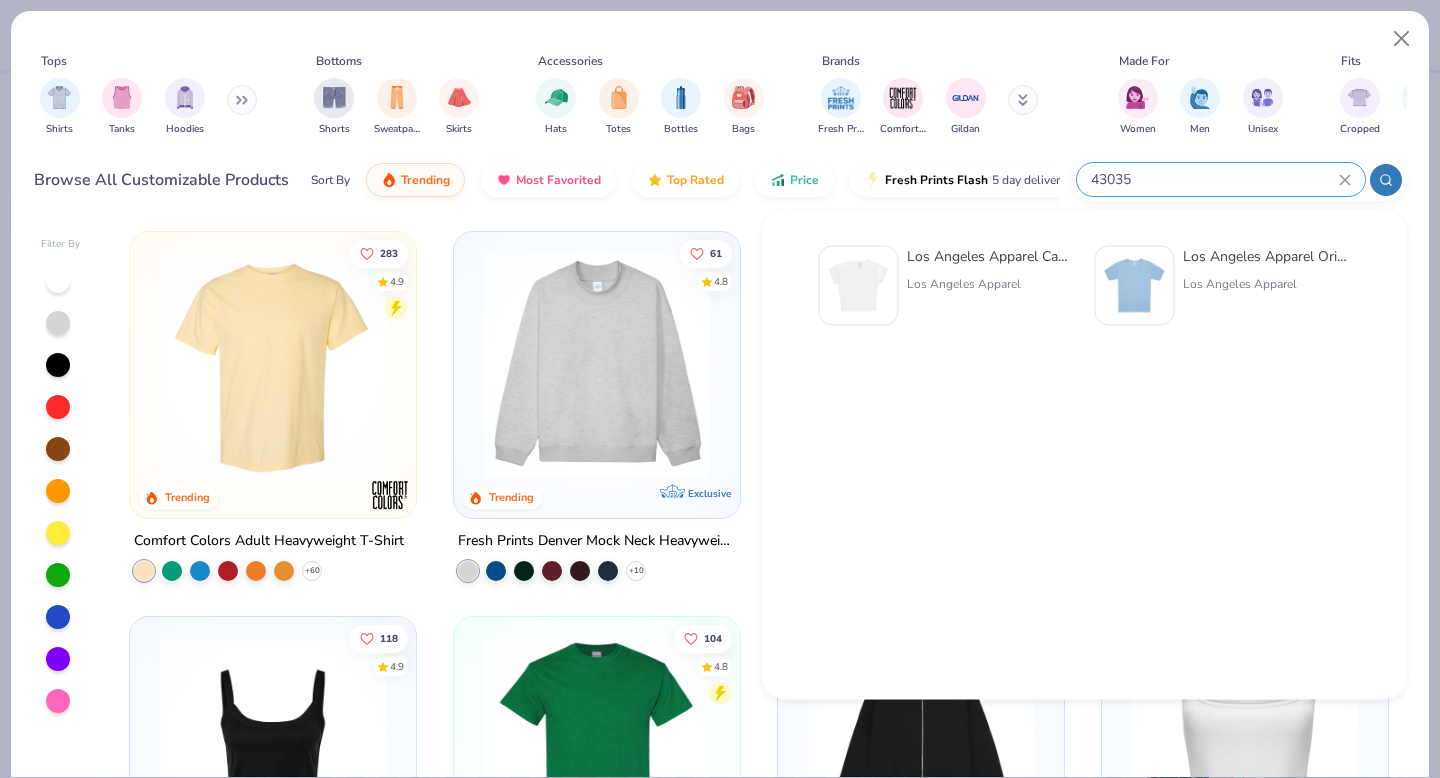 type 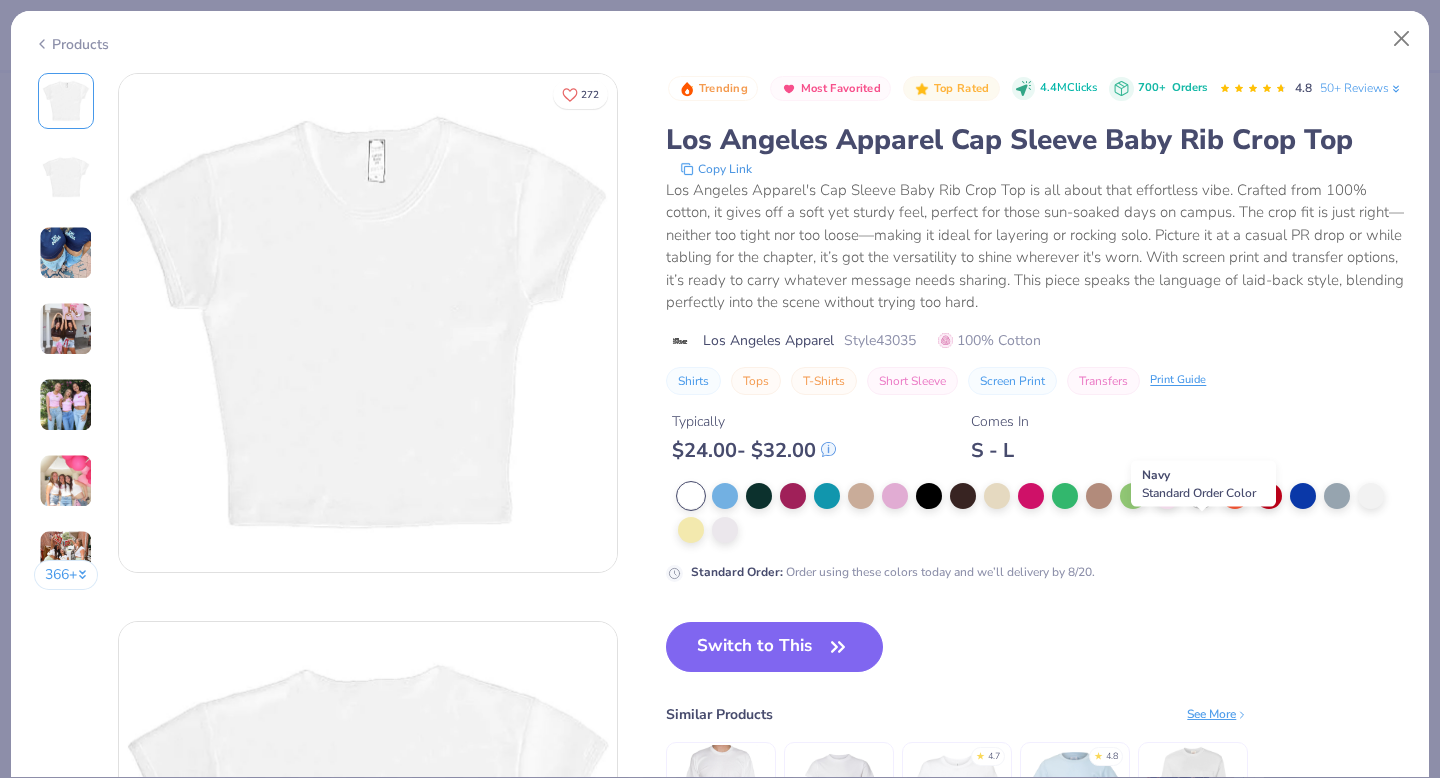 click at bounding box center [1201, 494] 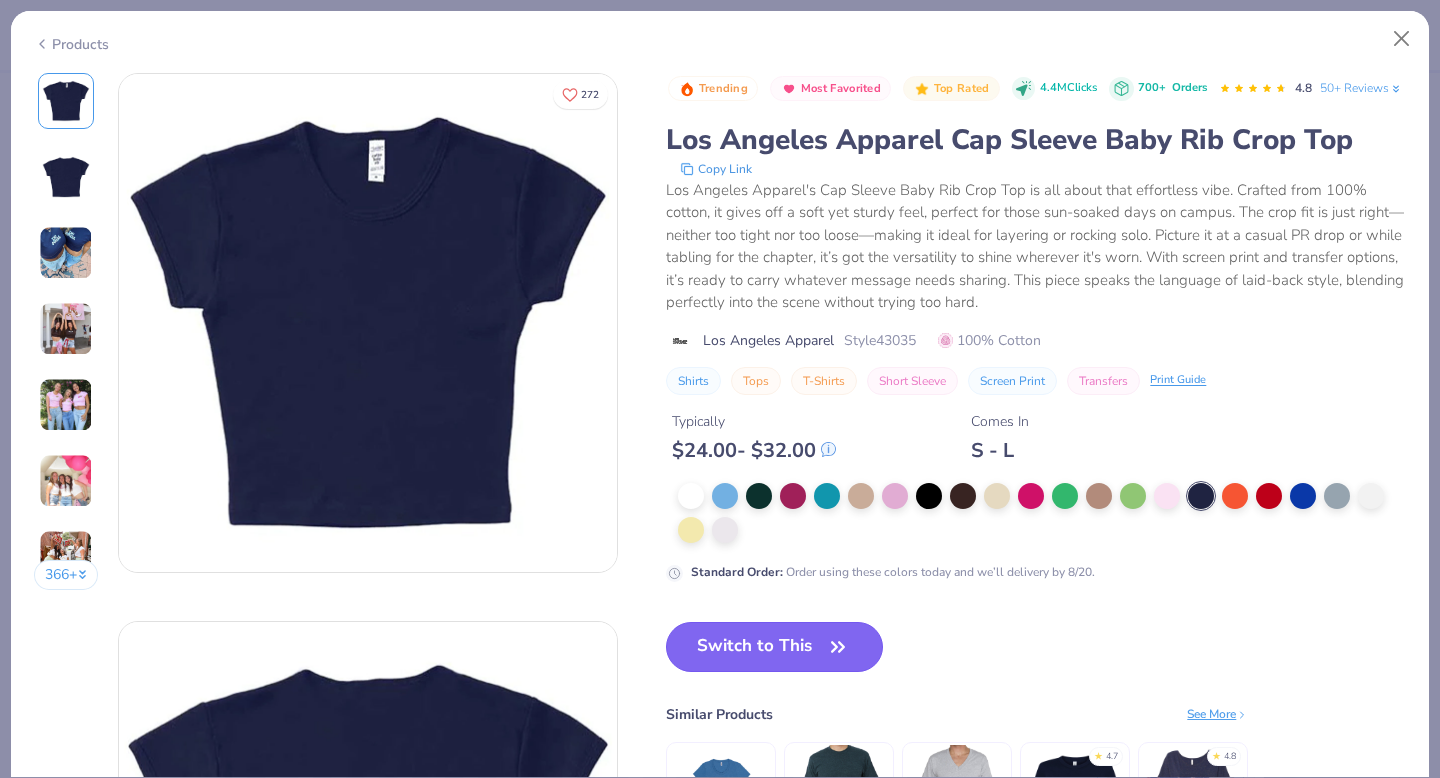 click on "Switch to This" at bounding box center (774, 647) 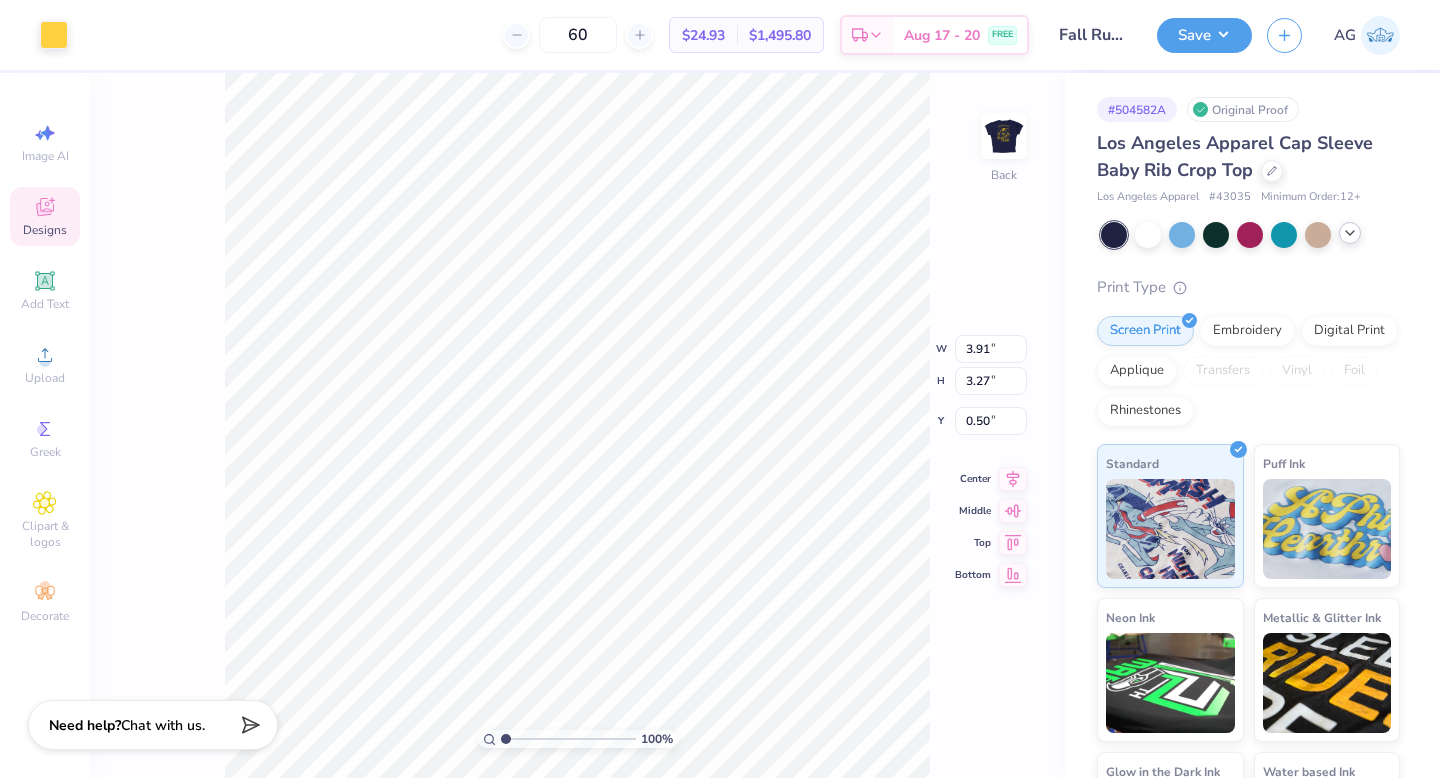 type on "3.39" 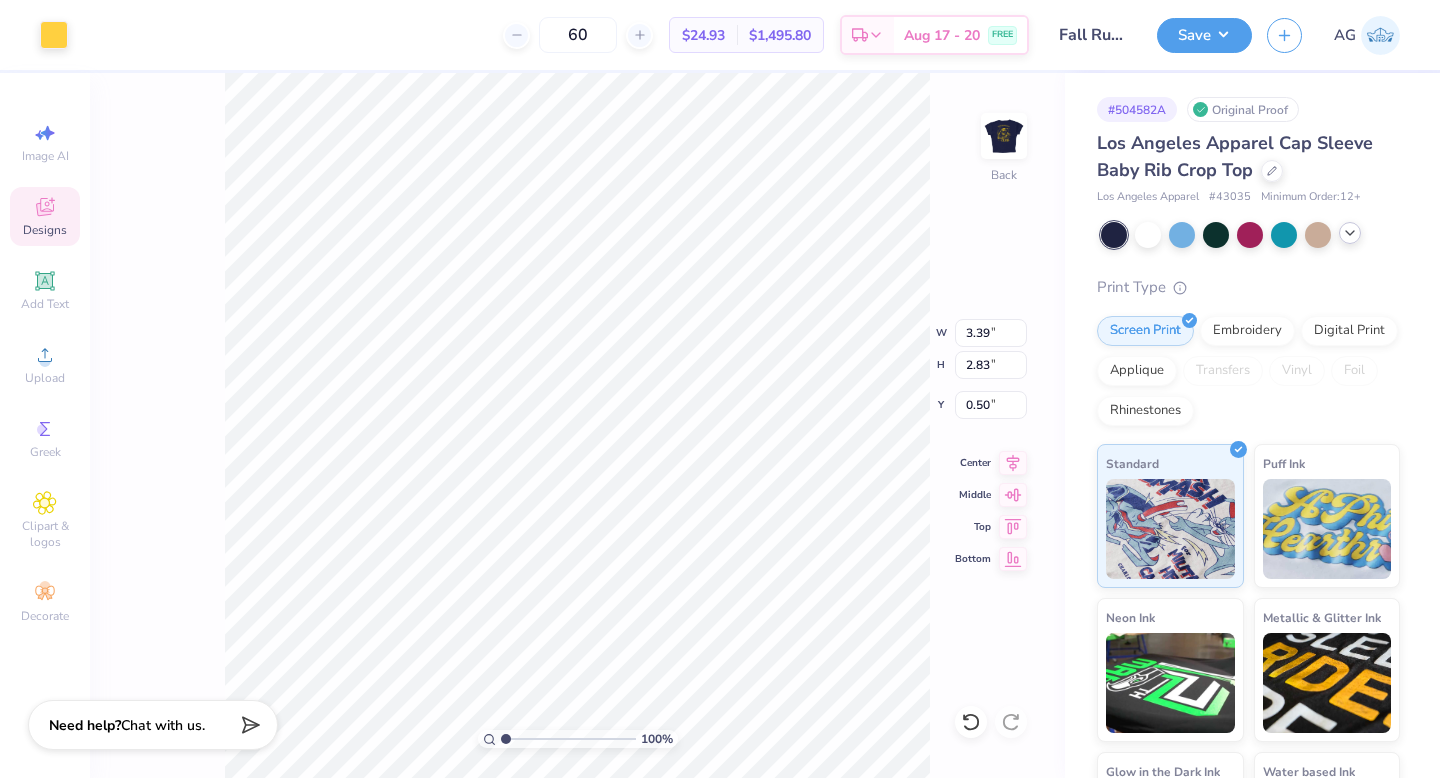 type on "2.50" 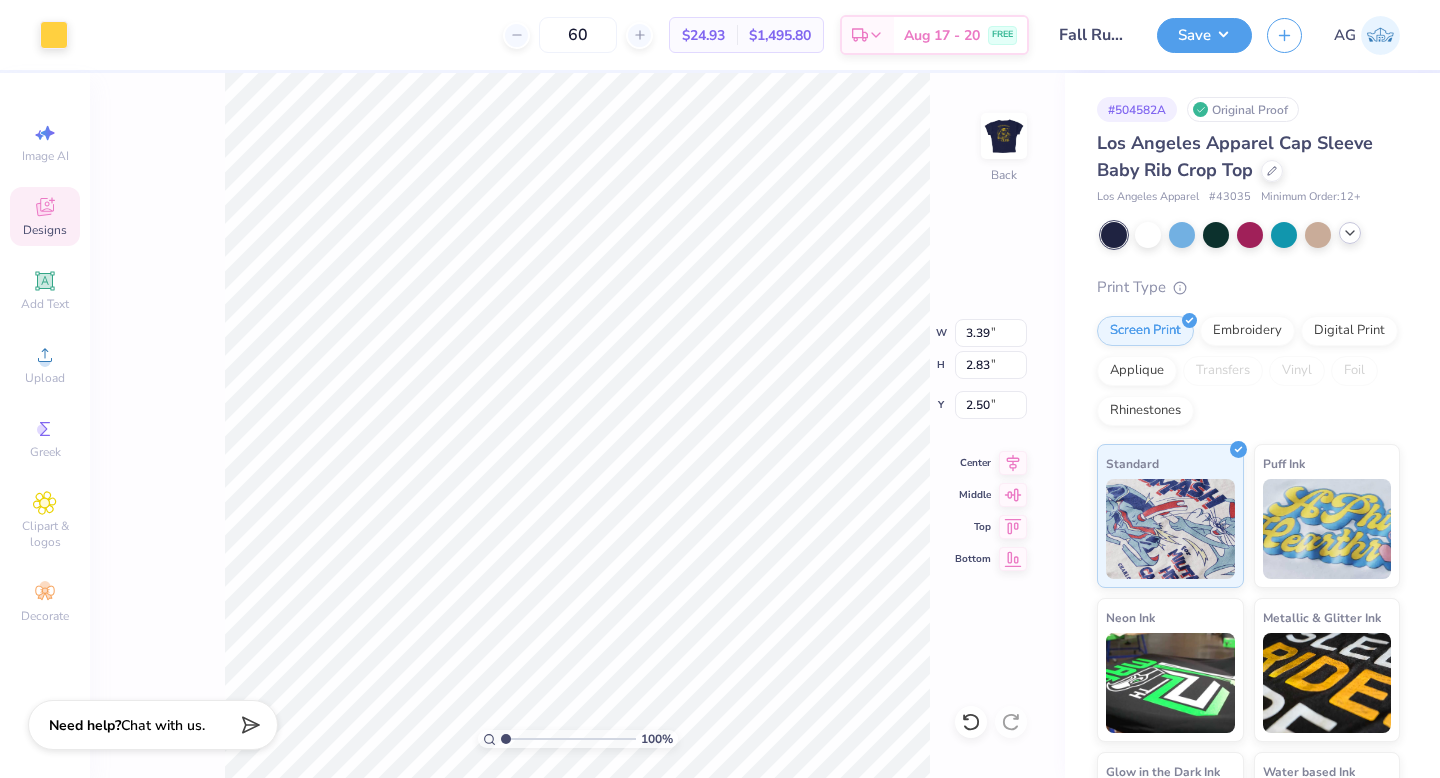 type on "3.78" 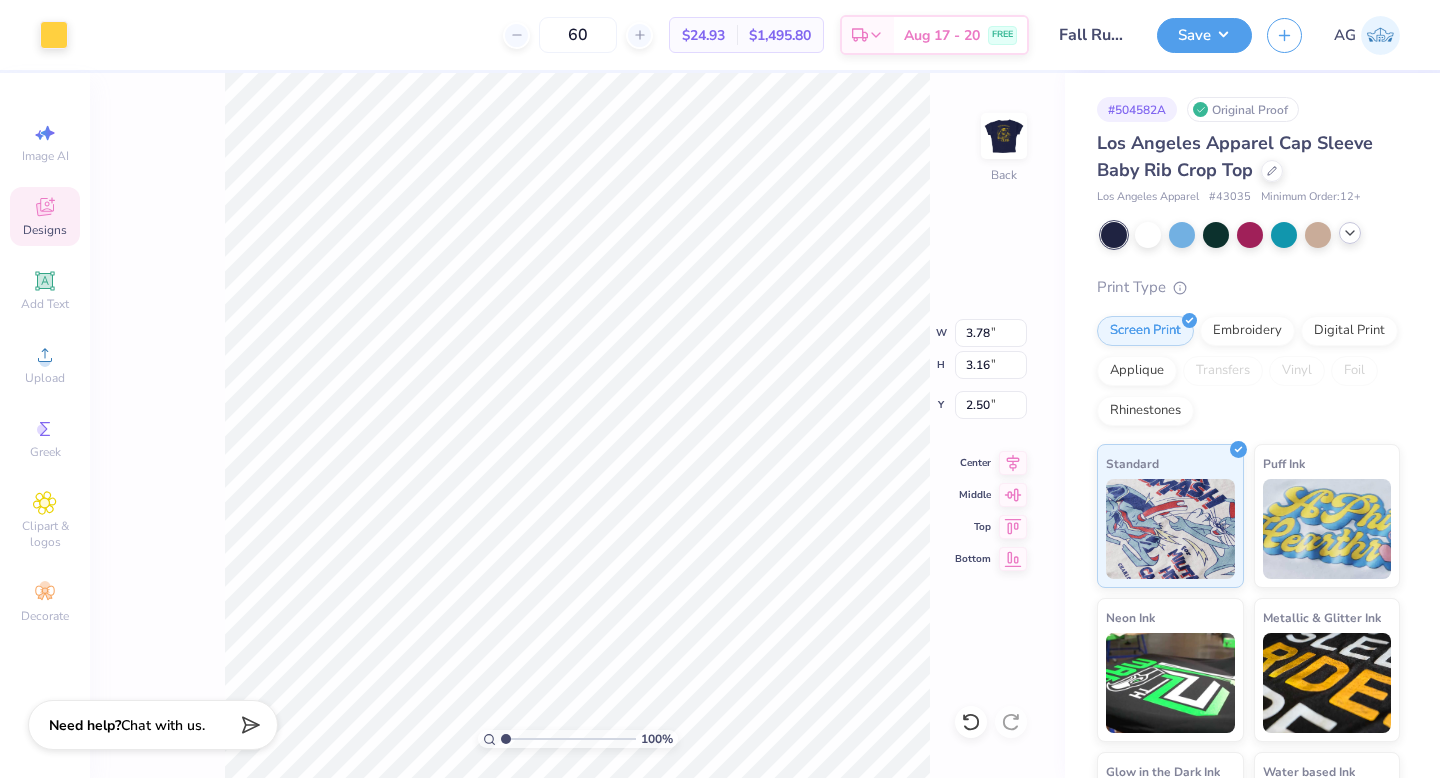 type on "3.00" 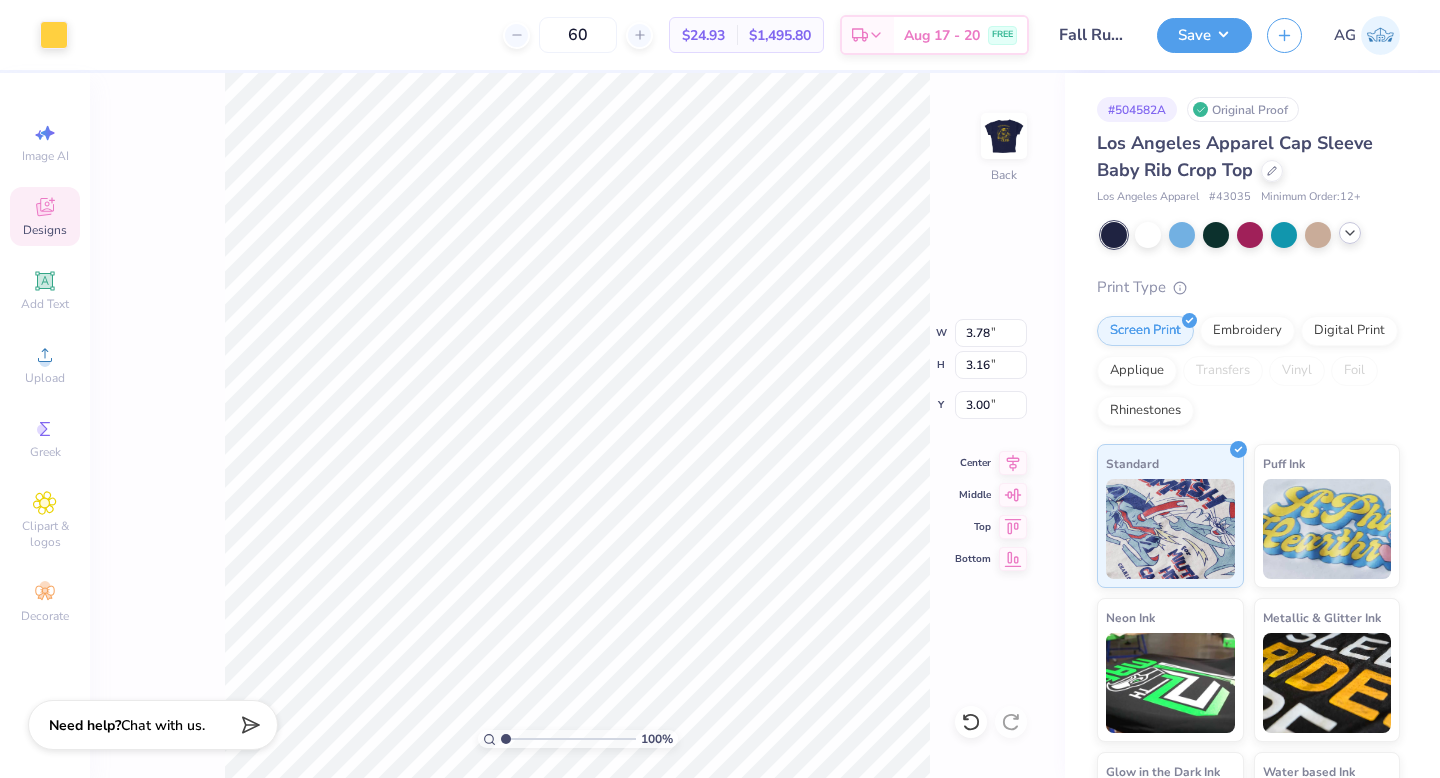 type on "3.09" 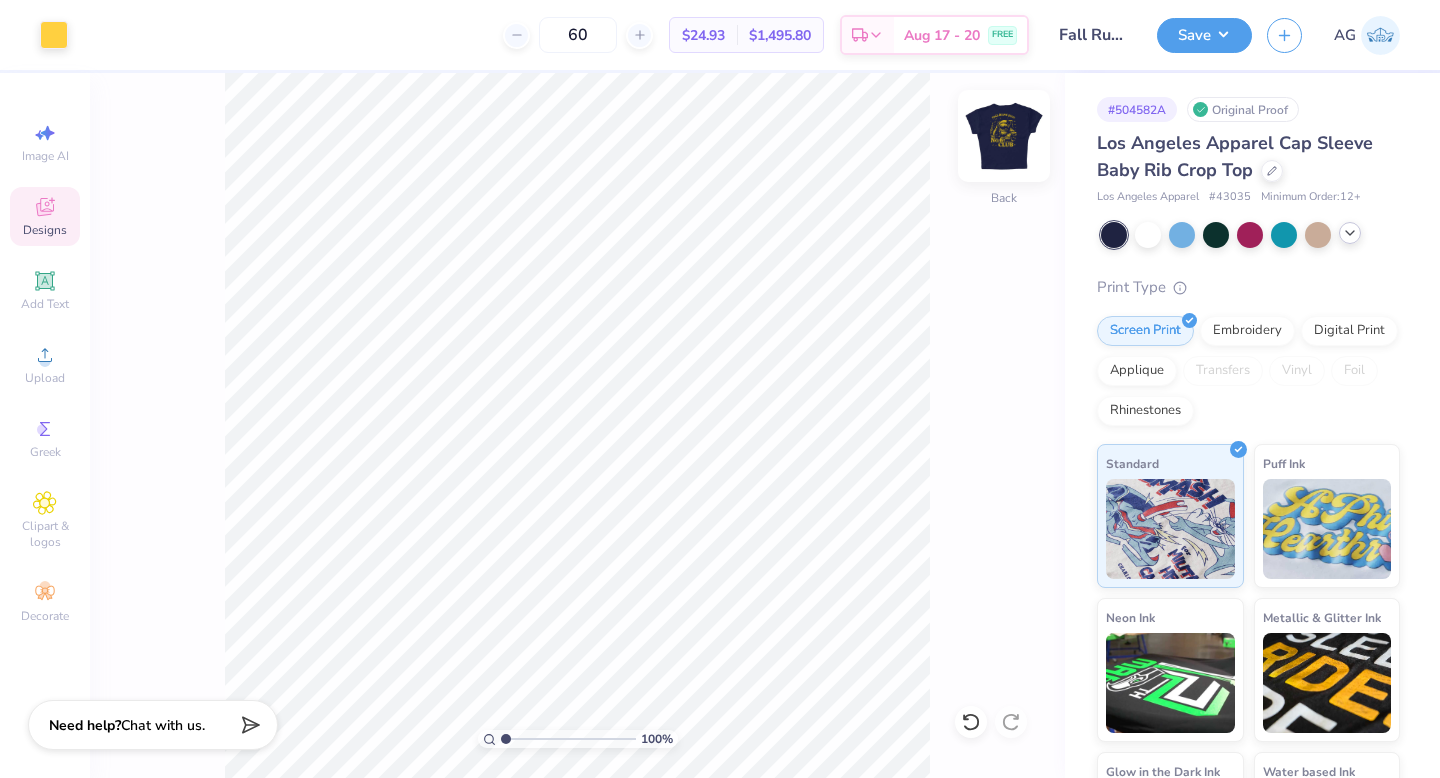 click at bounding box center (1004, 136) 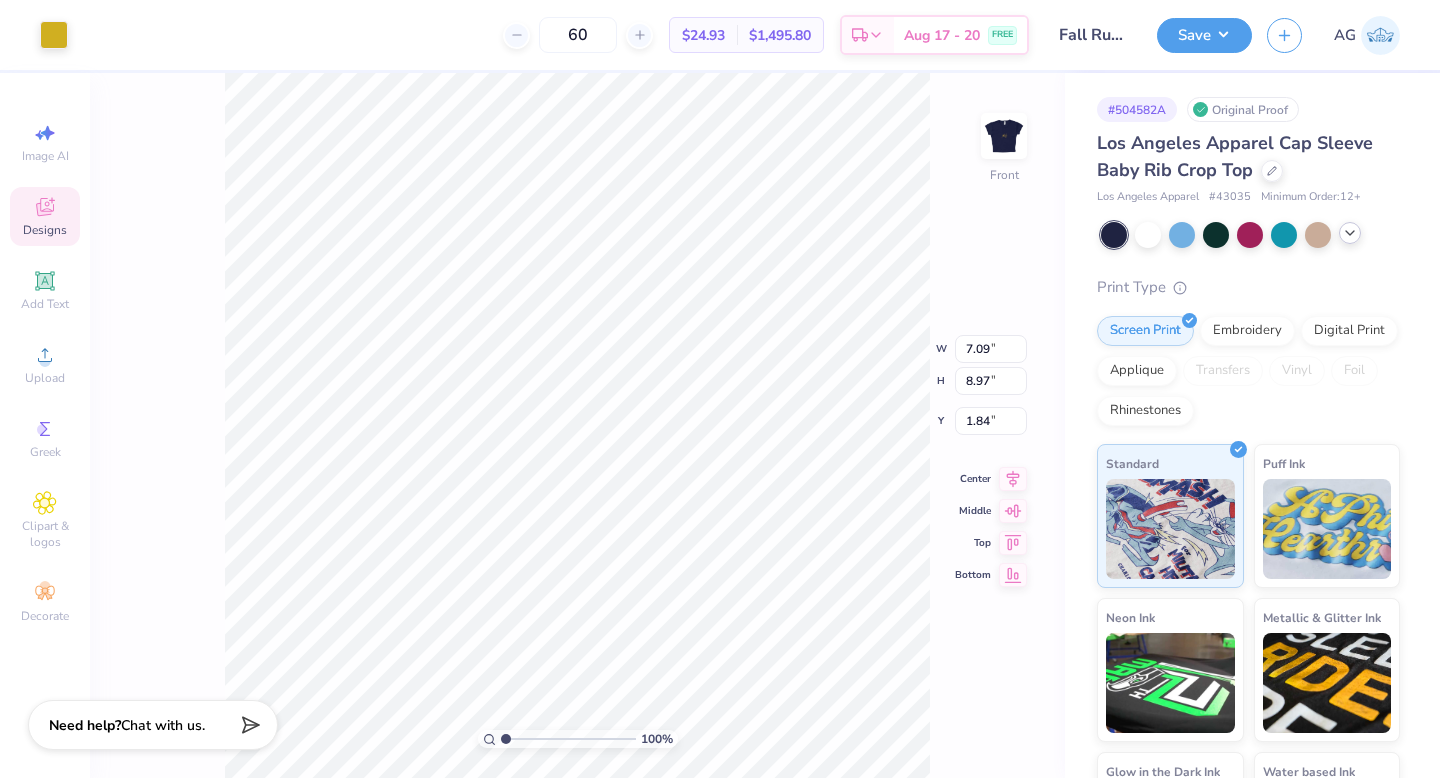type on "4.37" 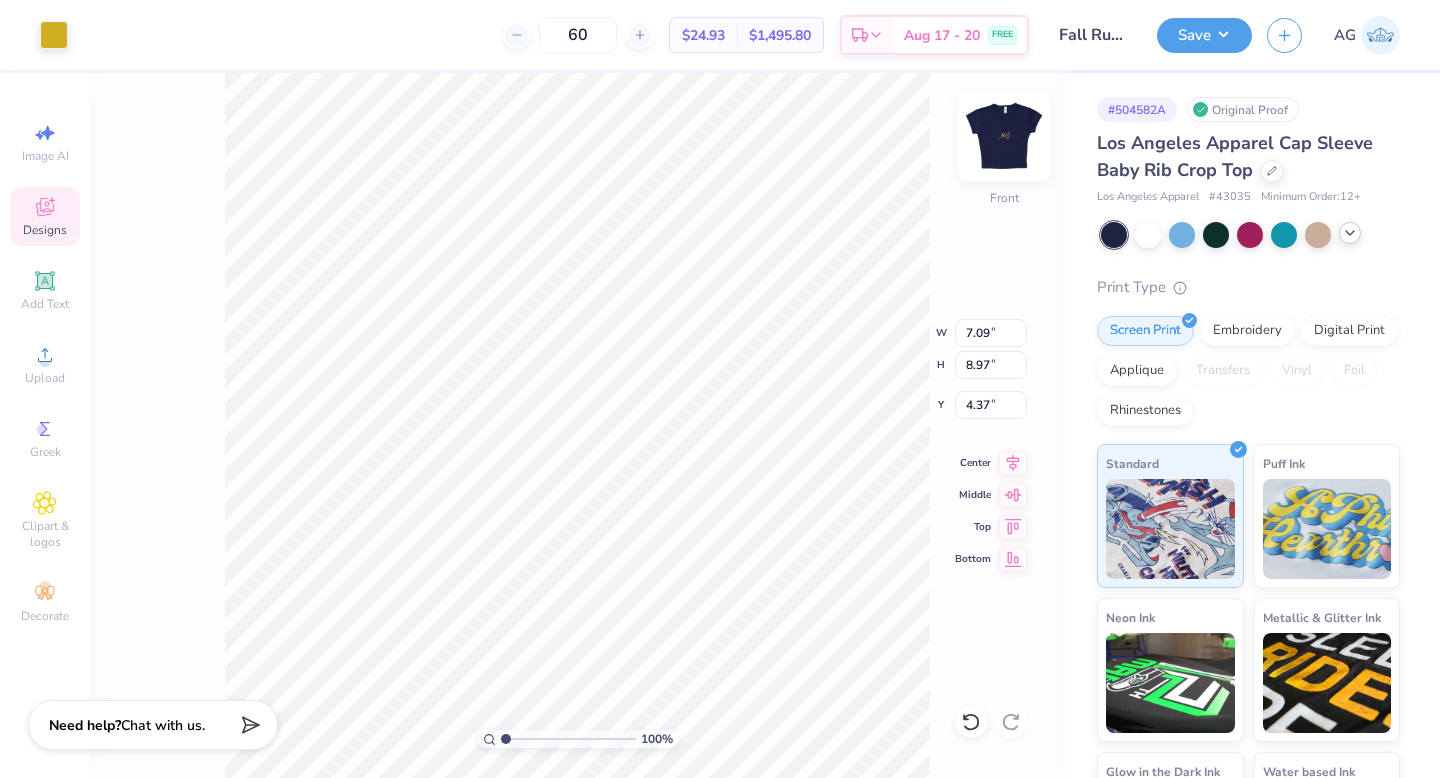 click at bounding box center [1004, 136] 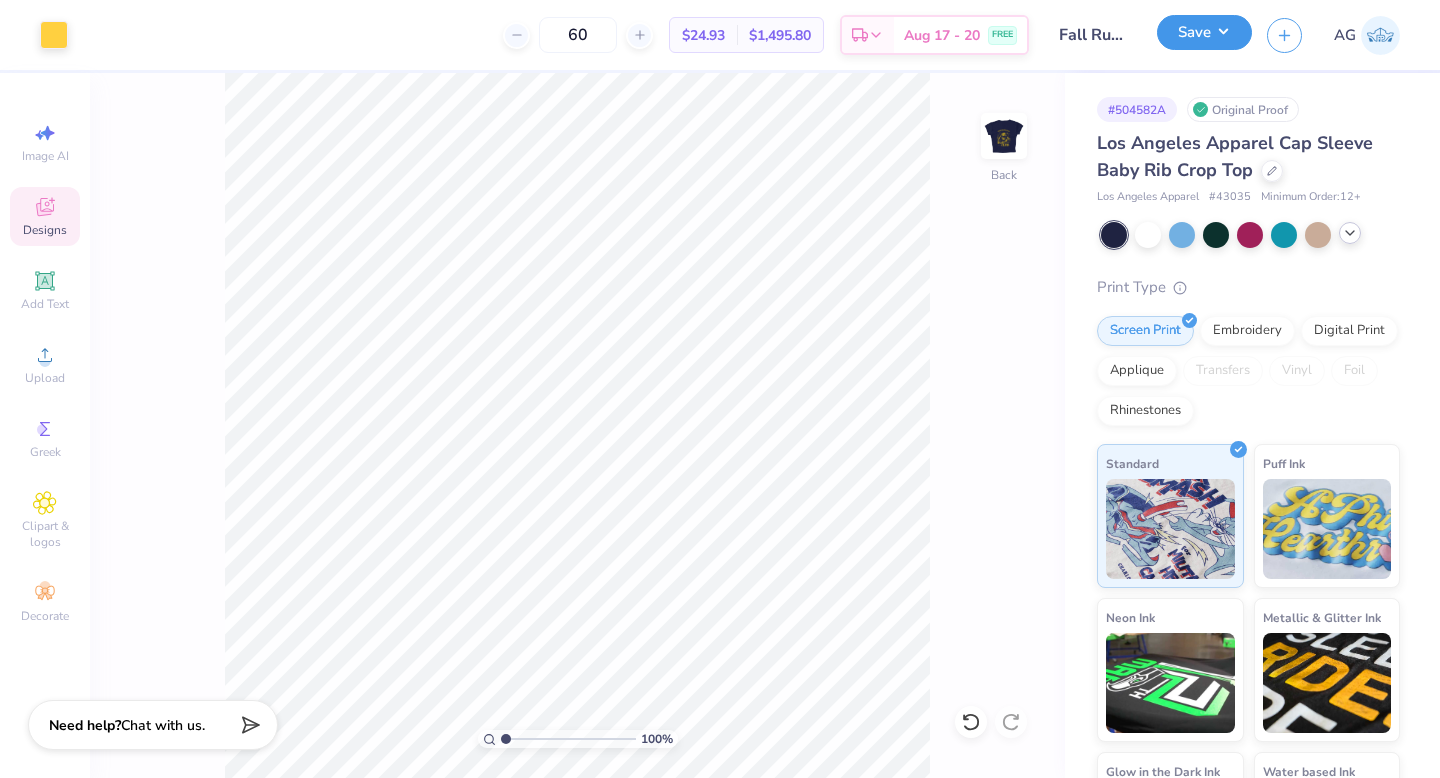 click on "Save" at bounding box center [1204, 32] 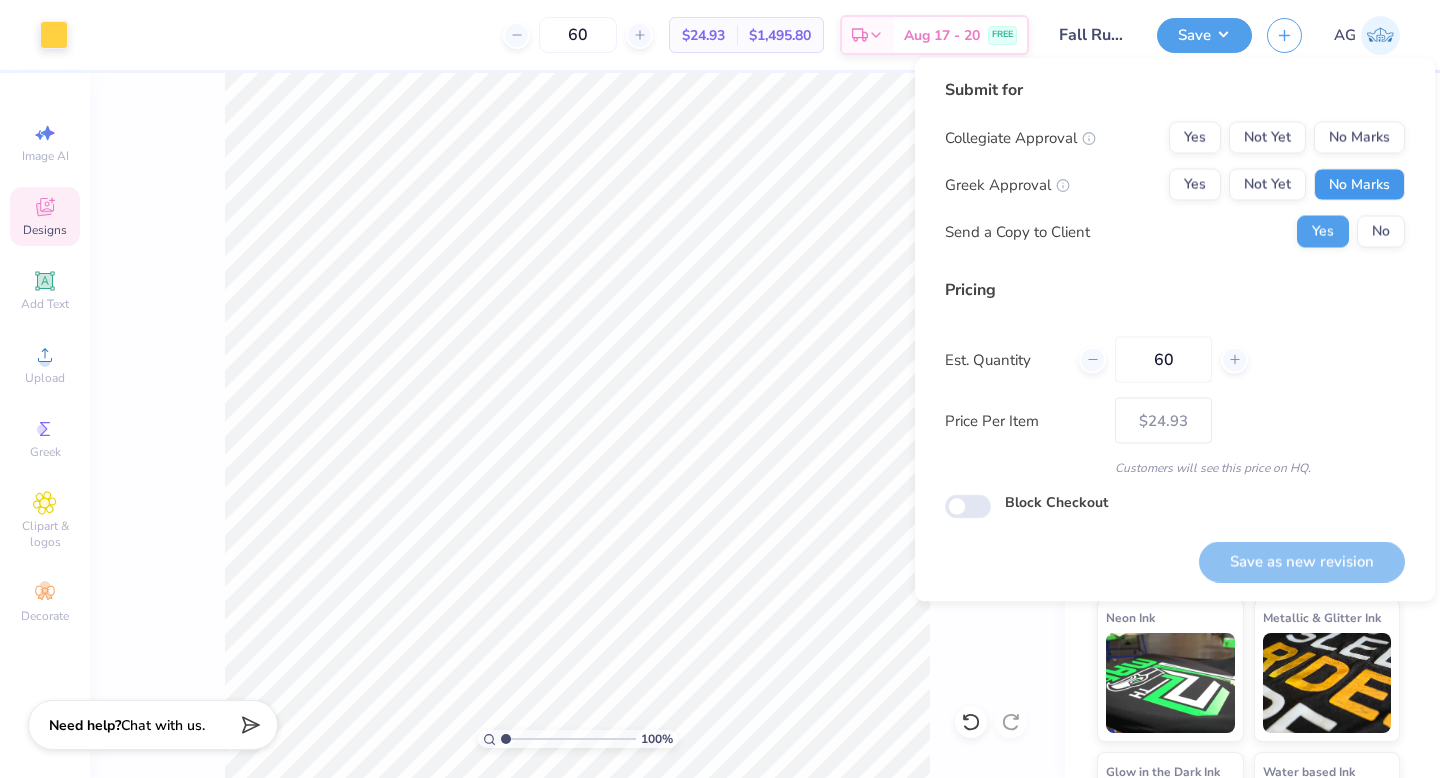 click on "No Marks" at bounding box center [1359, 185] 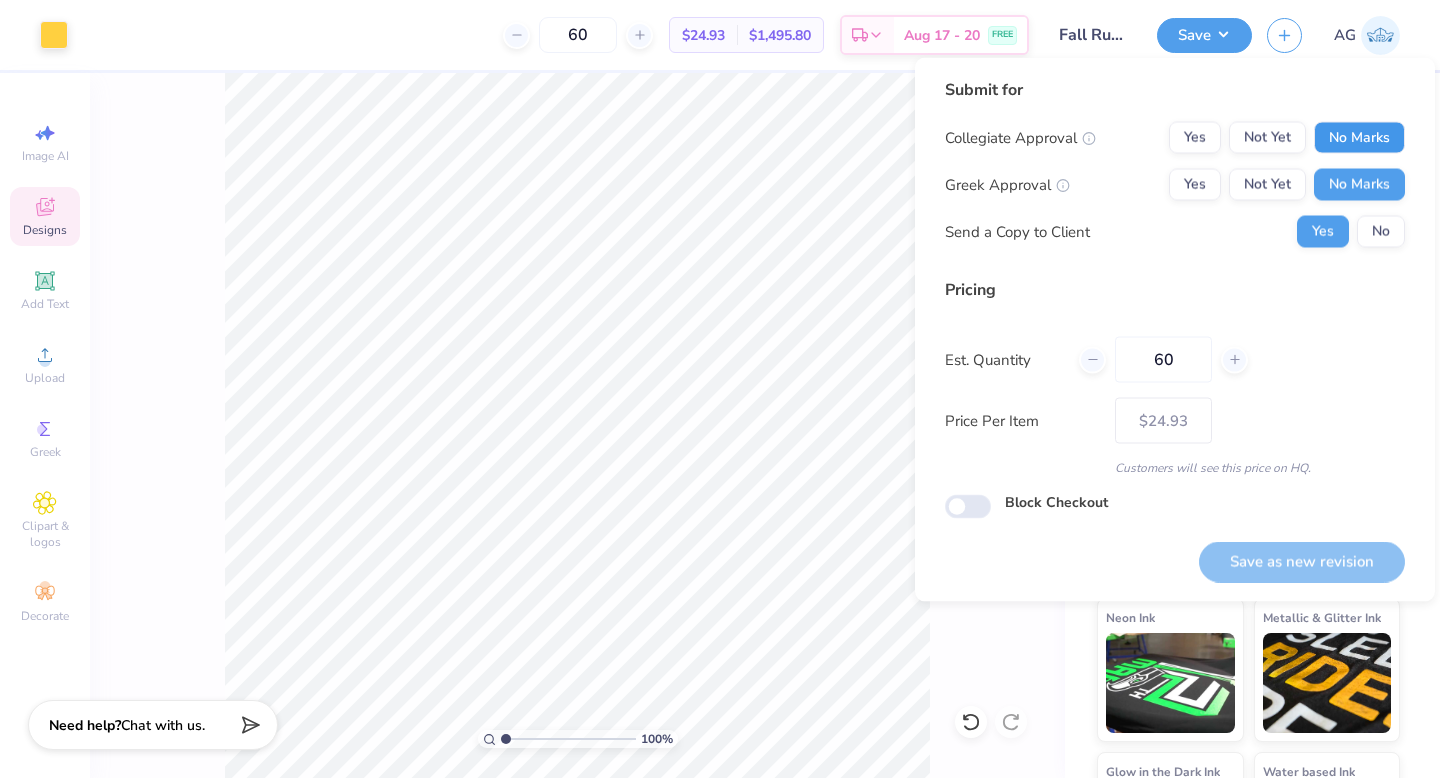 click on "No Marks" at bounding box center (1359, 138) 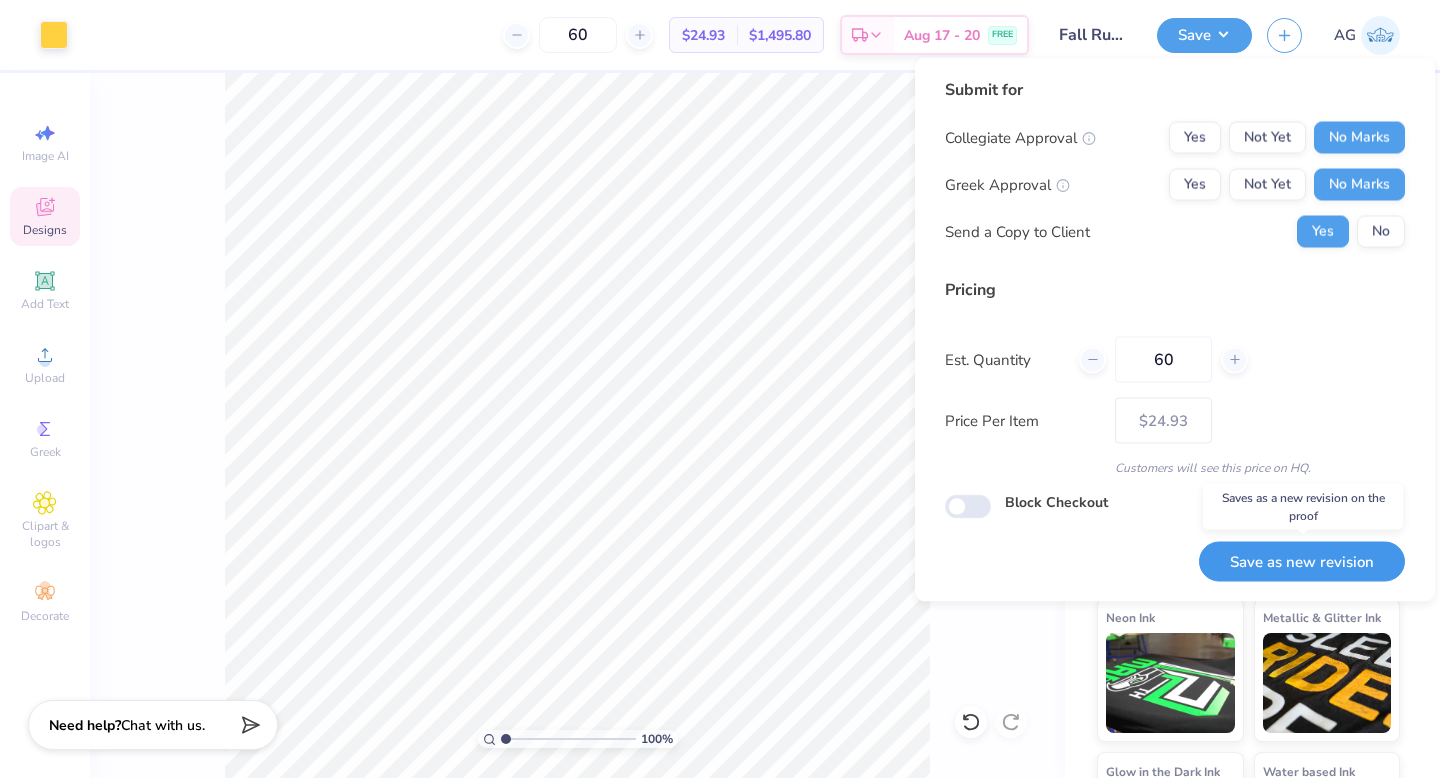 click on "Save as new revision" at bounding box center (1302, 561) 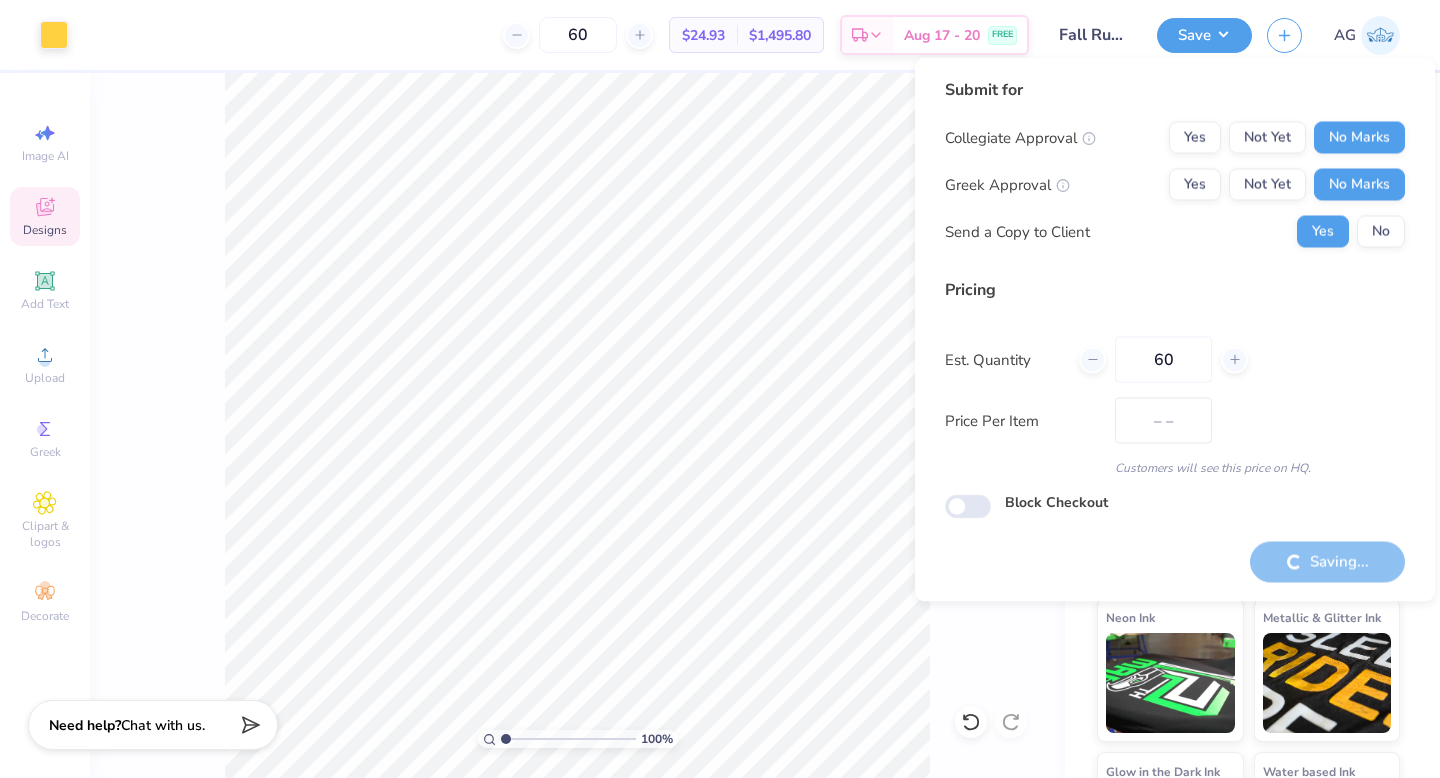 type on "$24.93" 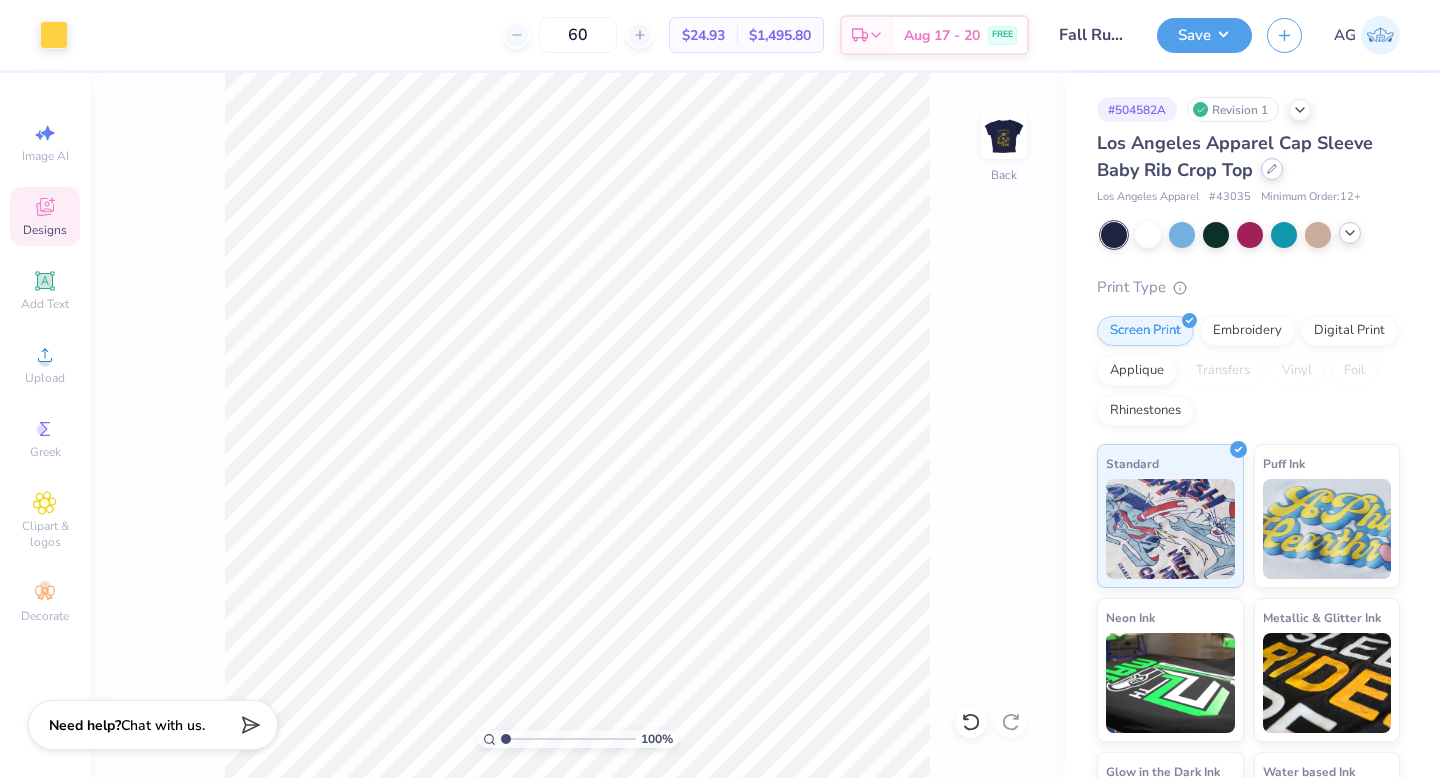 click 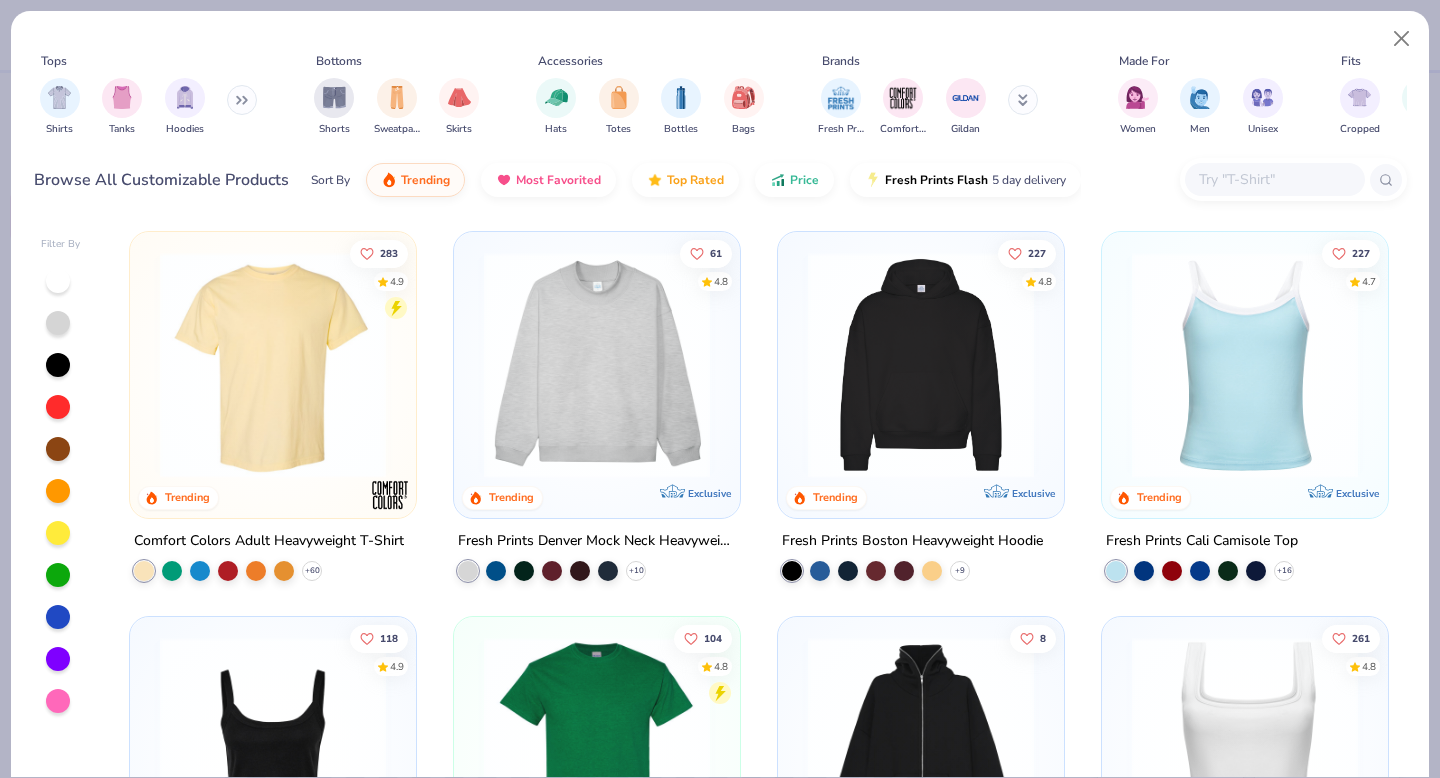 click at bounding box center [1274, 179] 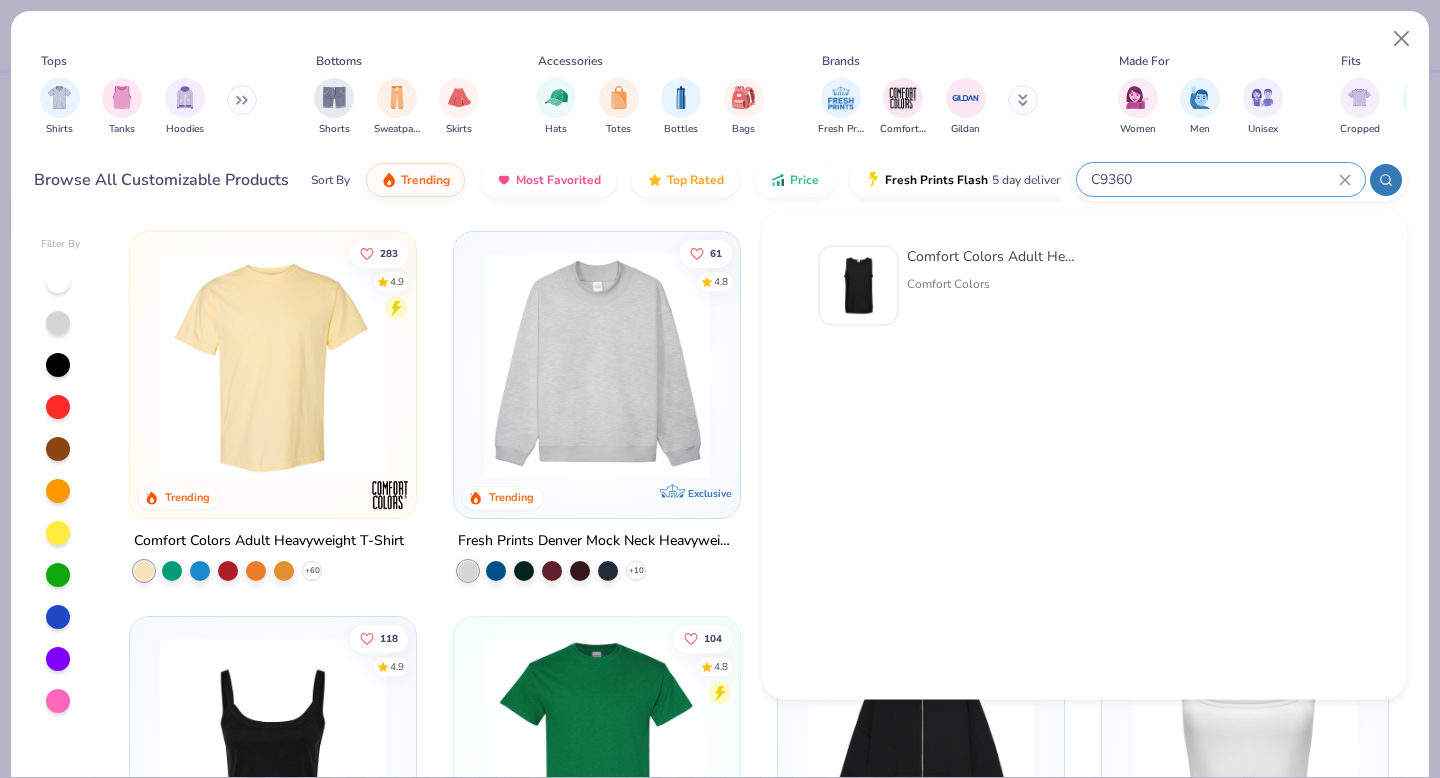 type on "C9360" 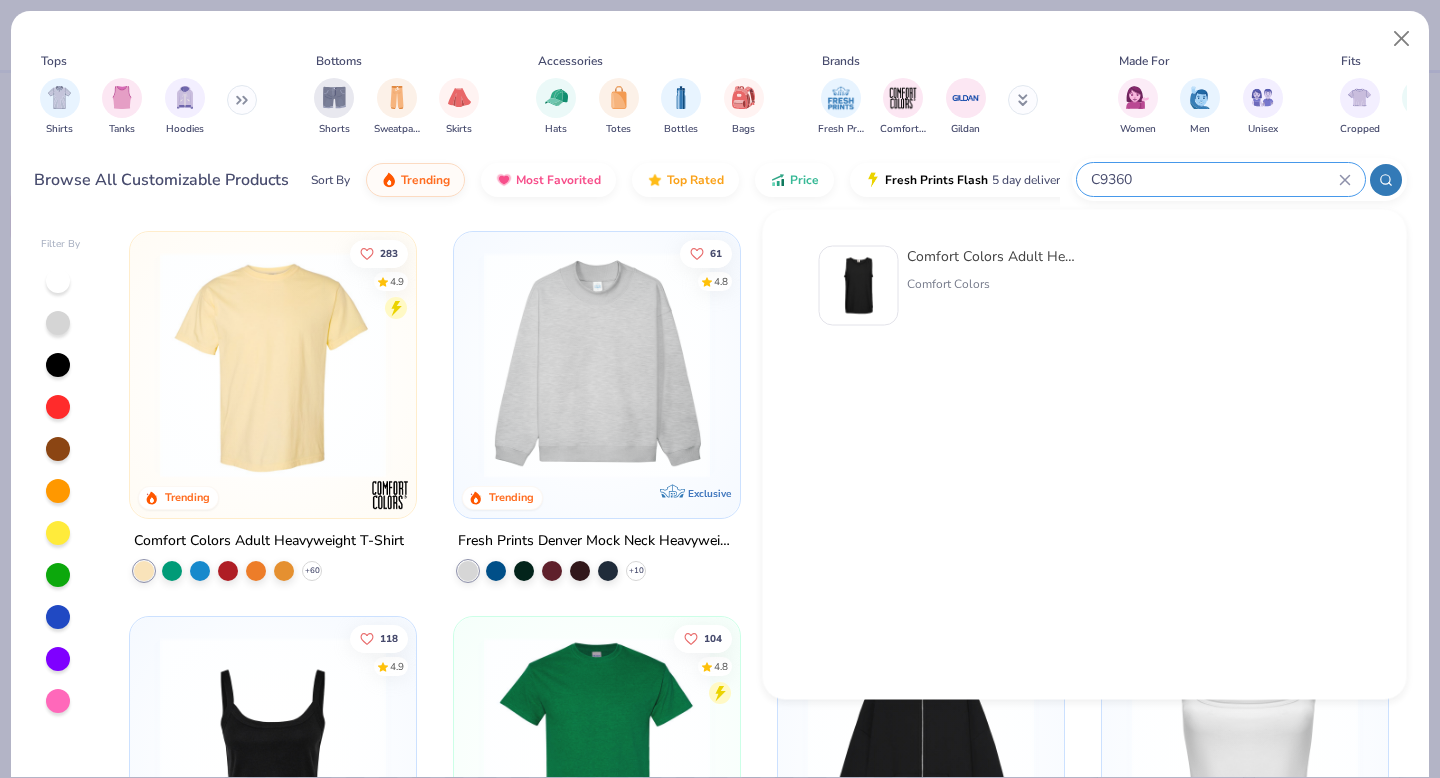 click on "Comfort Colors" at bounding box center (991, 284) 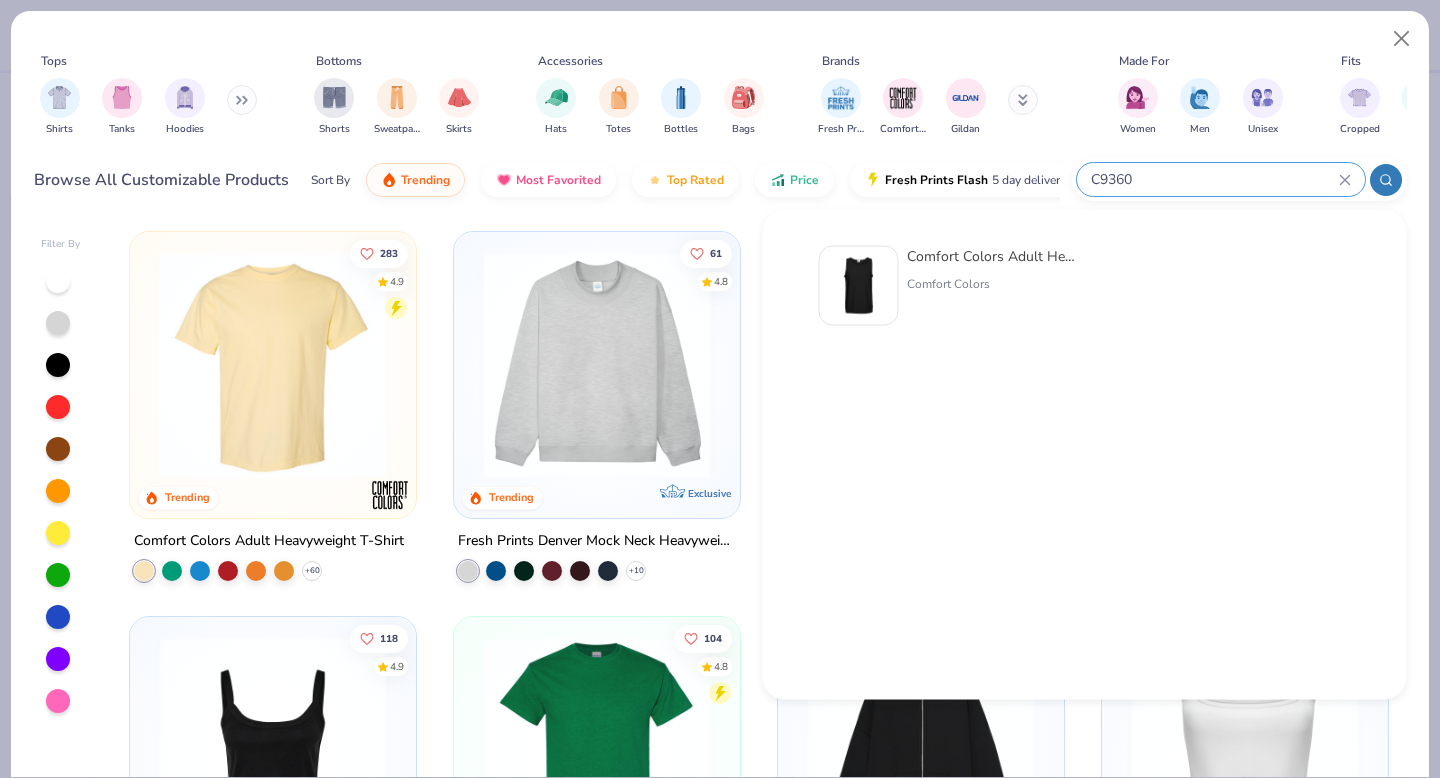 type 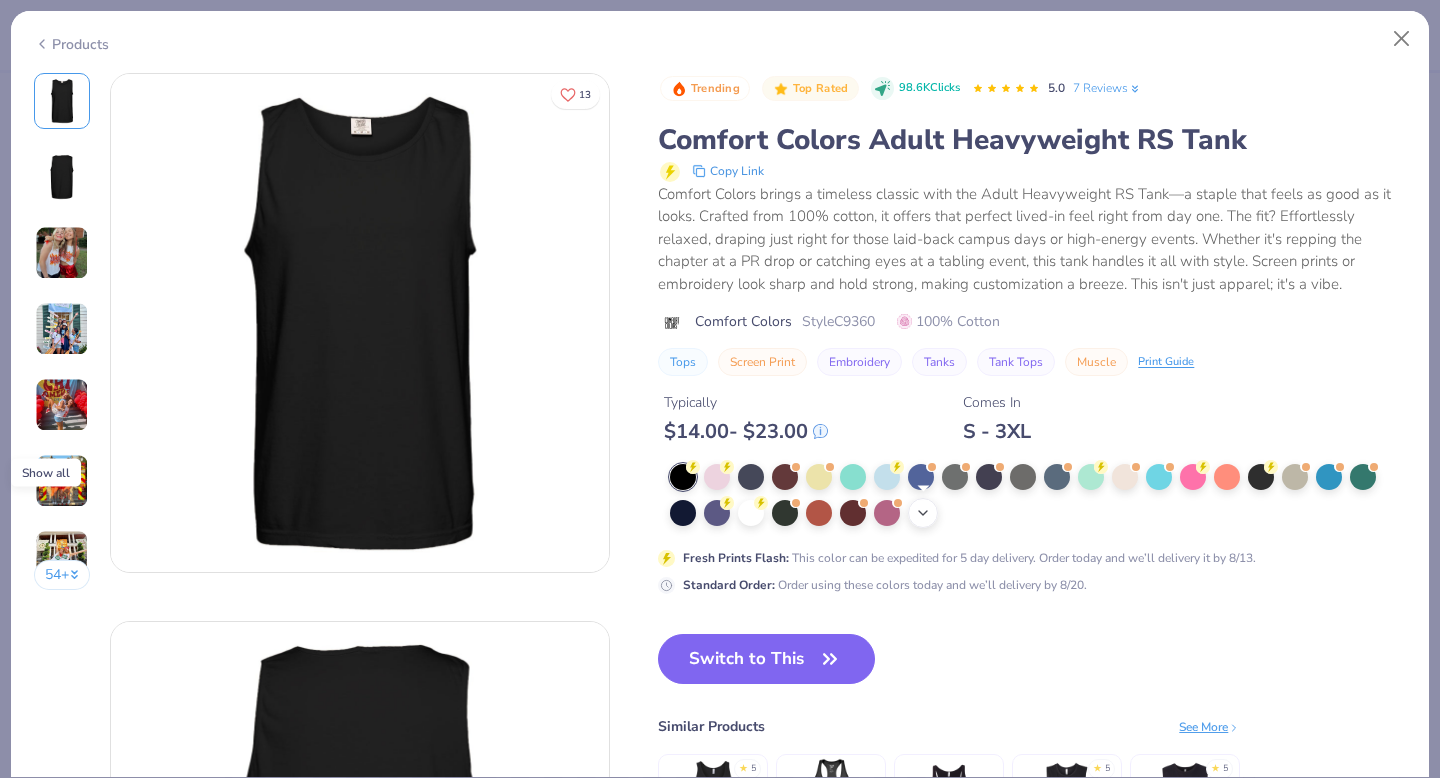 click 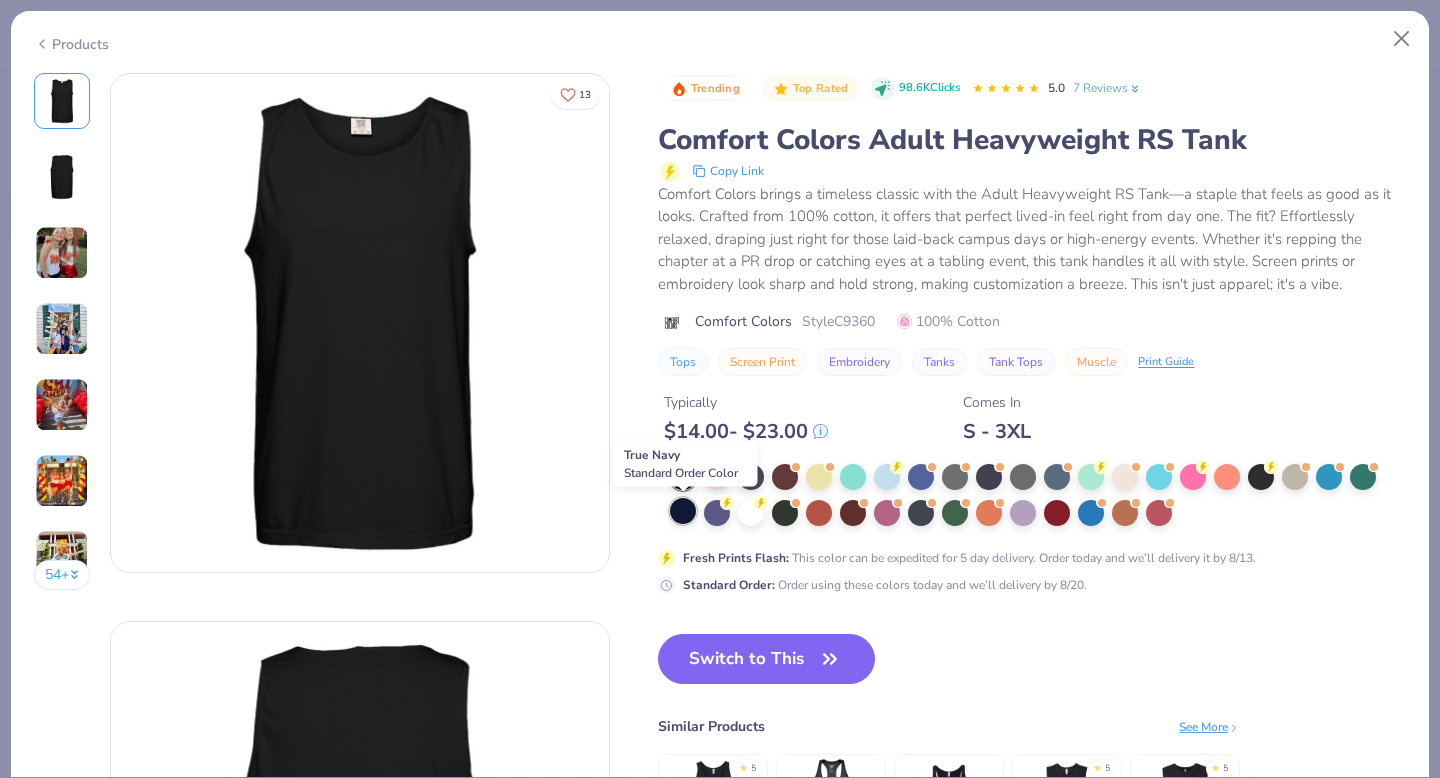 click at bounding box center [683, 511] 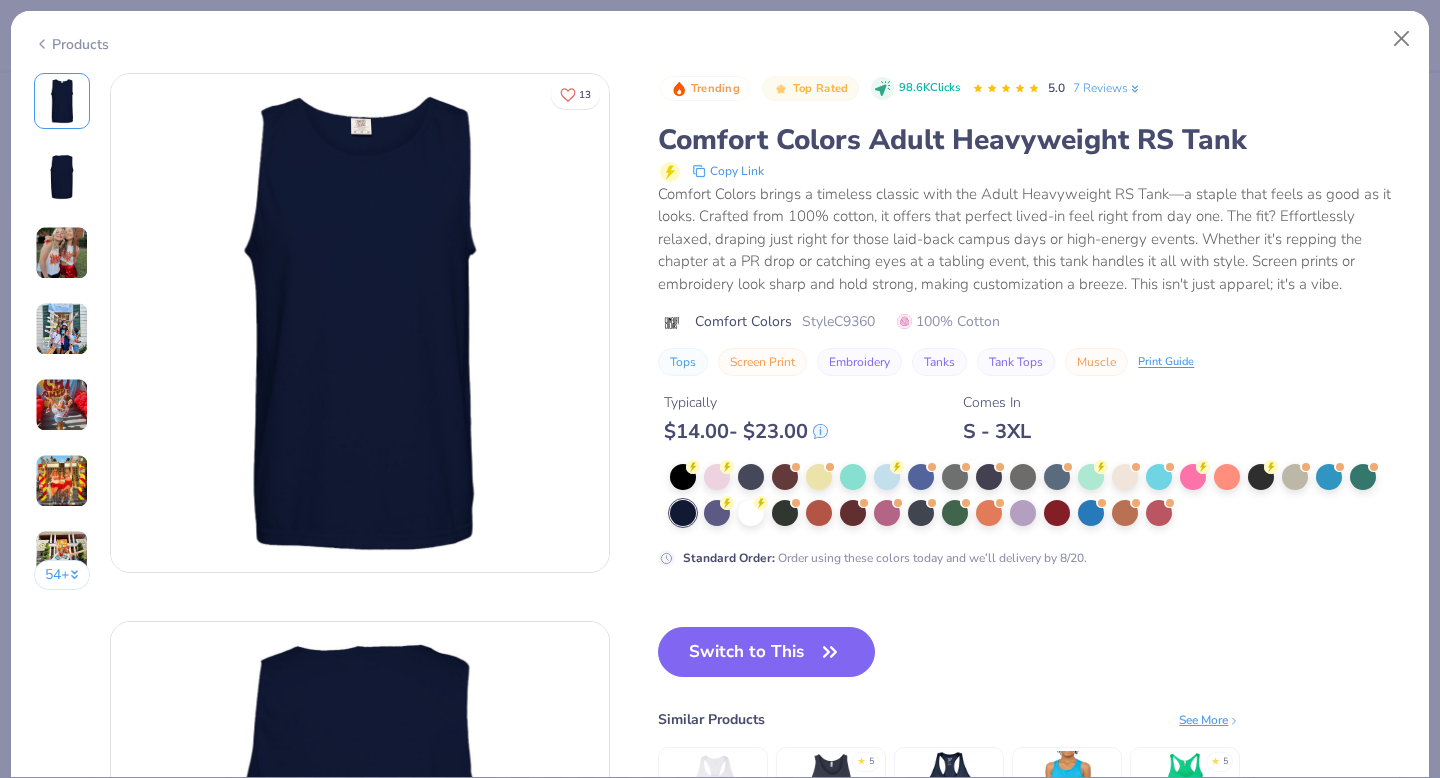 drag, startPoint x: 755, startPoint y: 667, endPoint x: 897, endPoint y: 648, distance: 143.26549 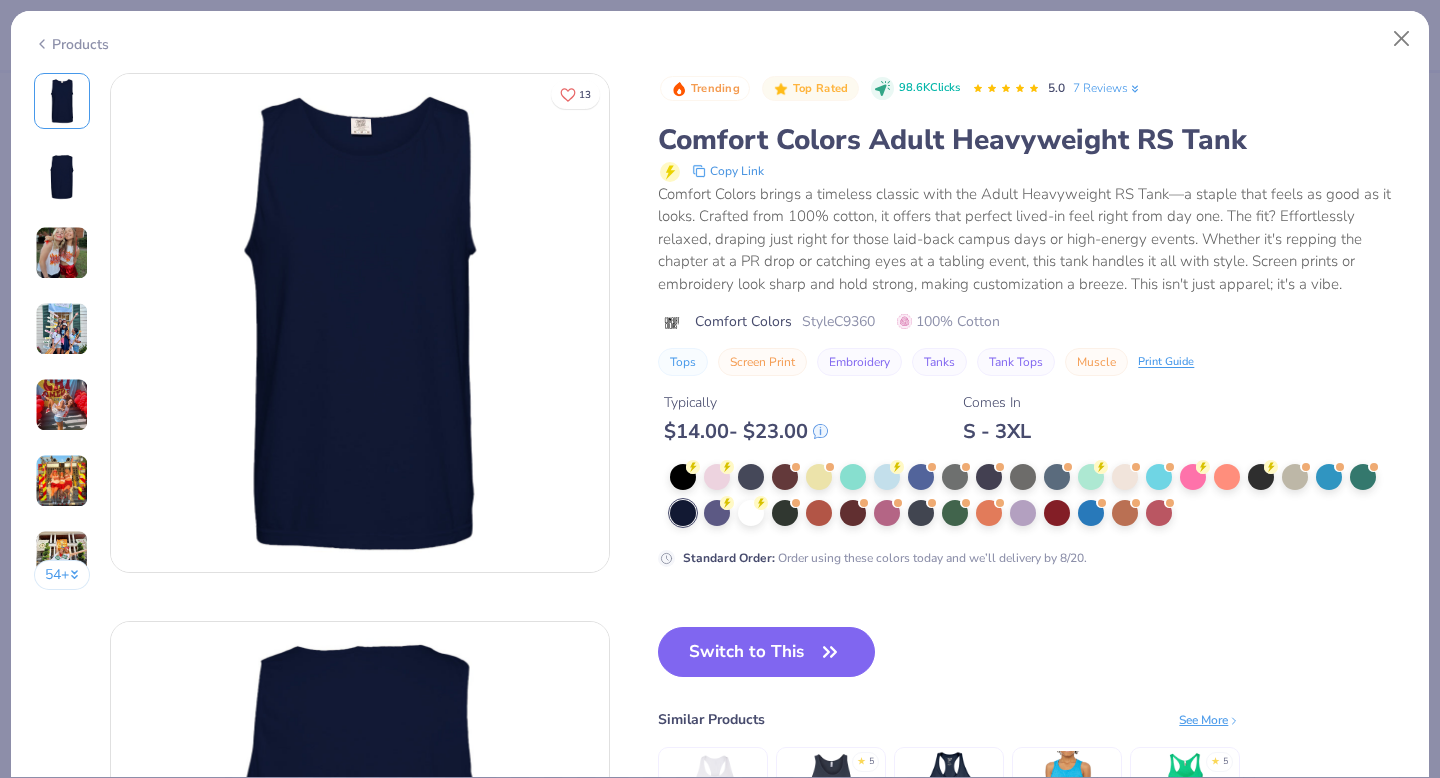 click on "Switch to This" at bounding box center (766, 652) 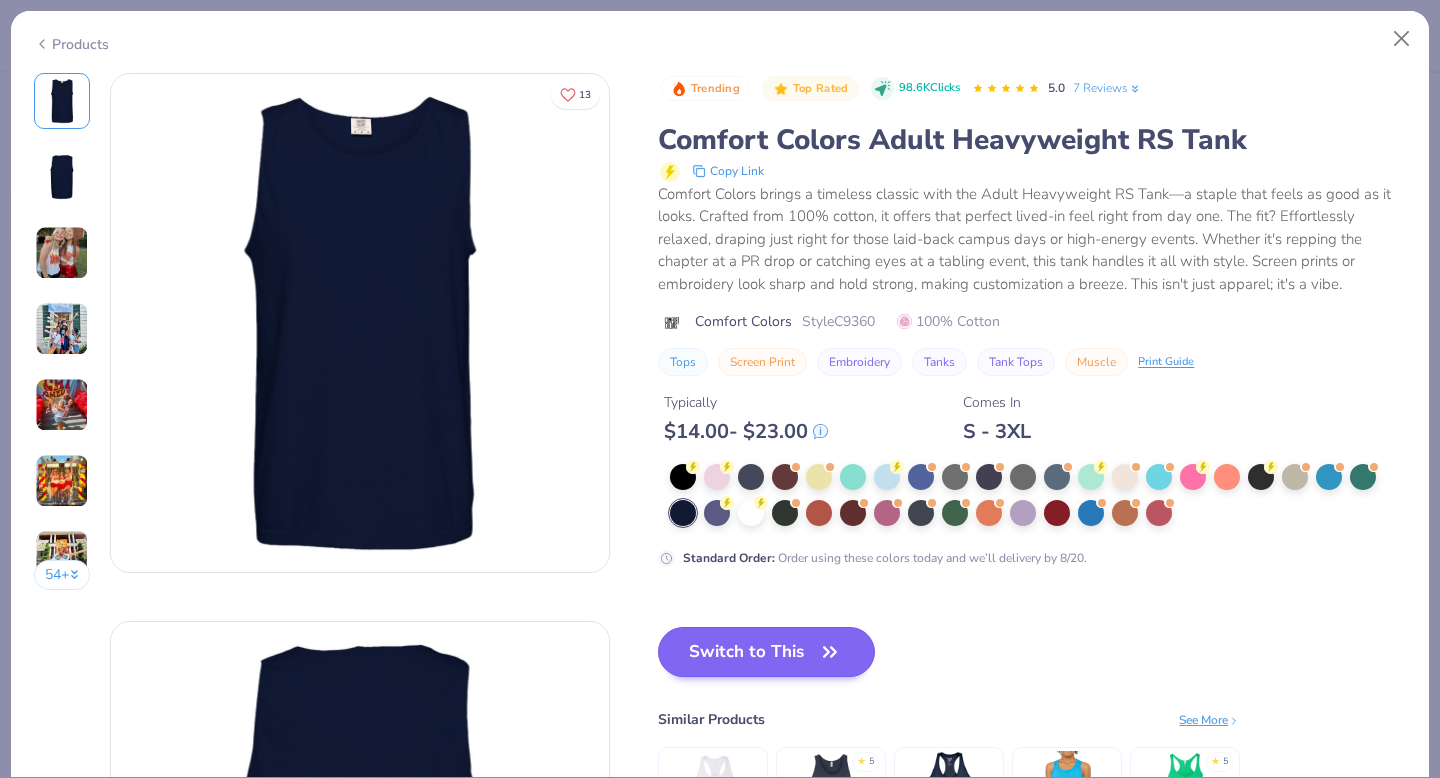 click on "Switch to This" at bounding box center (766, 652) 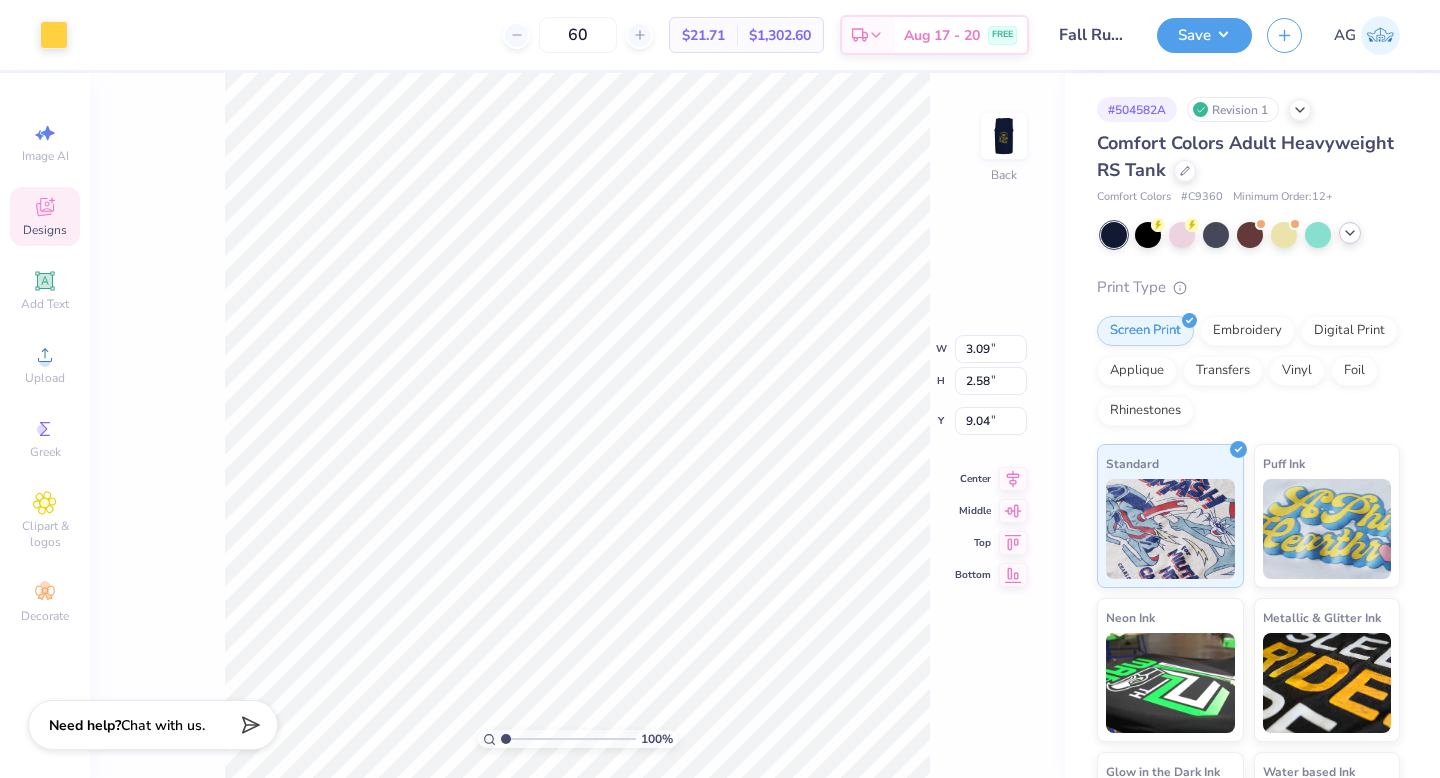type on "5.57" 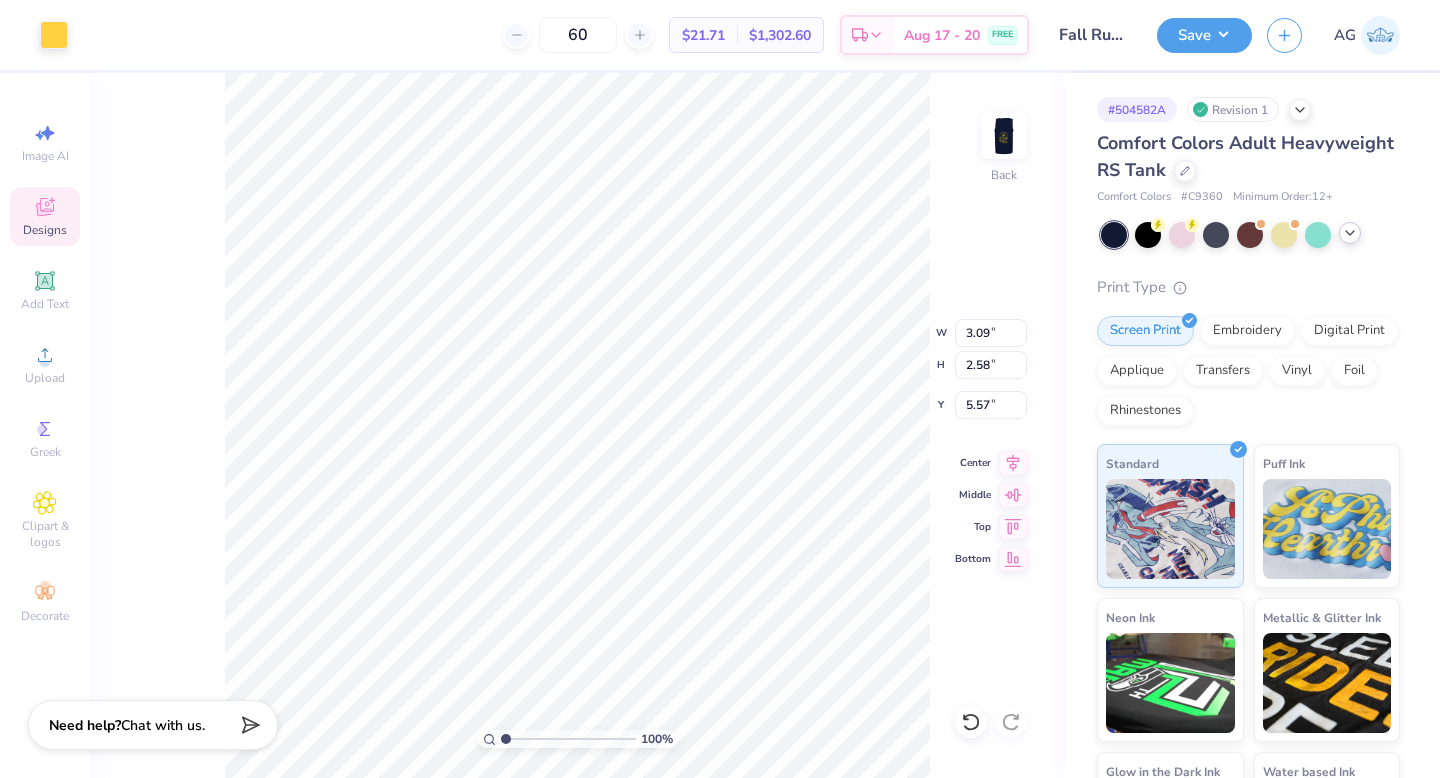 type on "6.34" 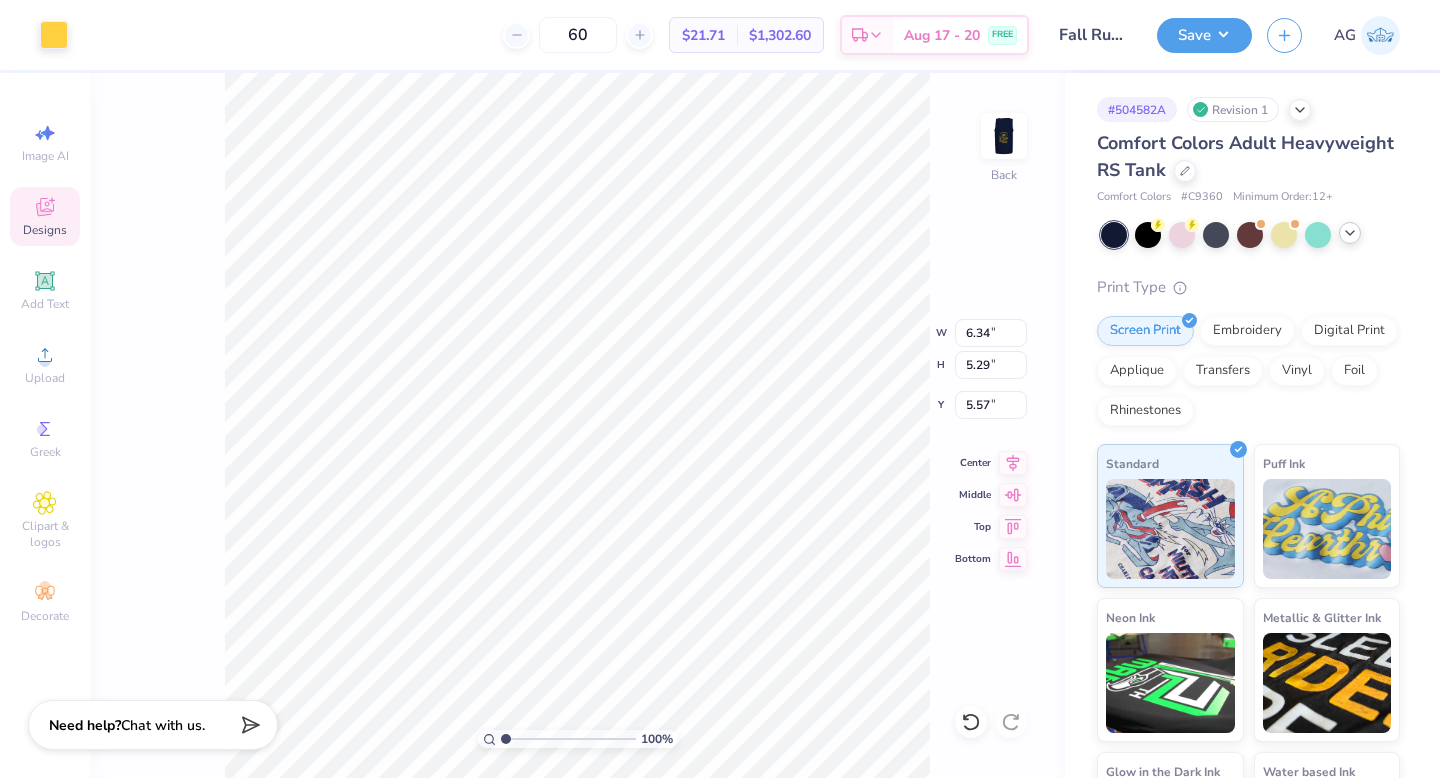 type on "5.45" 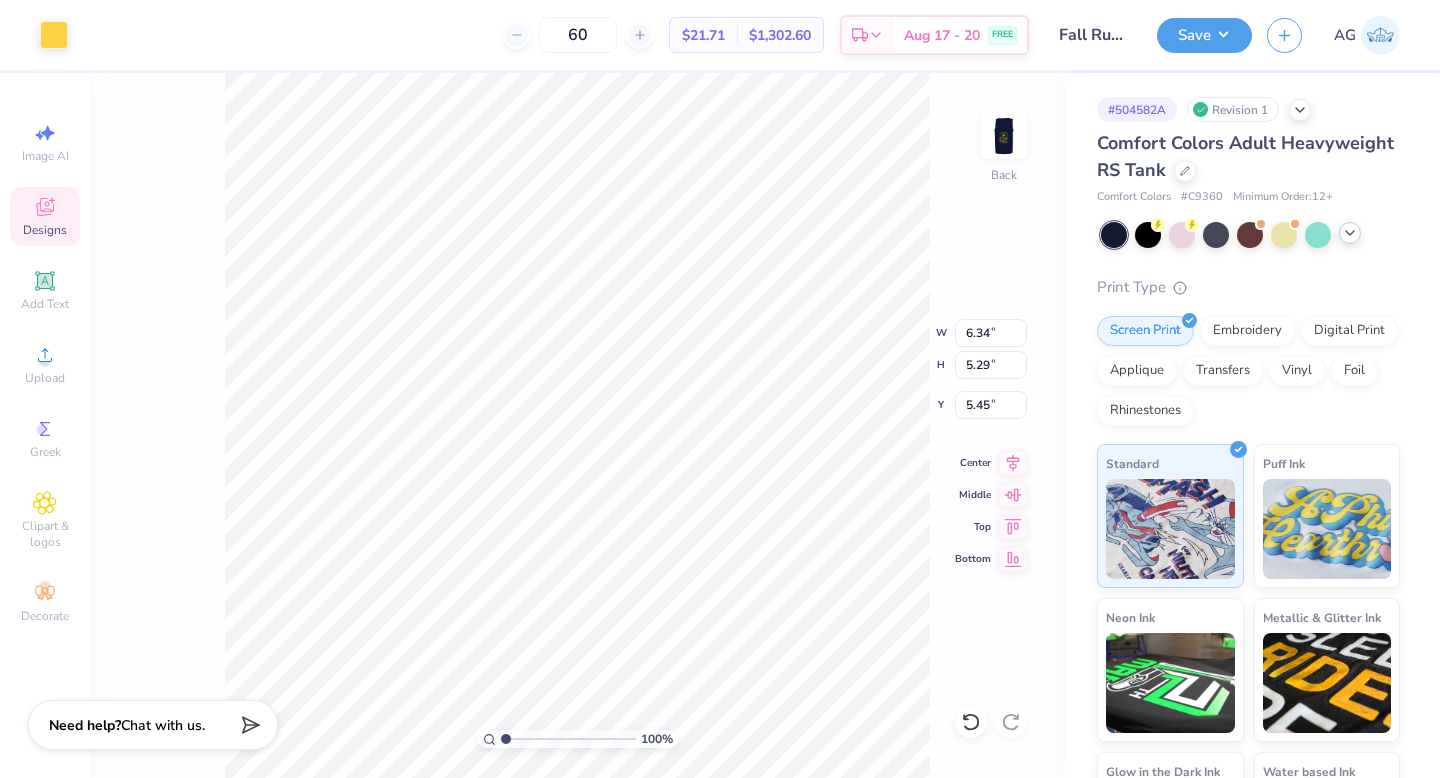 type on "5.72" 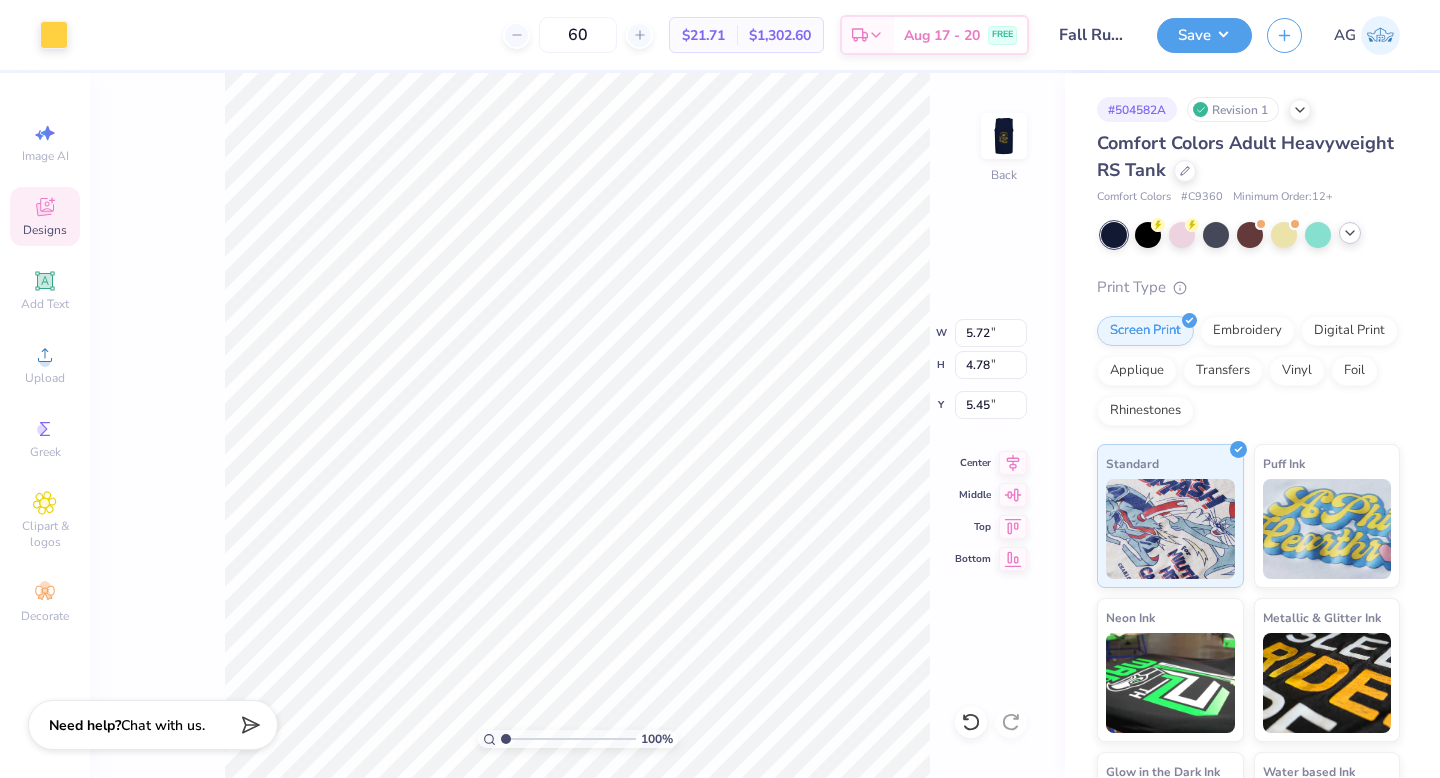 type on "5.59" 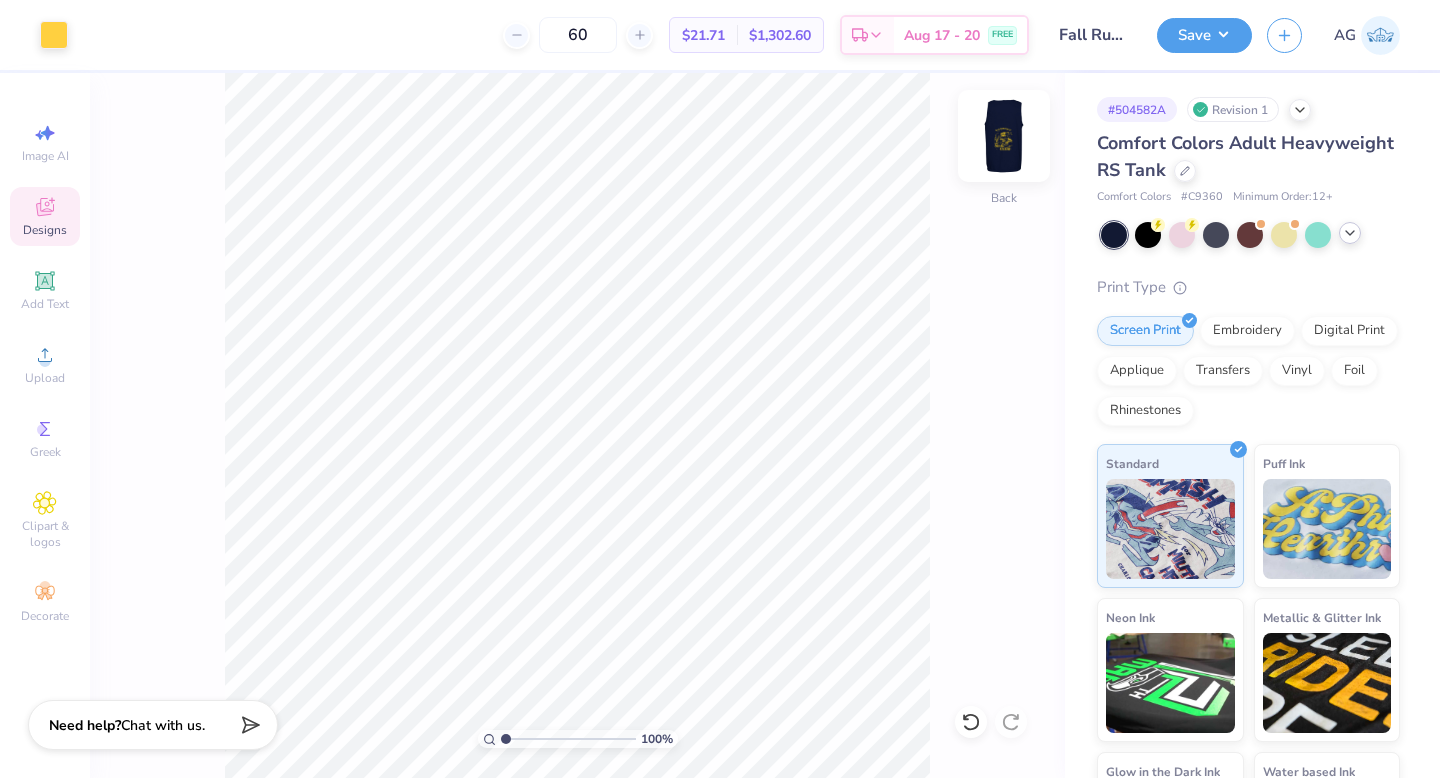 click at bounding box center [1004, 136] 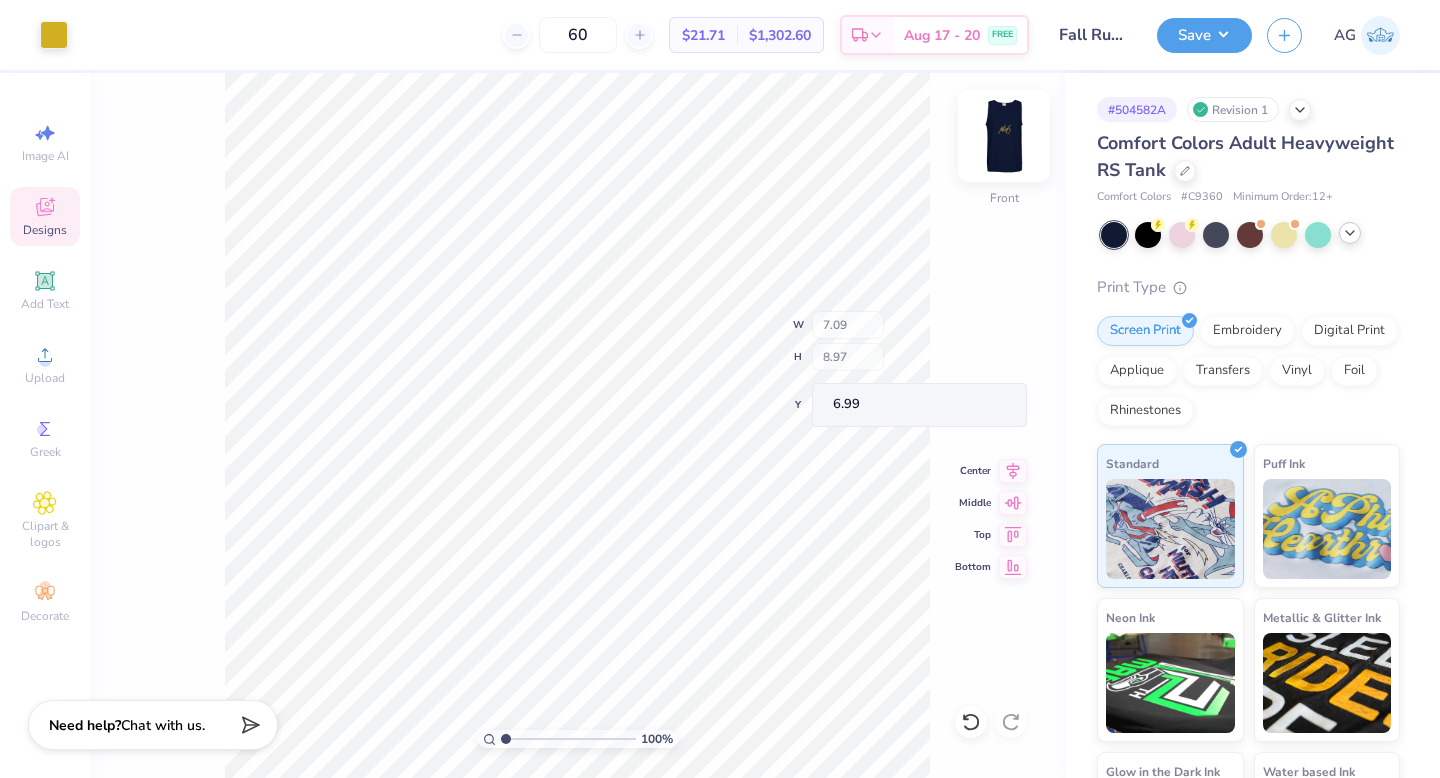 type on "6.99" 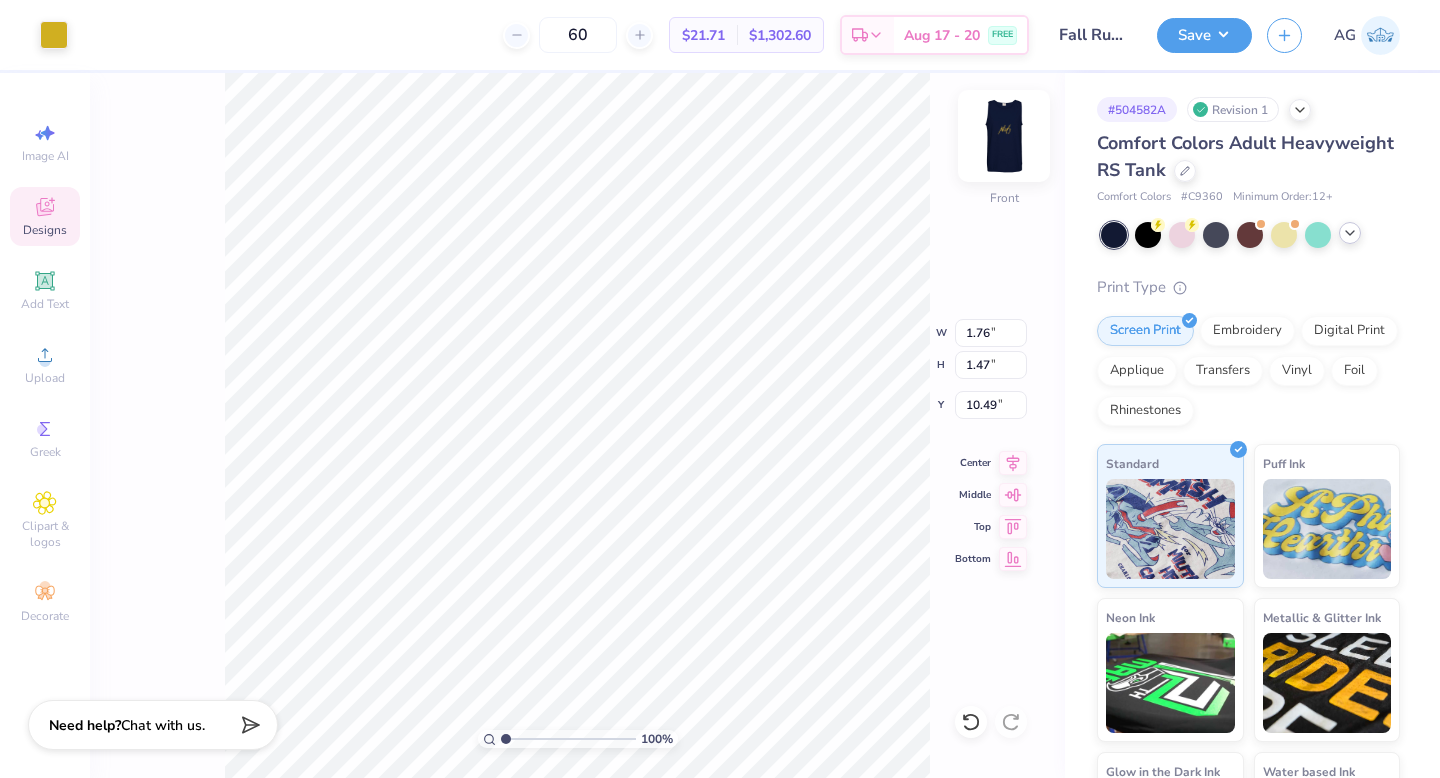 type on "12.50" 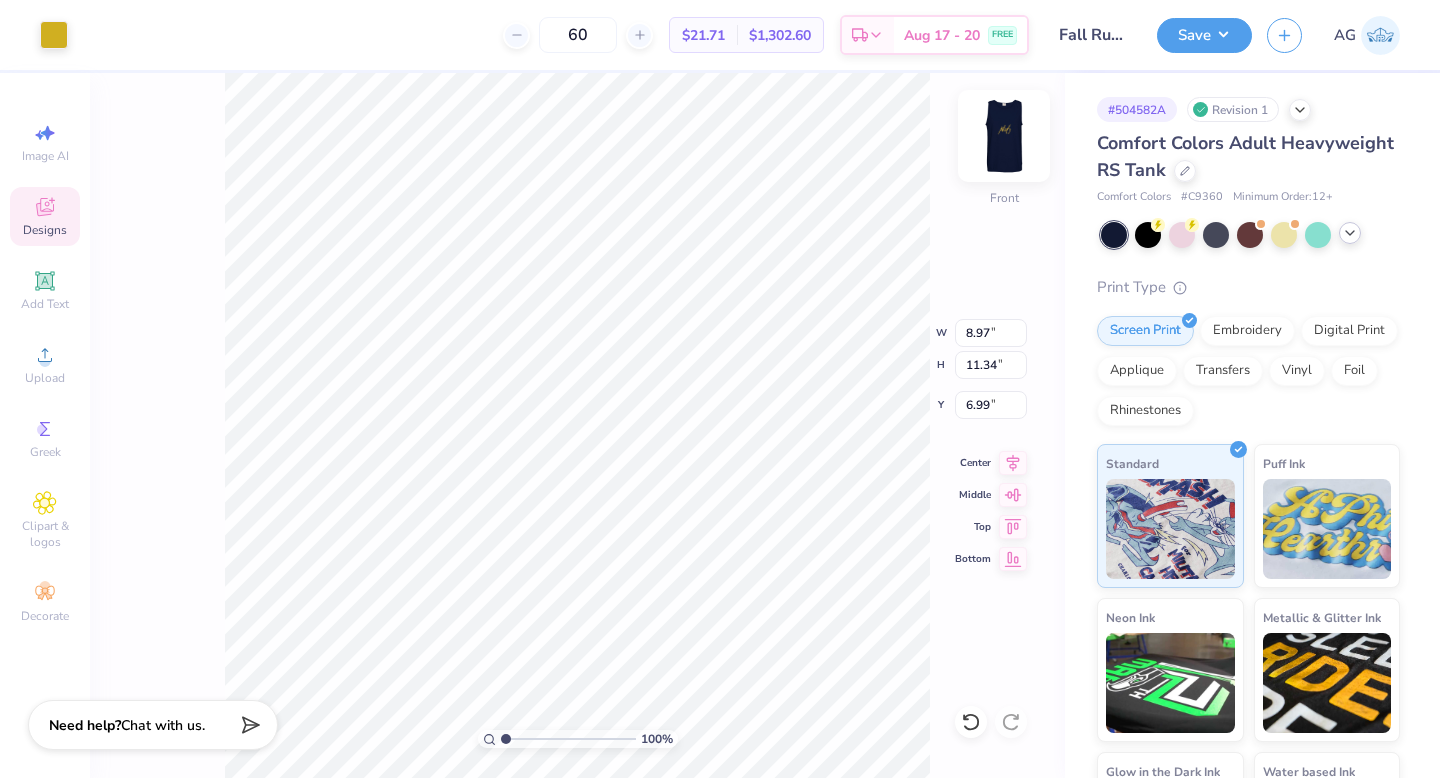 type on "8.97" 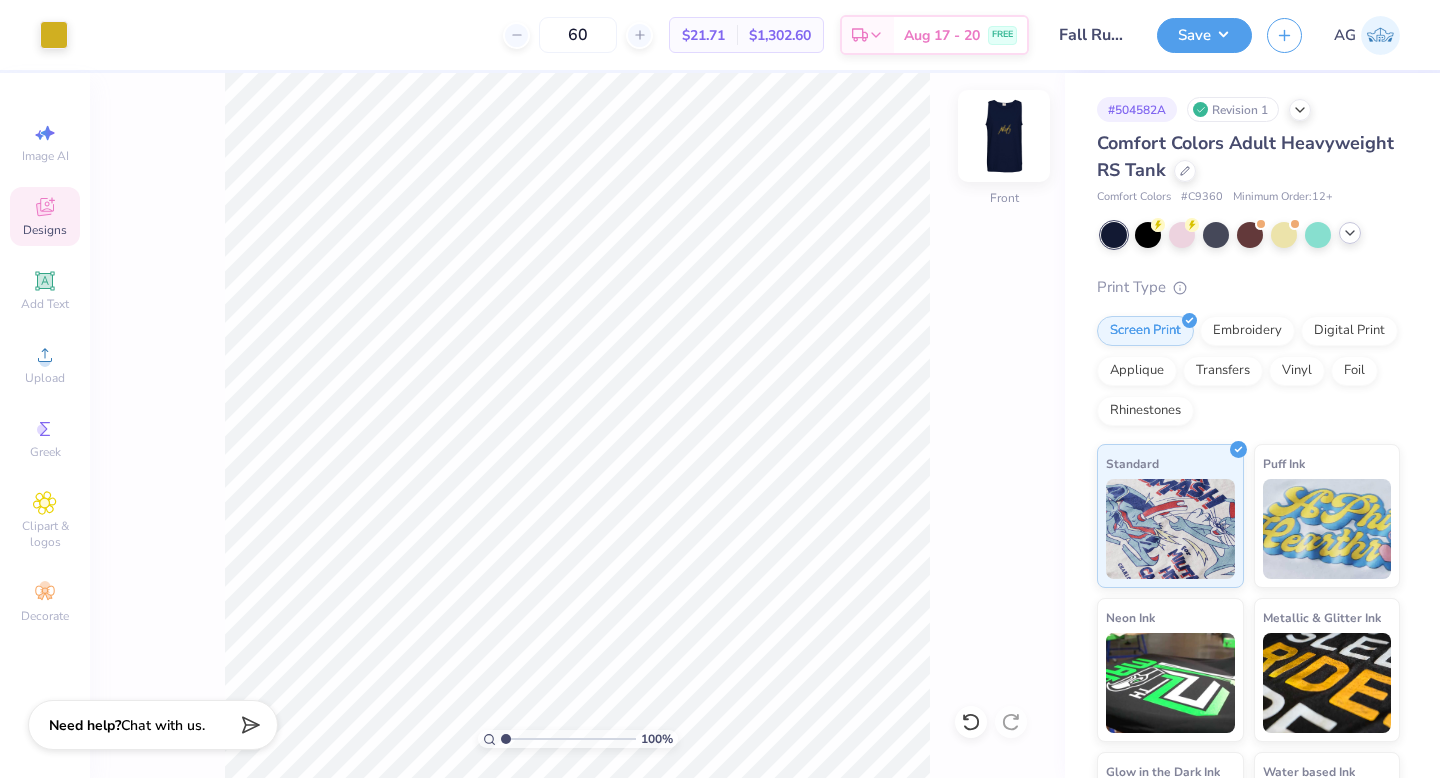 click at bounding box center [1004, 136] 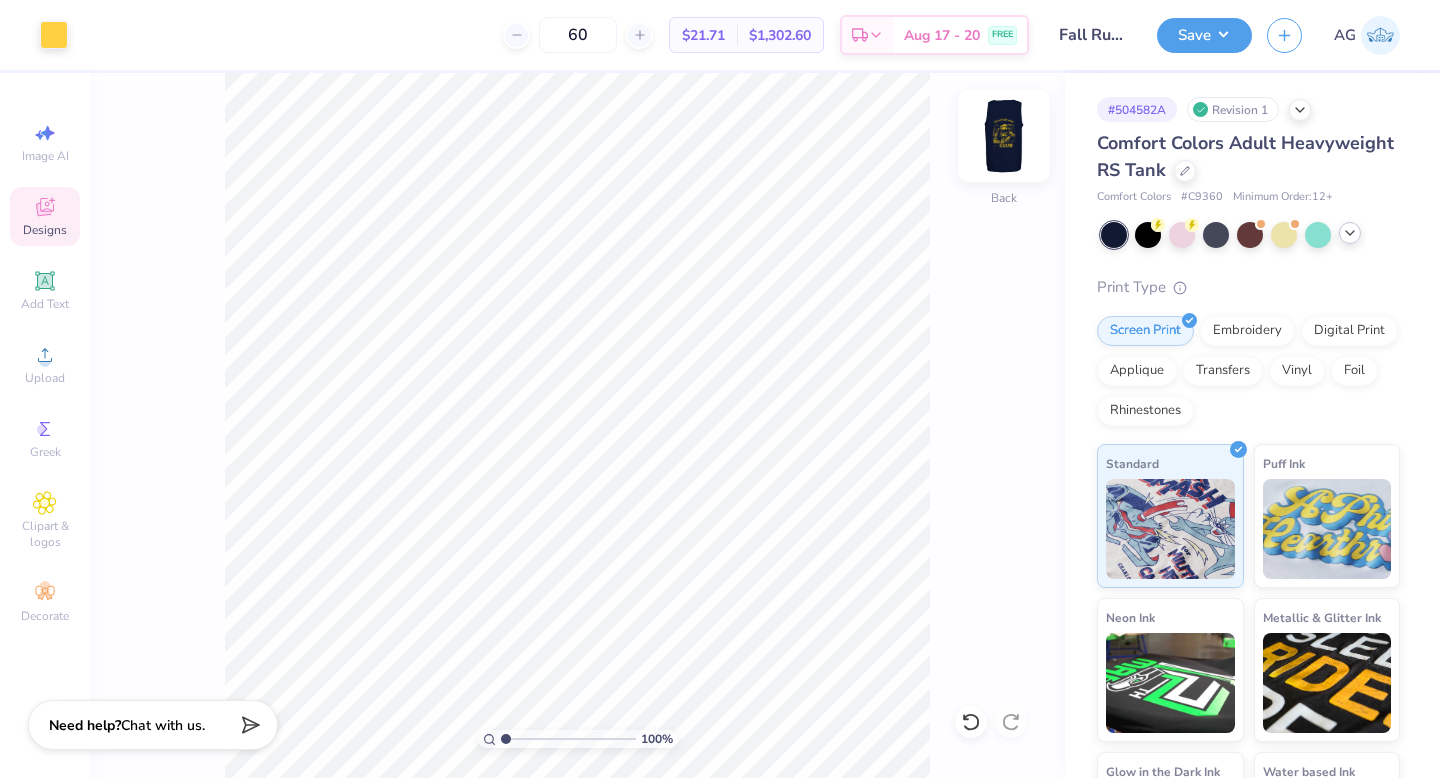 click at bounding box center (1004, 136) 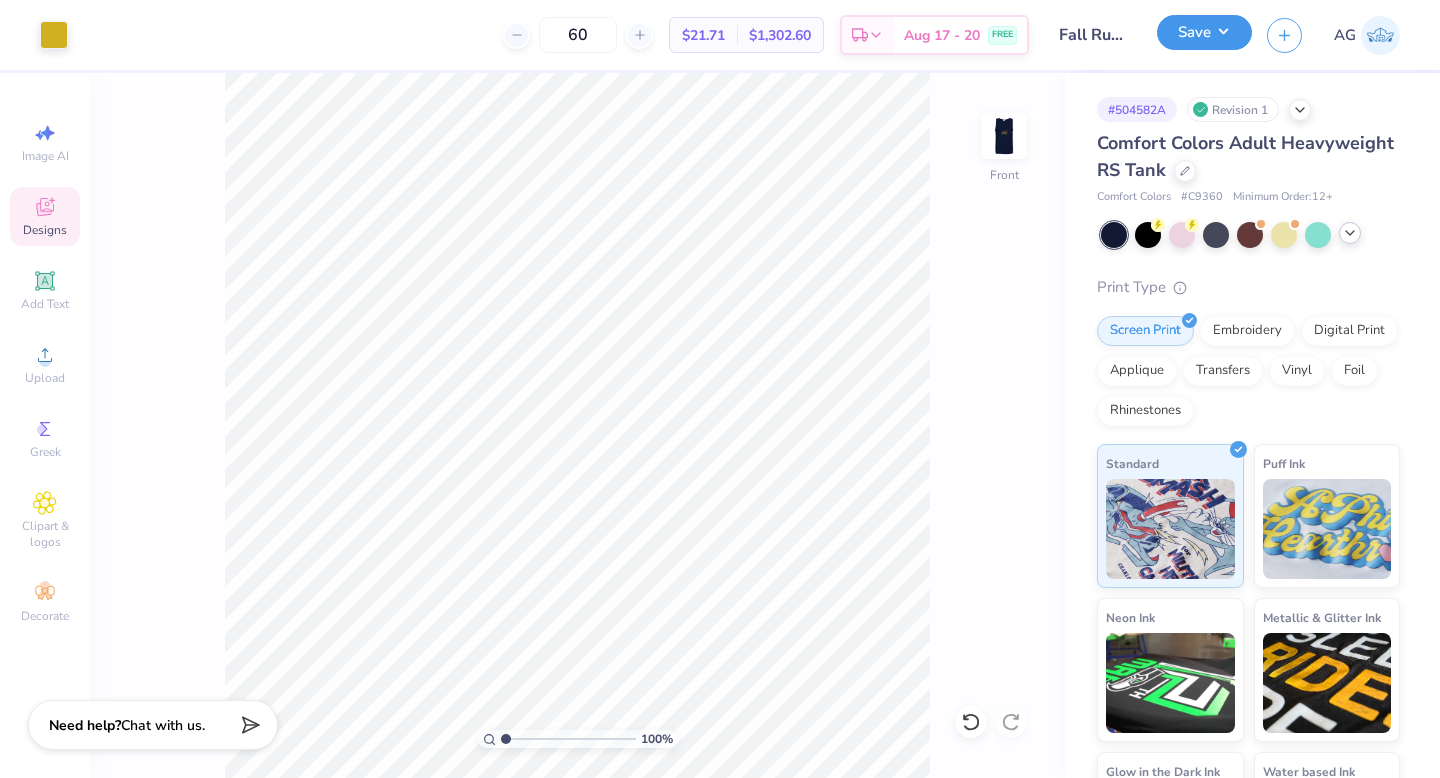 click on "Save" at bounding box center [1204, 32] 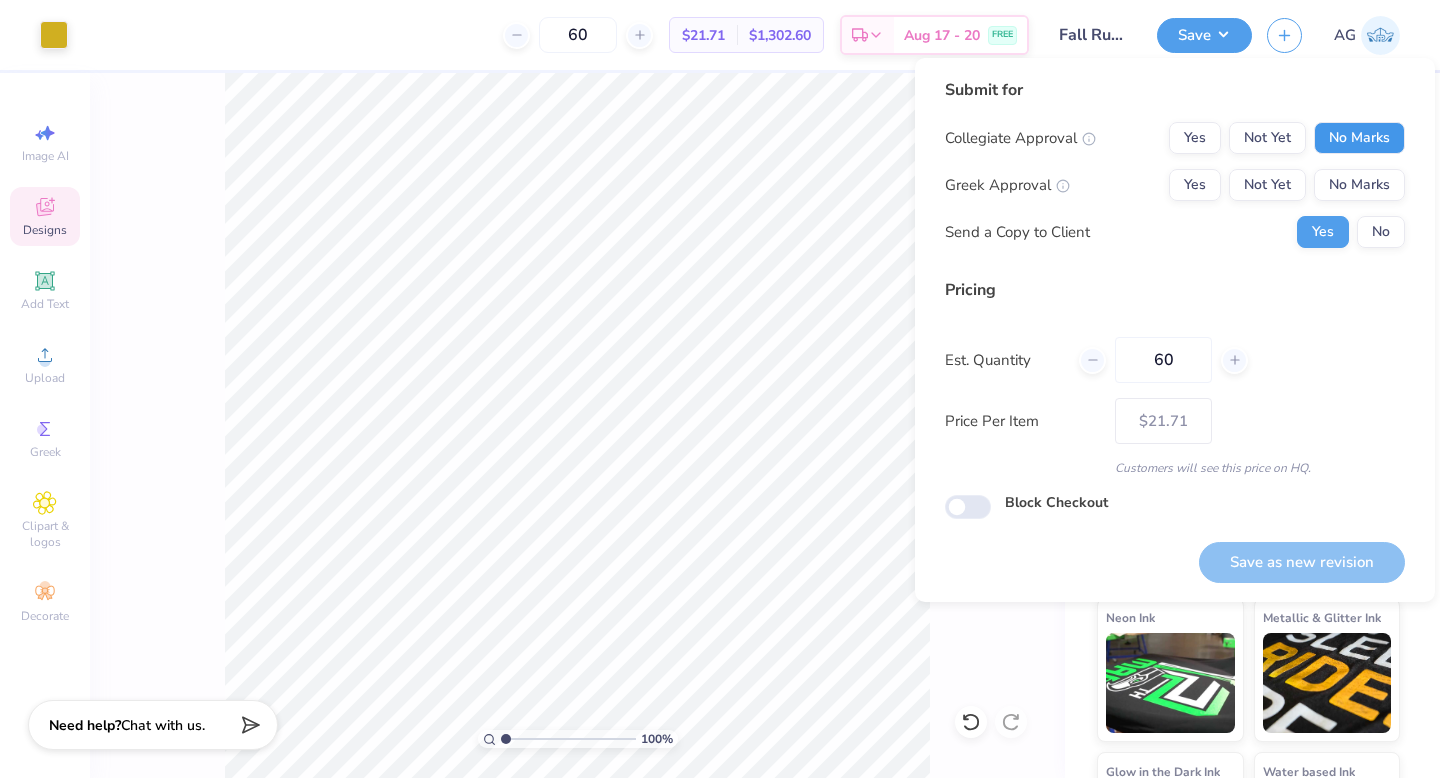 click on "No Marks" at bounding box center (1359, 138) 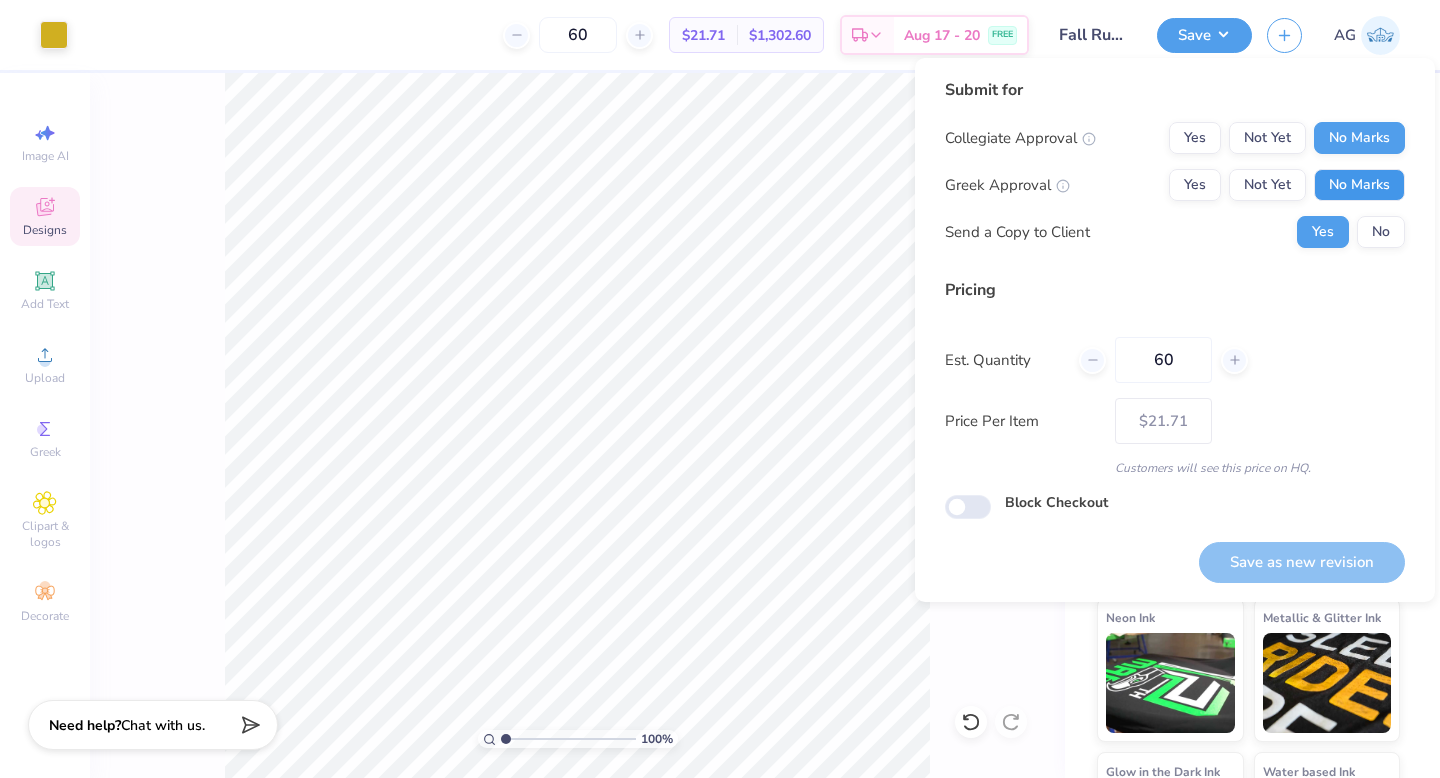 click on "No Marks" at bounding box center [1359, 185] 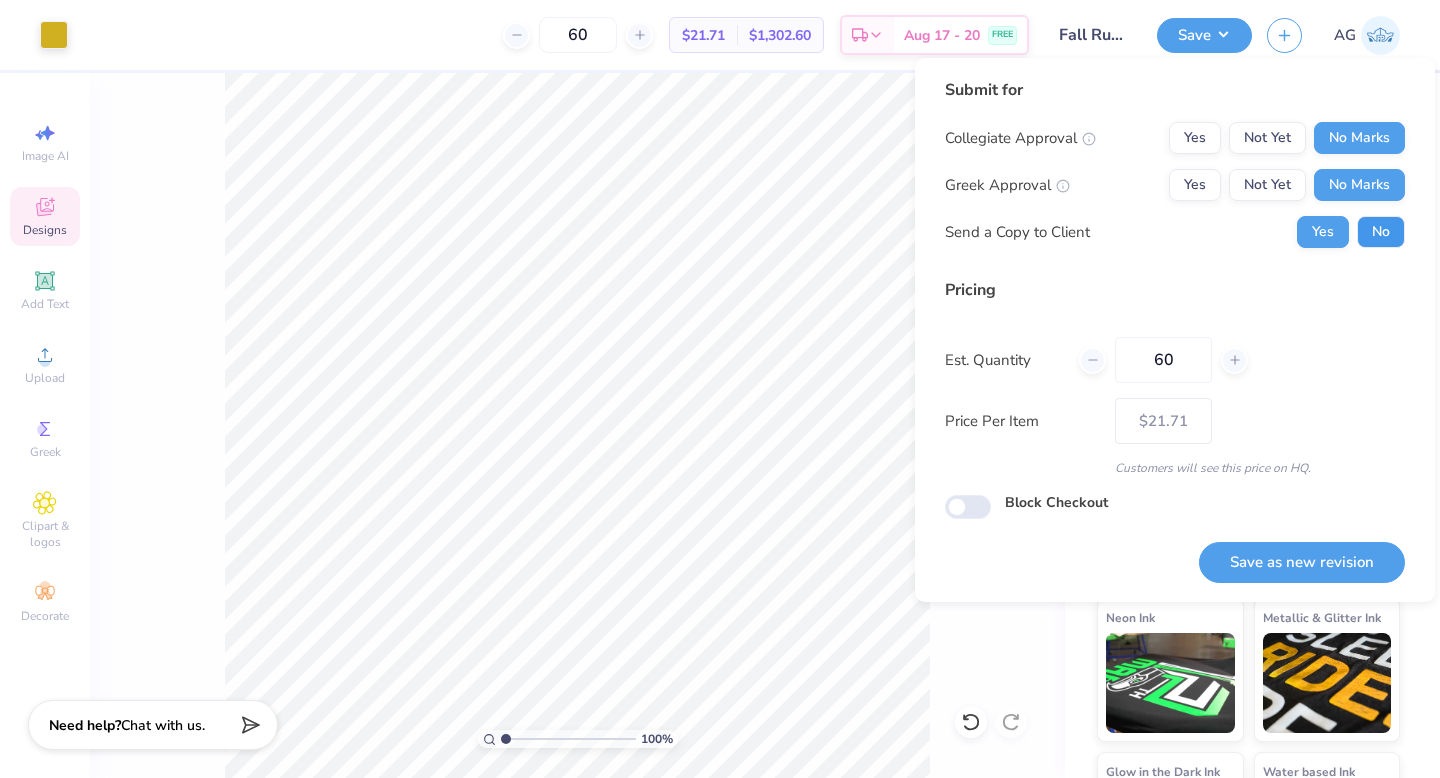 click on "No" at bounding box center [1381, 232] 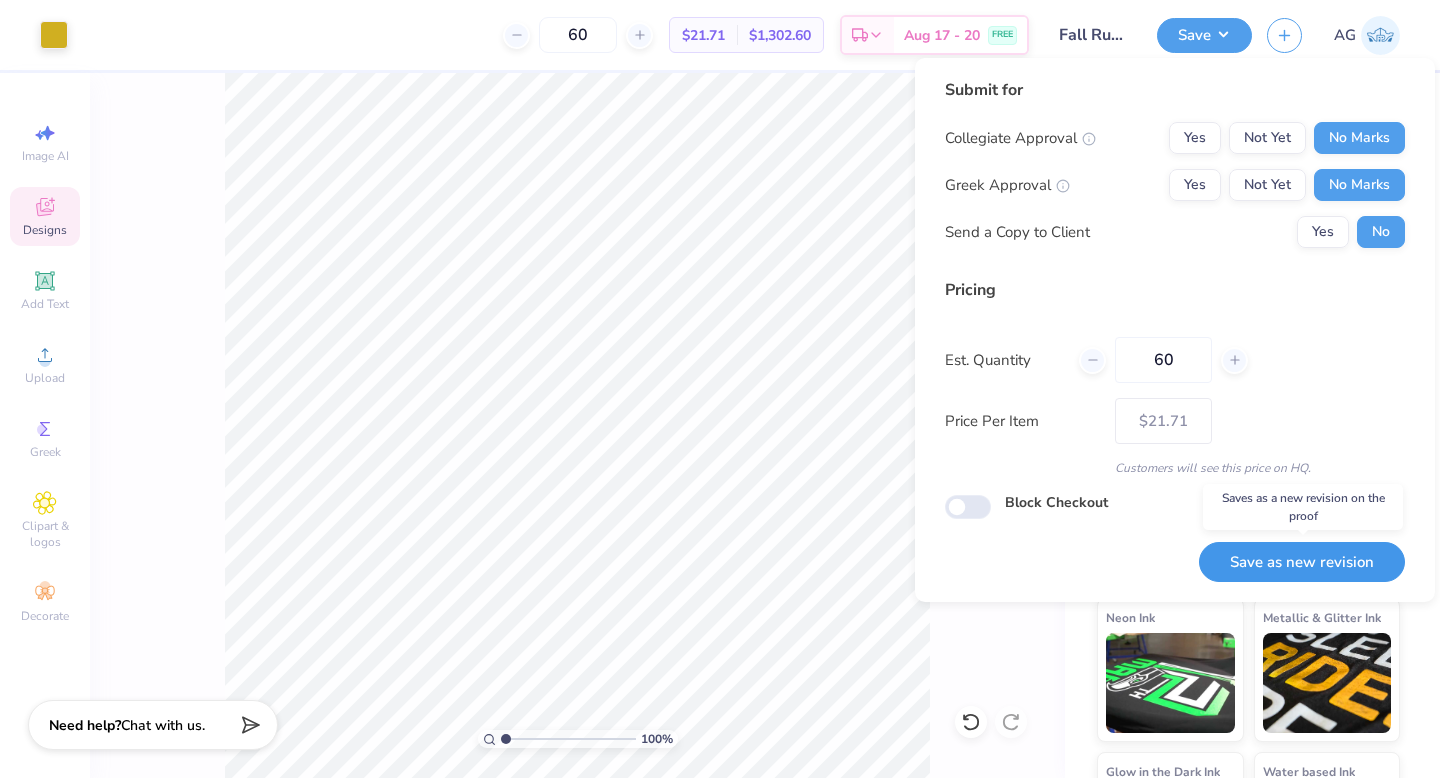 click on "Save as new revision" at bounding box center (1302, 562) 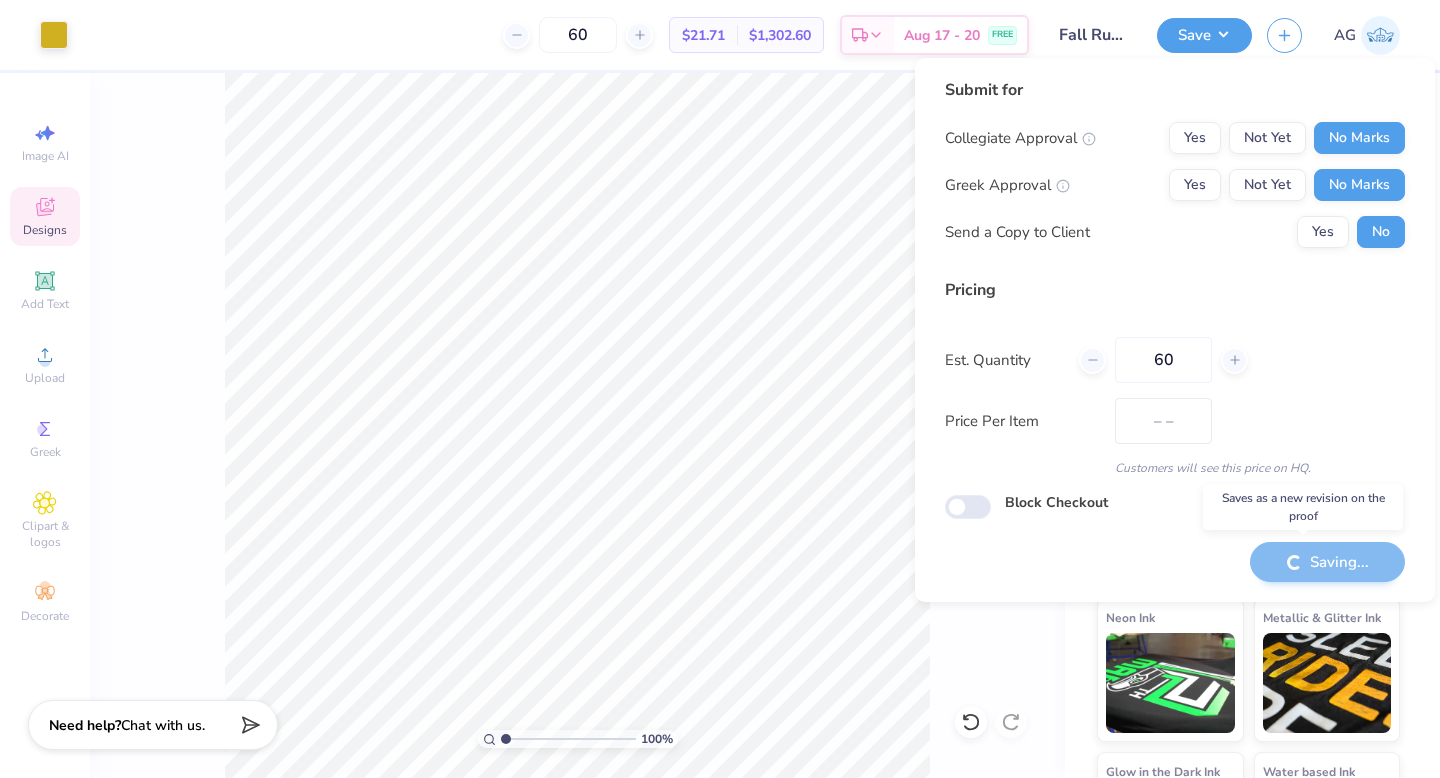 type on "$21.71" 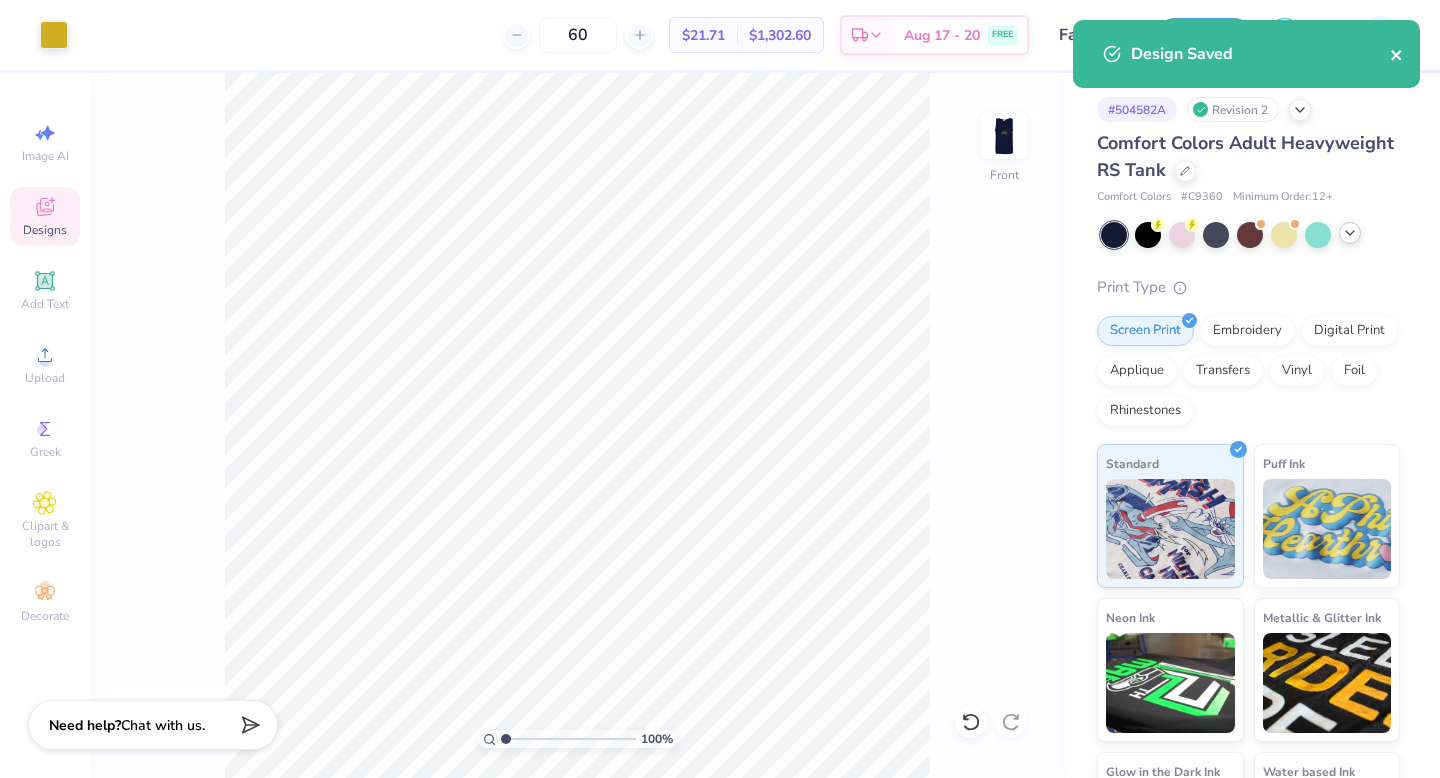 click 